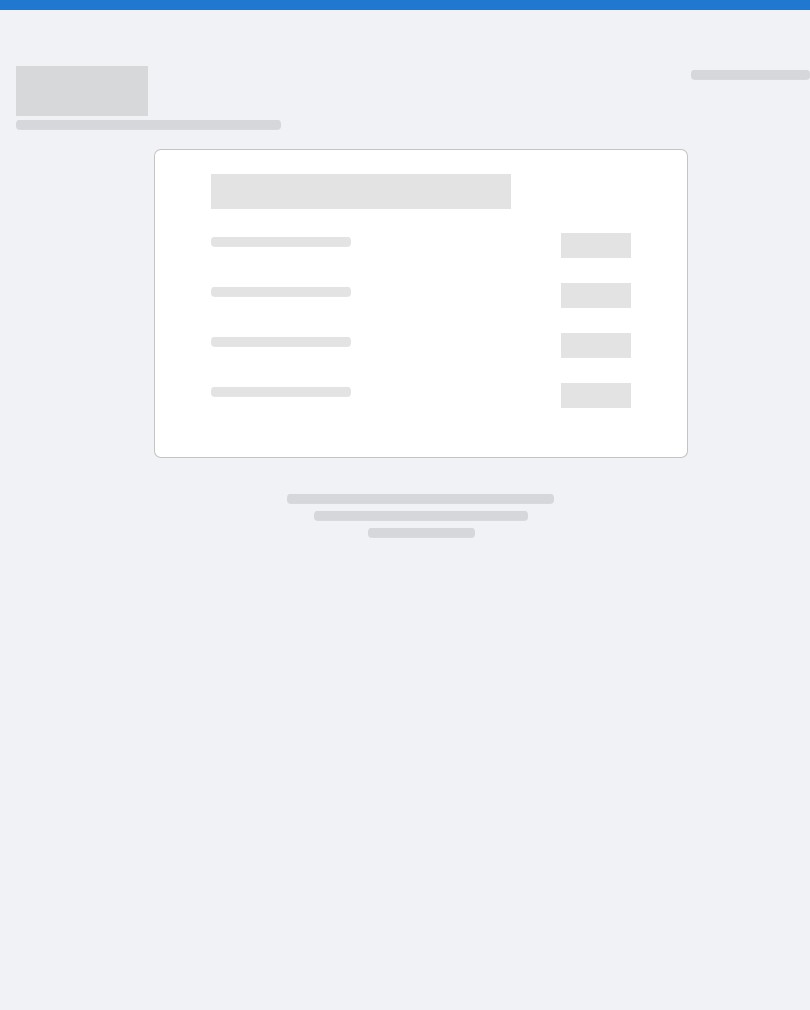 scroll, scrollTop: 0, scrollLeft: 0, axis: both 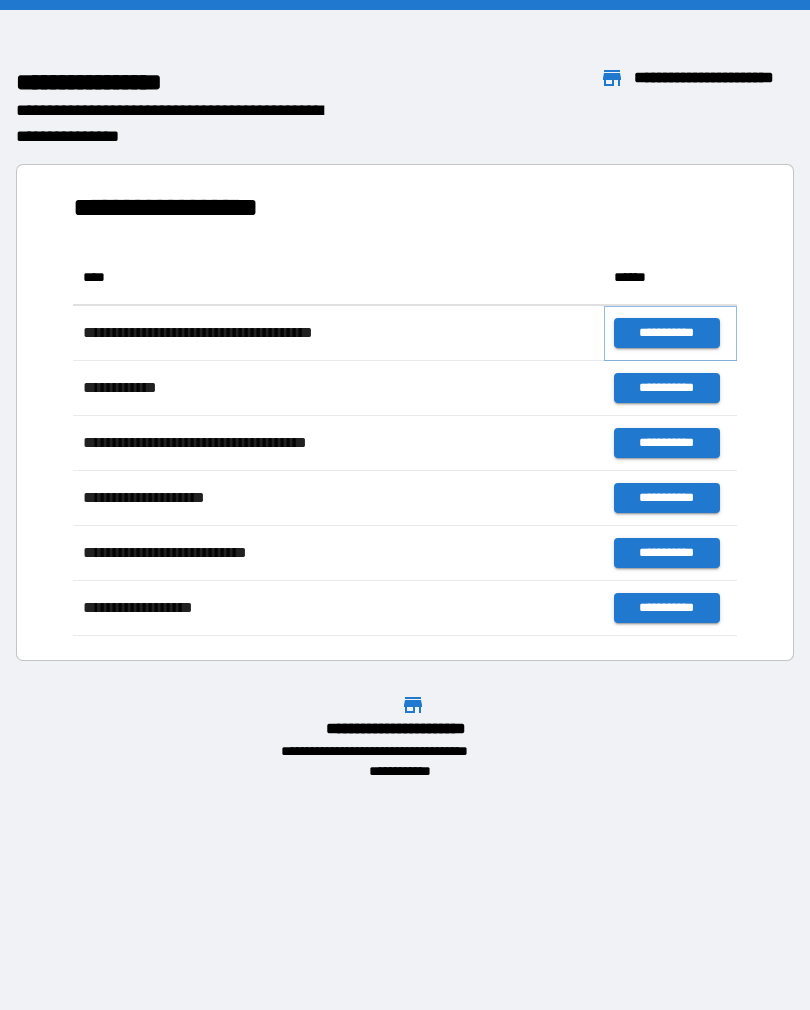 click on "**********" at bounding box center (666, 333) 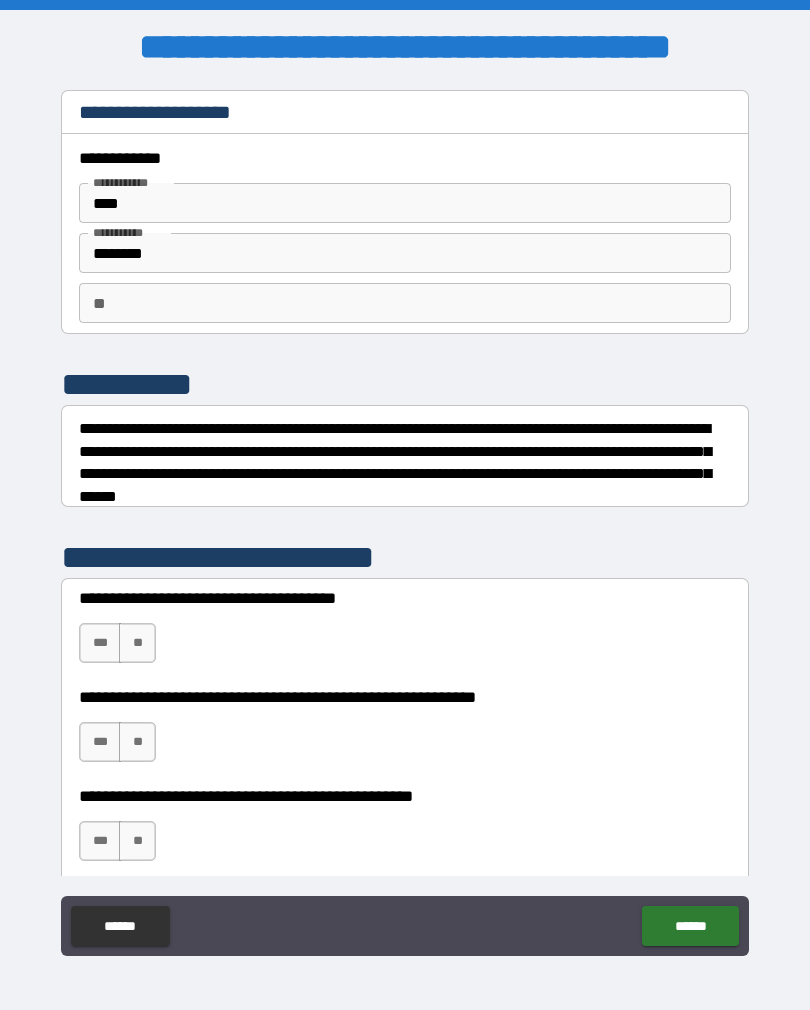 click on "***" at bounding box center (100, 643) 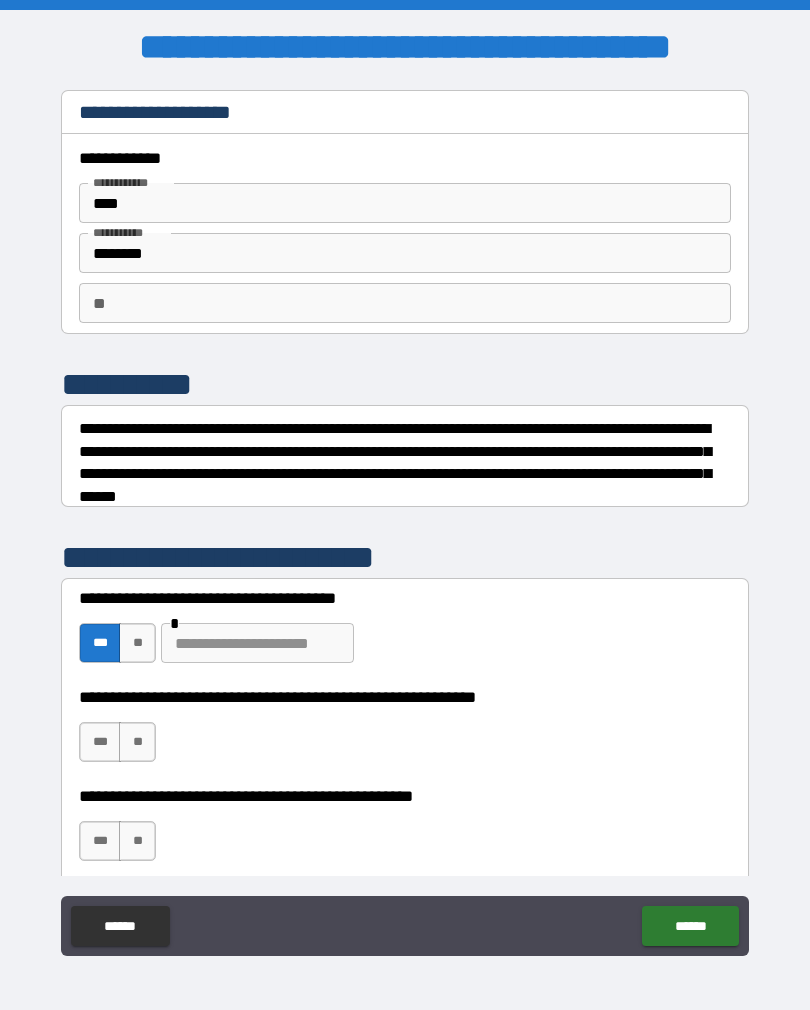 click on "**" at bounding box center [137, 643] 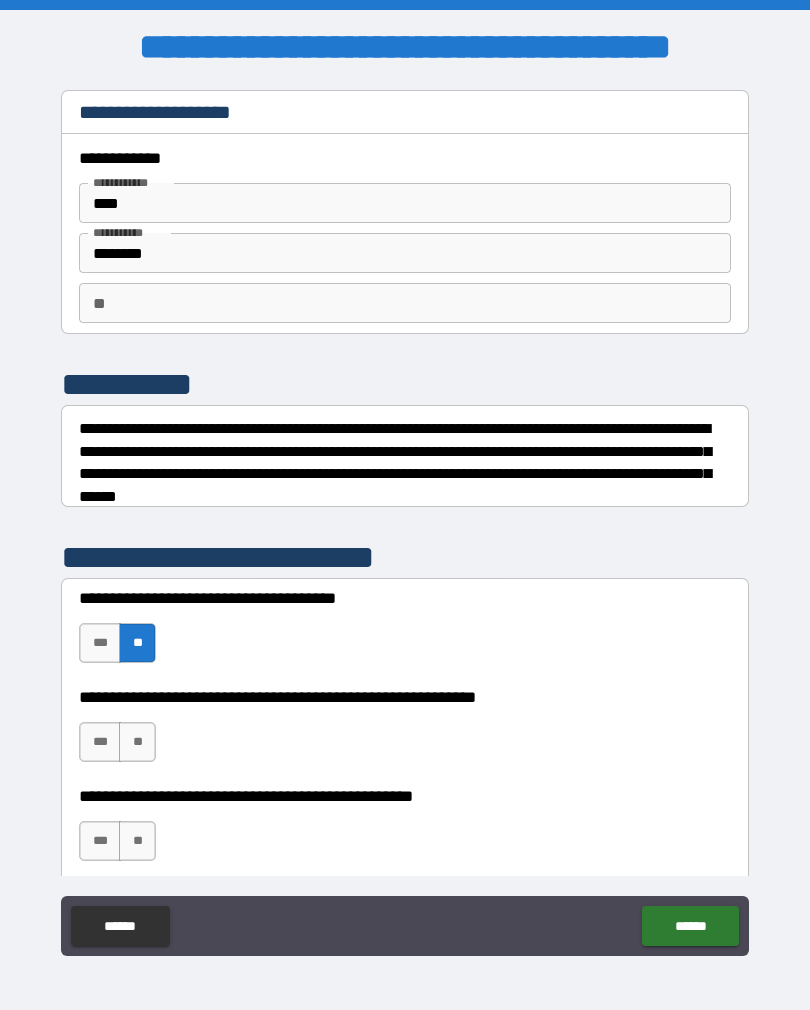 click on "**" at bounding box center [137, 742] 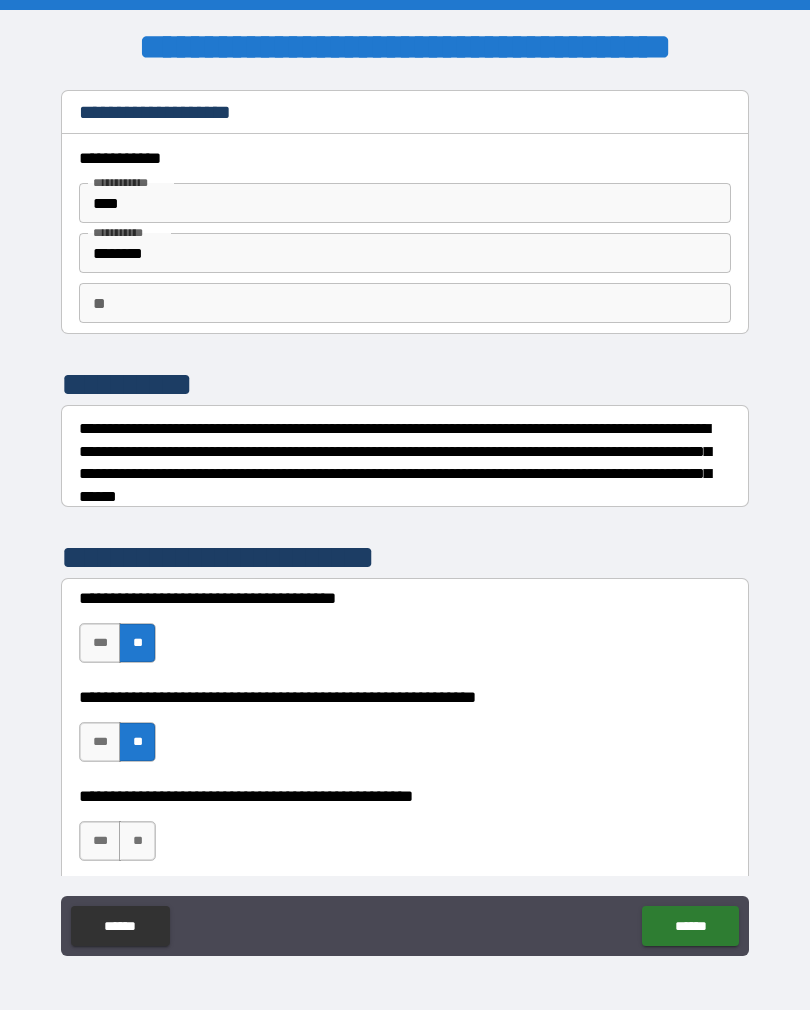 click on "**" at bounding box center (137, 841) 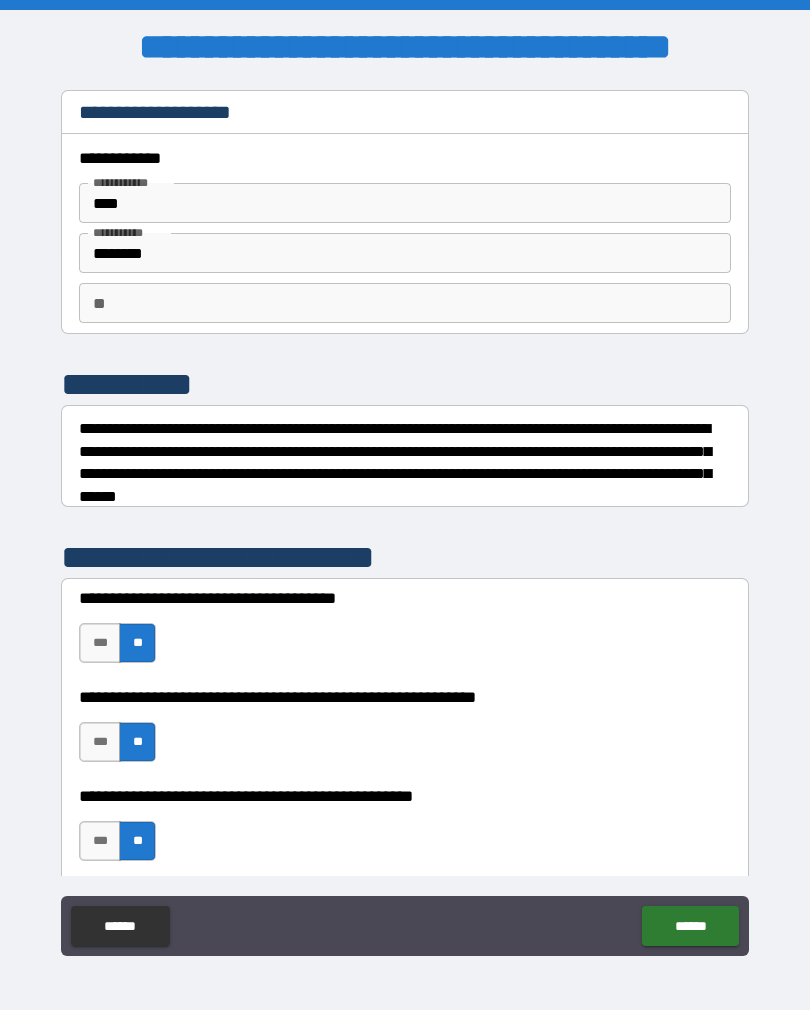 click on "******" at bounding box center (690, 926) 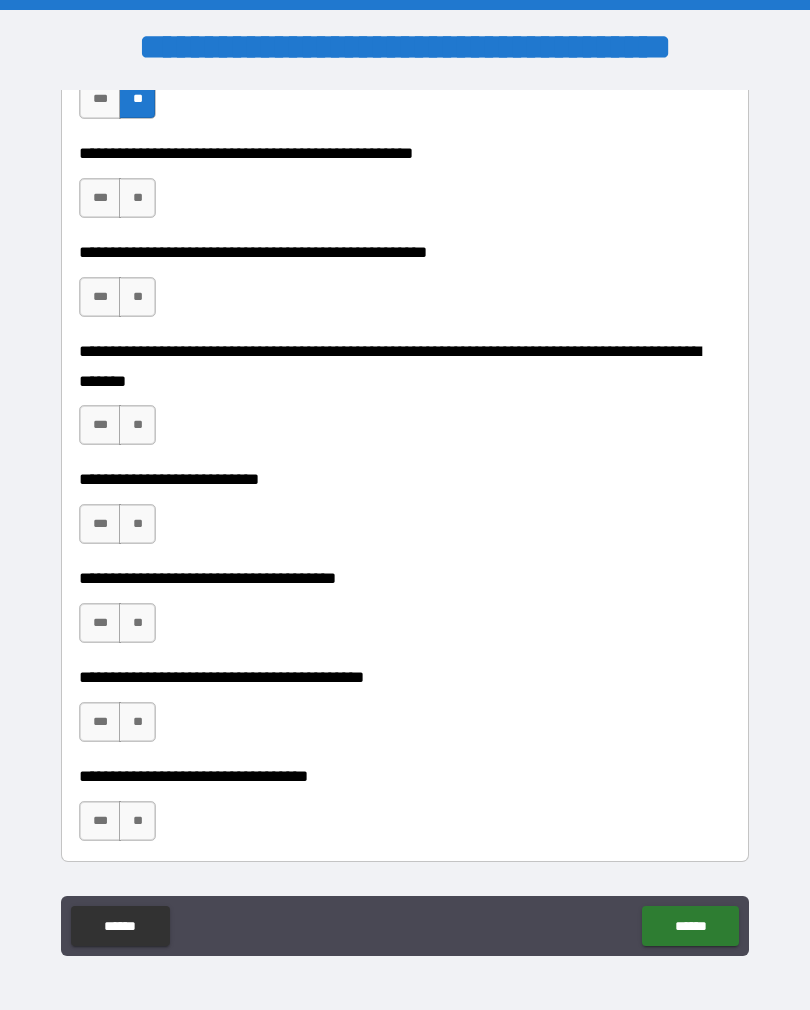 scroll, scrollTop: 743, scrollLeft: 0, axis: vertical 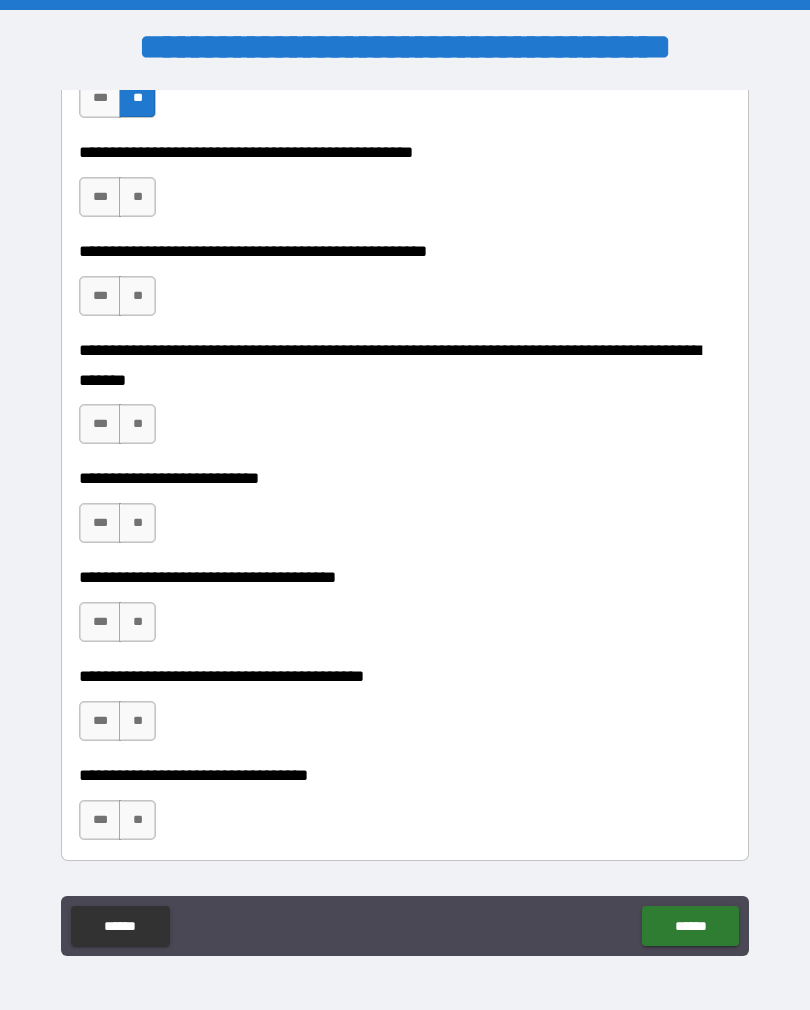 type on "*" 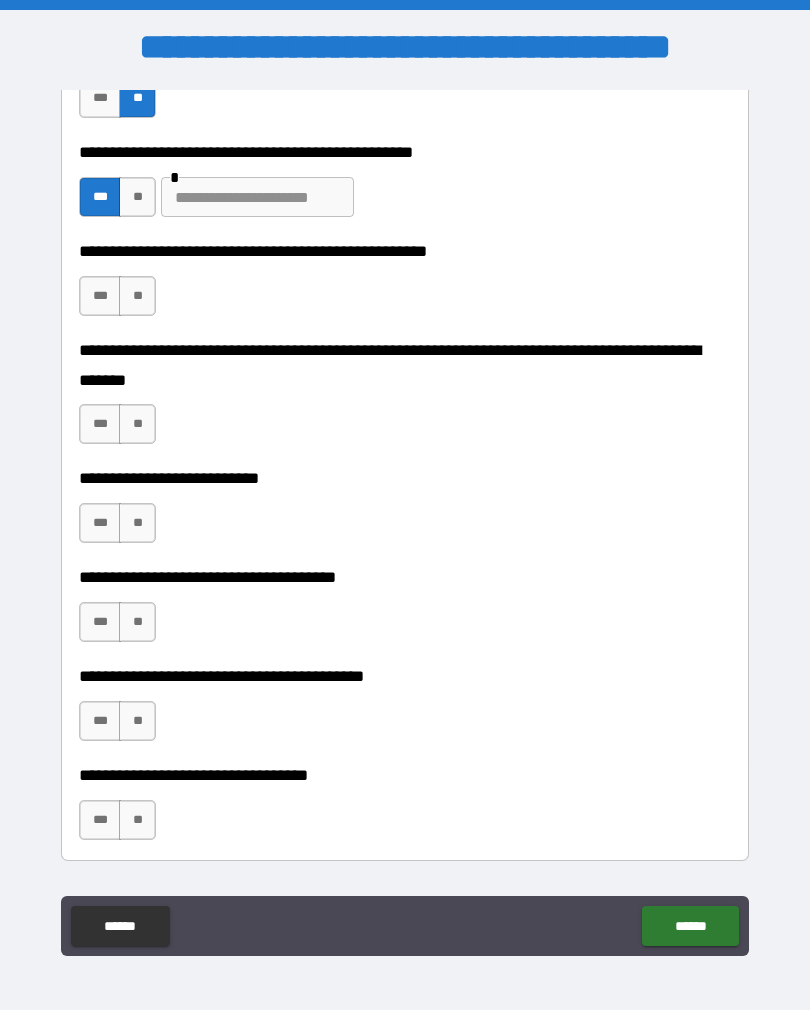 click at bounding box center (257, 197) 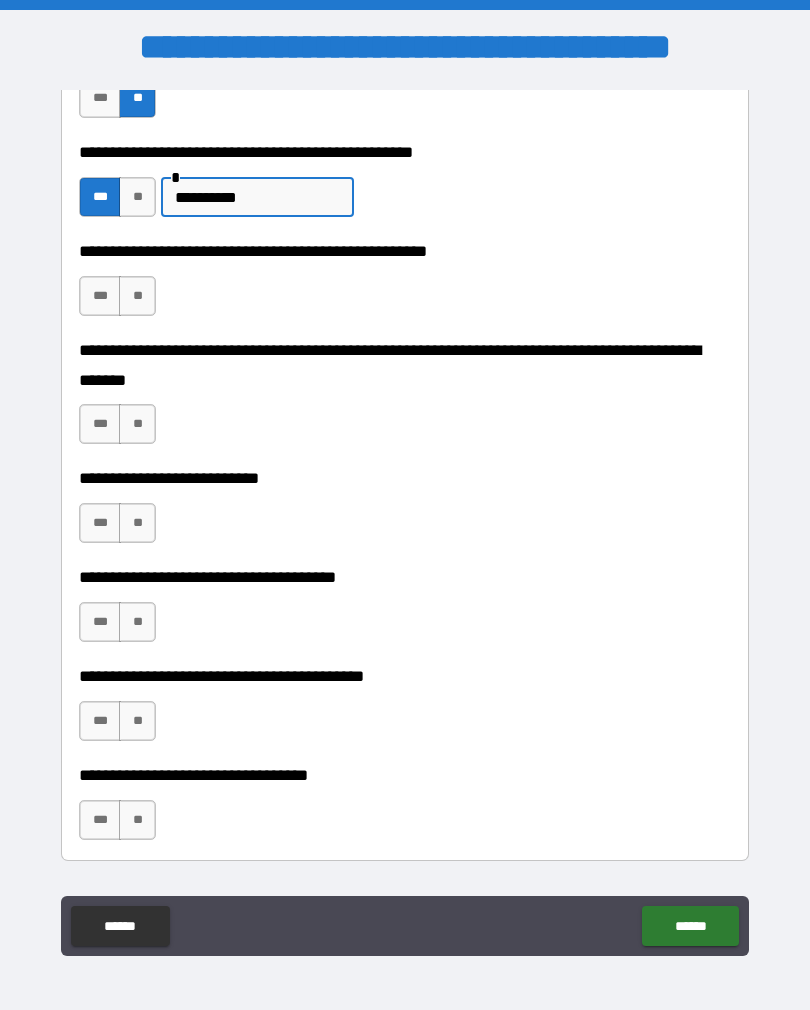 click on "**" at bounding box center [137, 296] 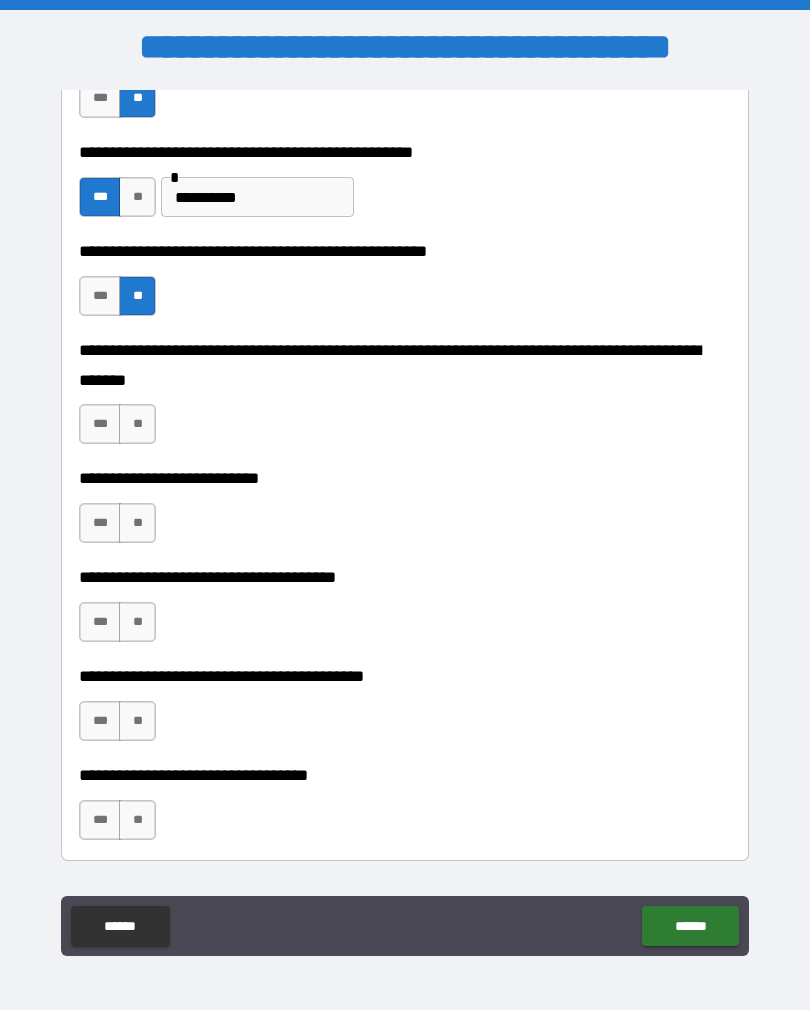 click on "*********" at bounding box center [257, 197] 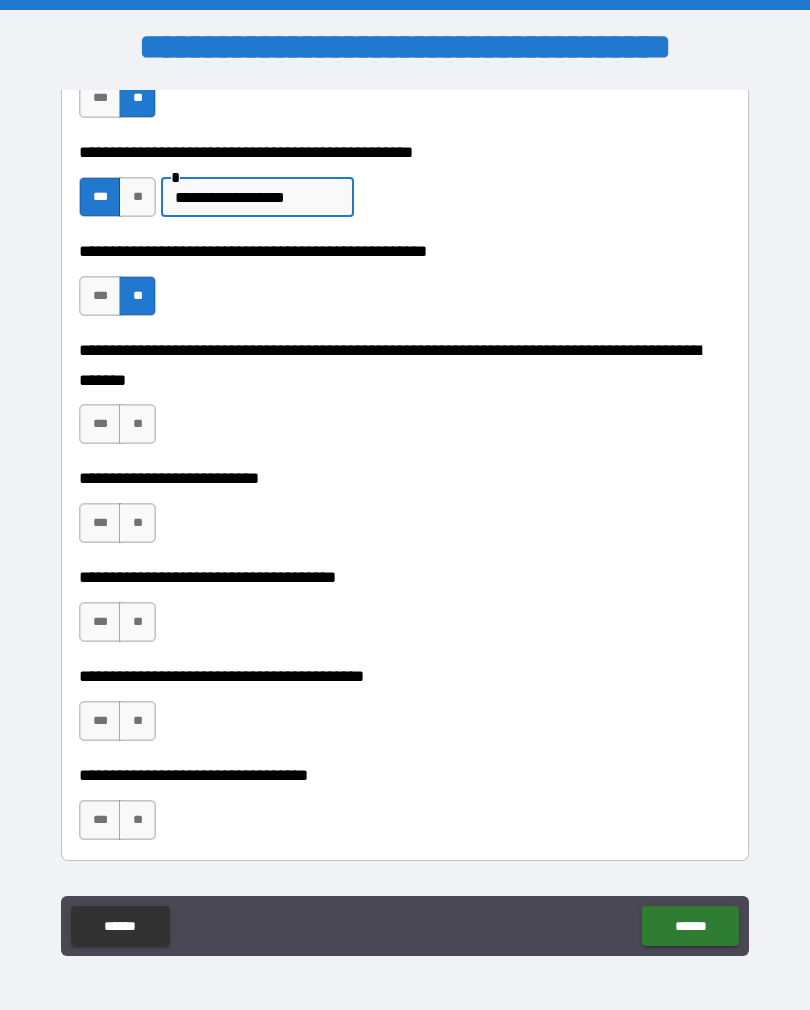 click on "**" at bounding box center [137, 424] 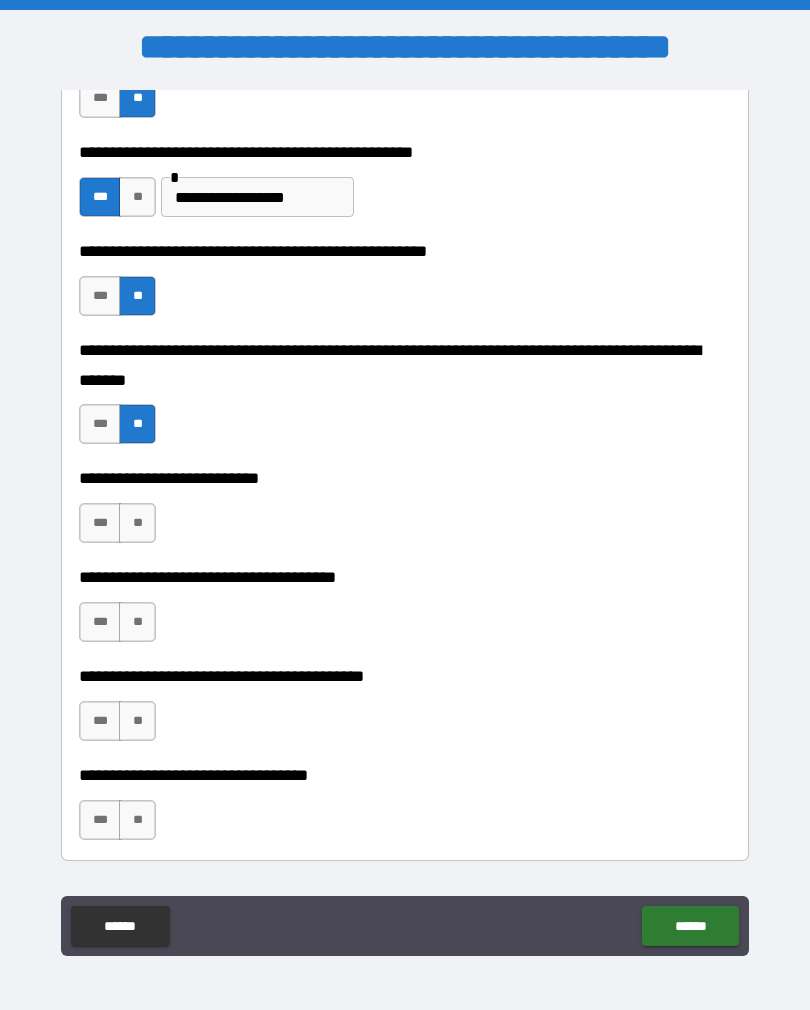 click on "**" at bounding box center [137, 523] 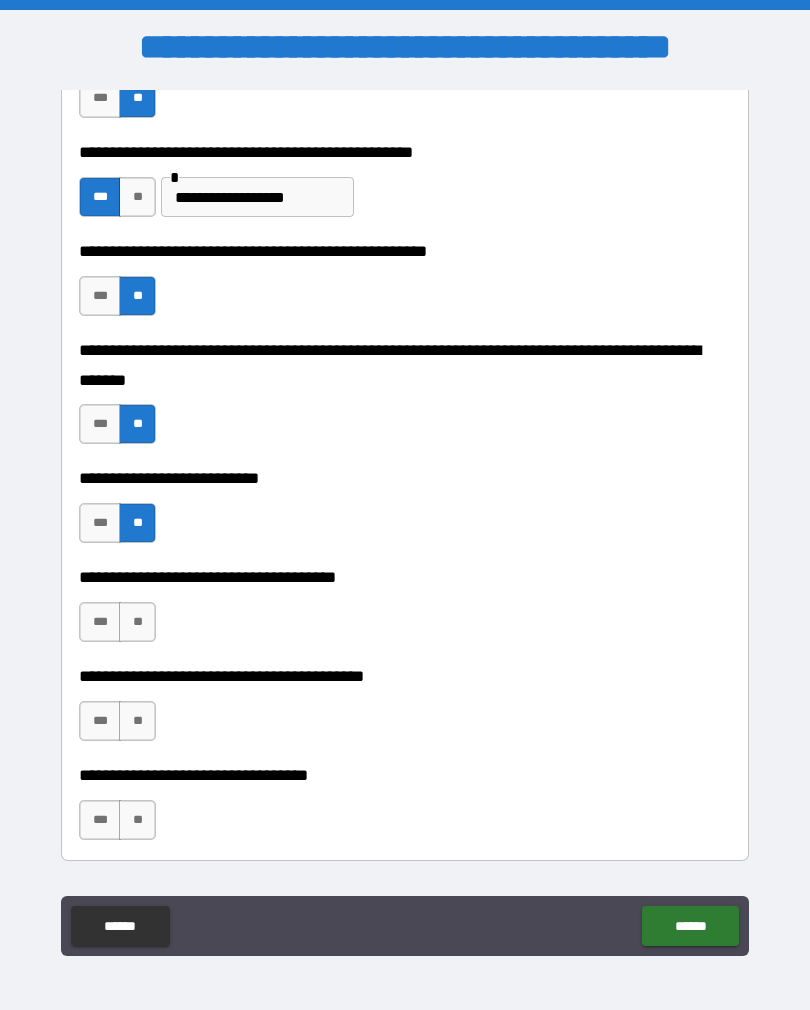 click on "**" at bounding box center (137, 622) 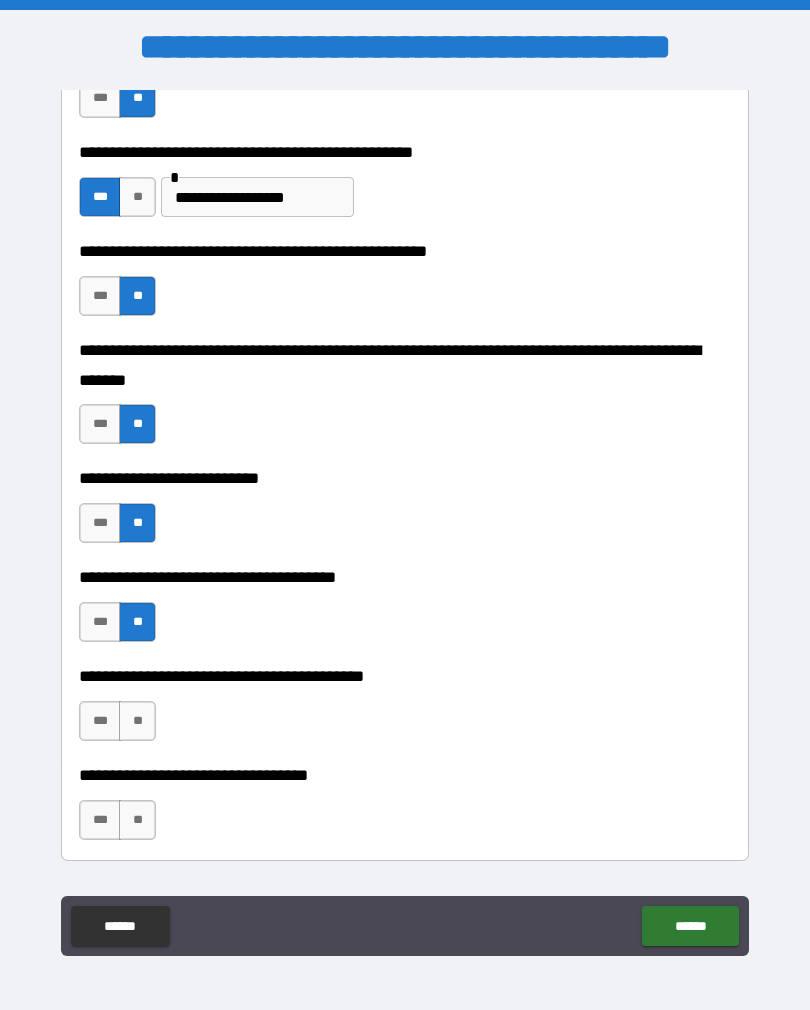 click on "**" at bounding box center (137, 721) 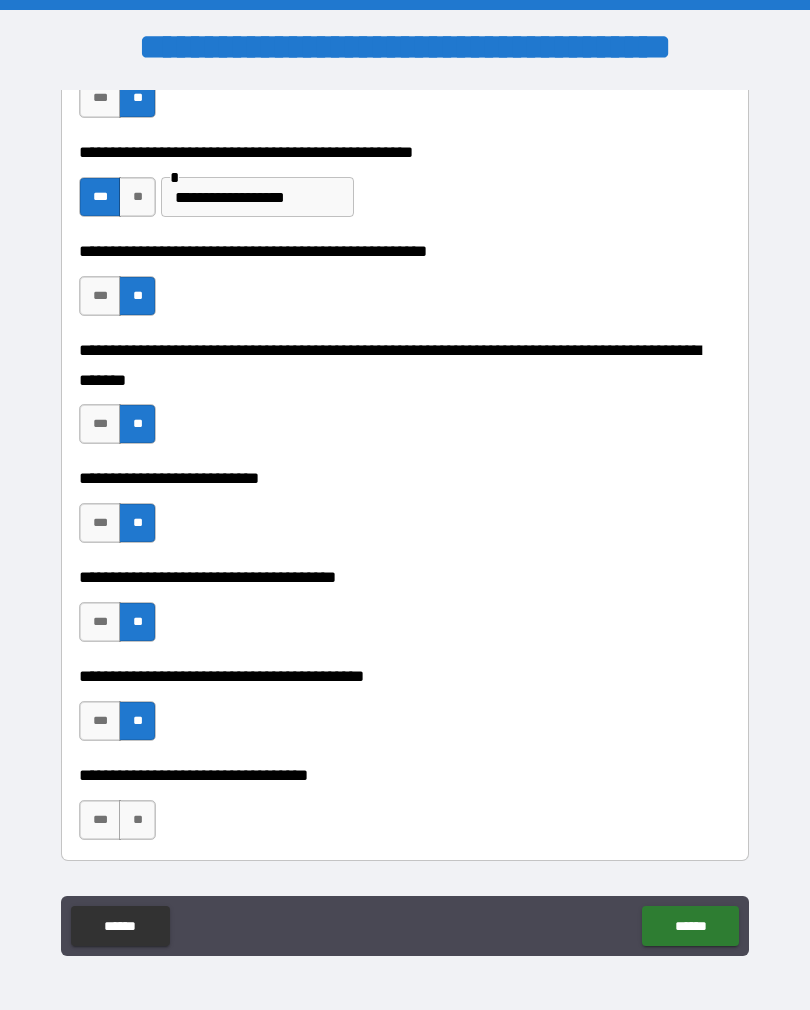 click on "**" at bounding box center (137, 820) 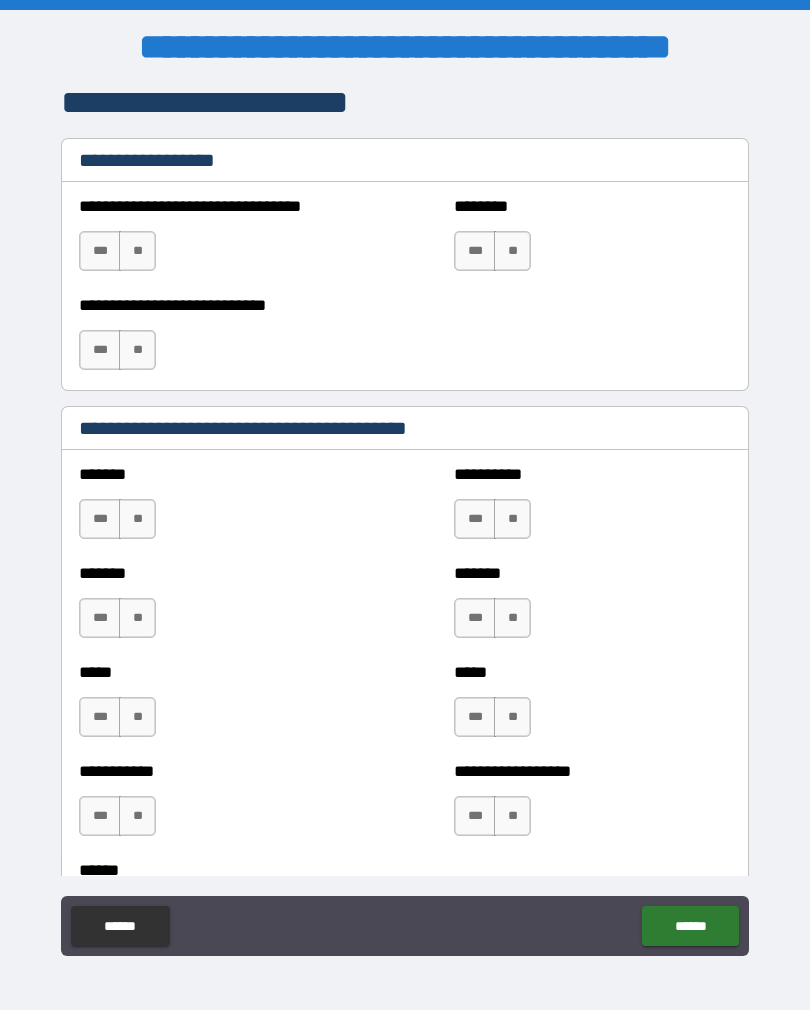 scroll, scrollTop: 1553, scrollLeft: 0, axis: vertical 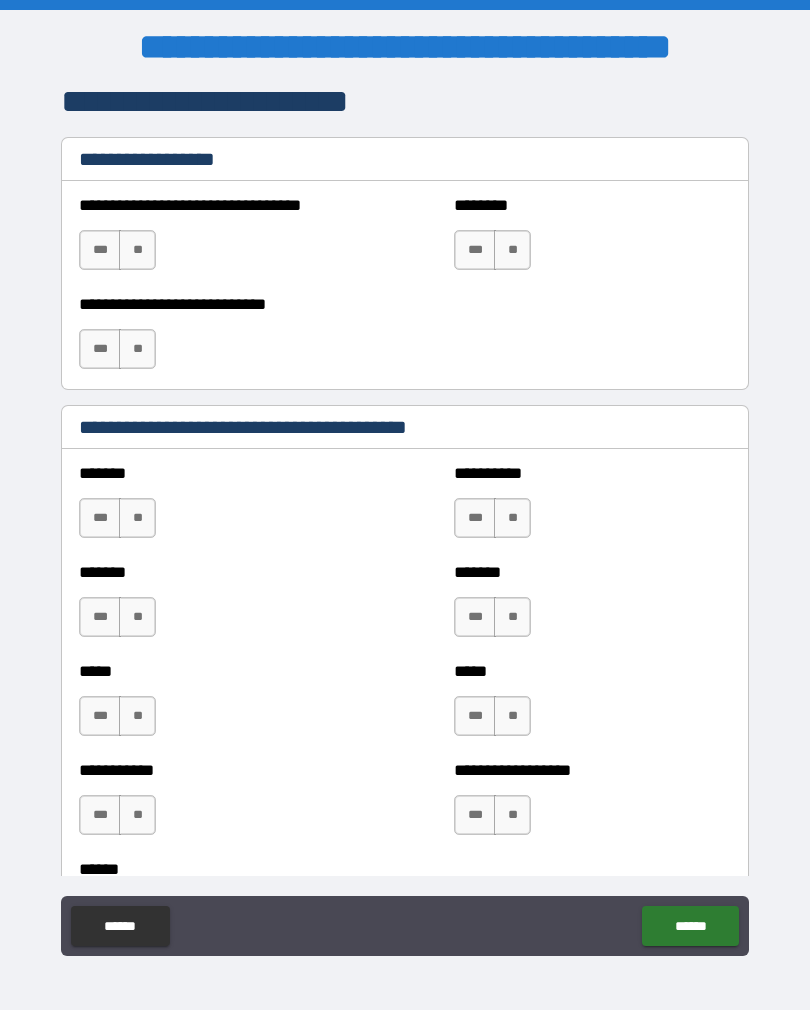 click on "***" at bounding box center (100, 617) 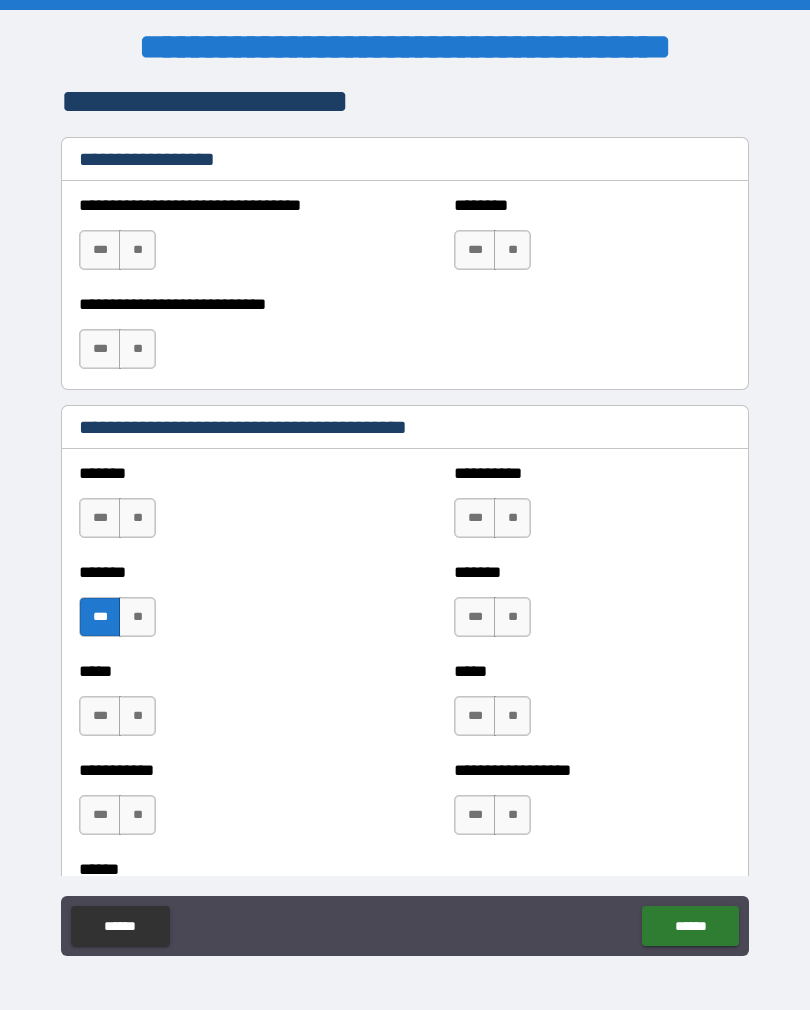 click on "**" at bounding box center (137, 518) 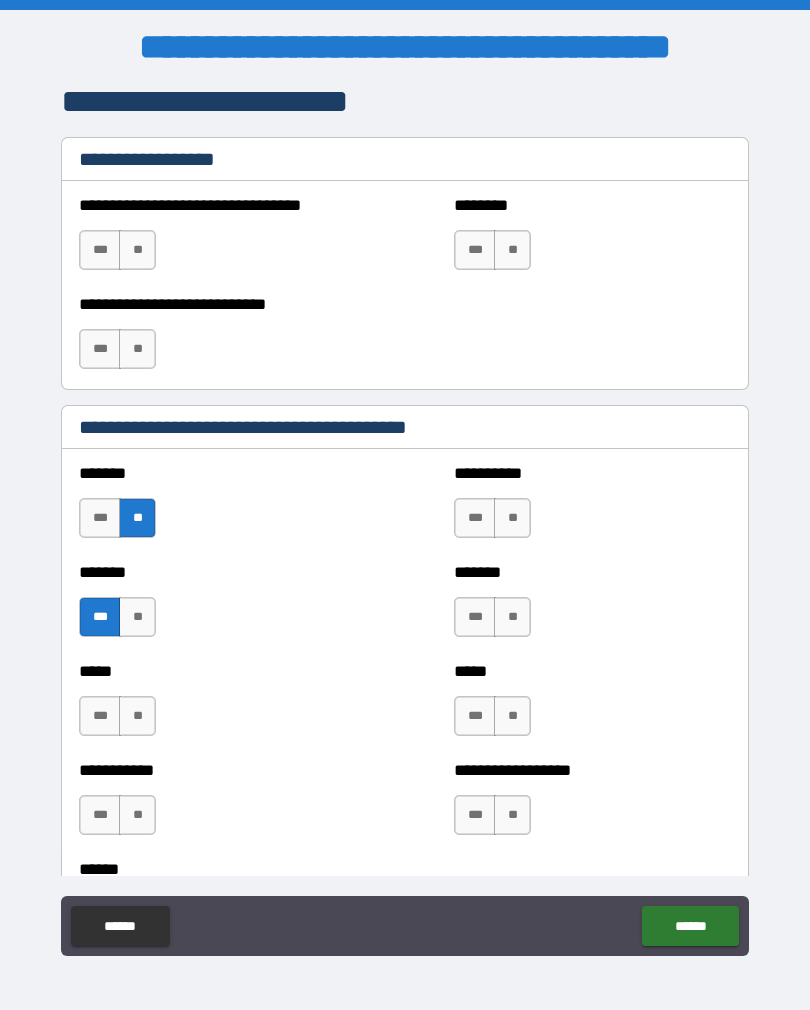 click on "**" at bounding box center [137, 716] 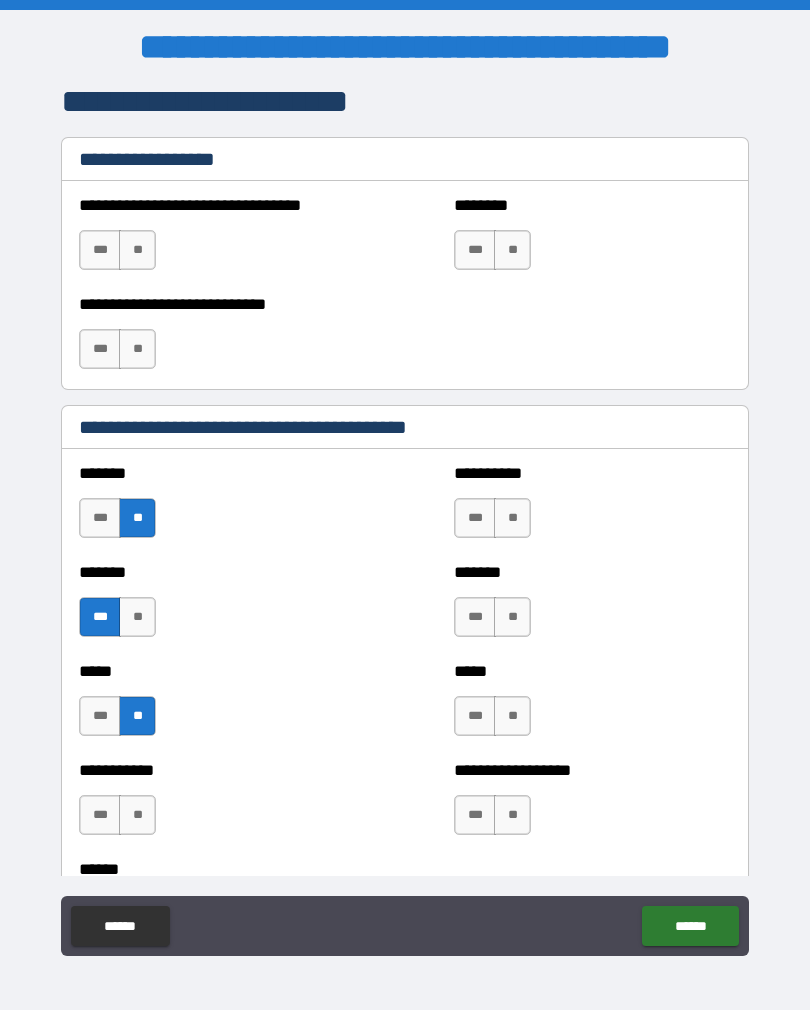 click on "**" at bounding box center [137, 815] 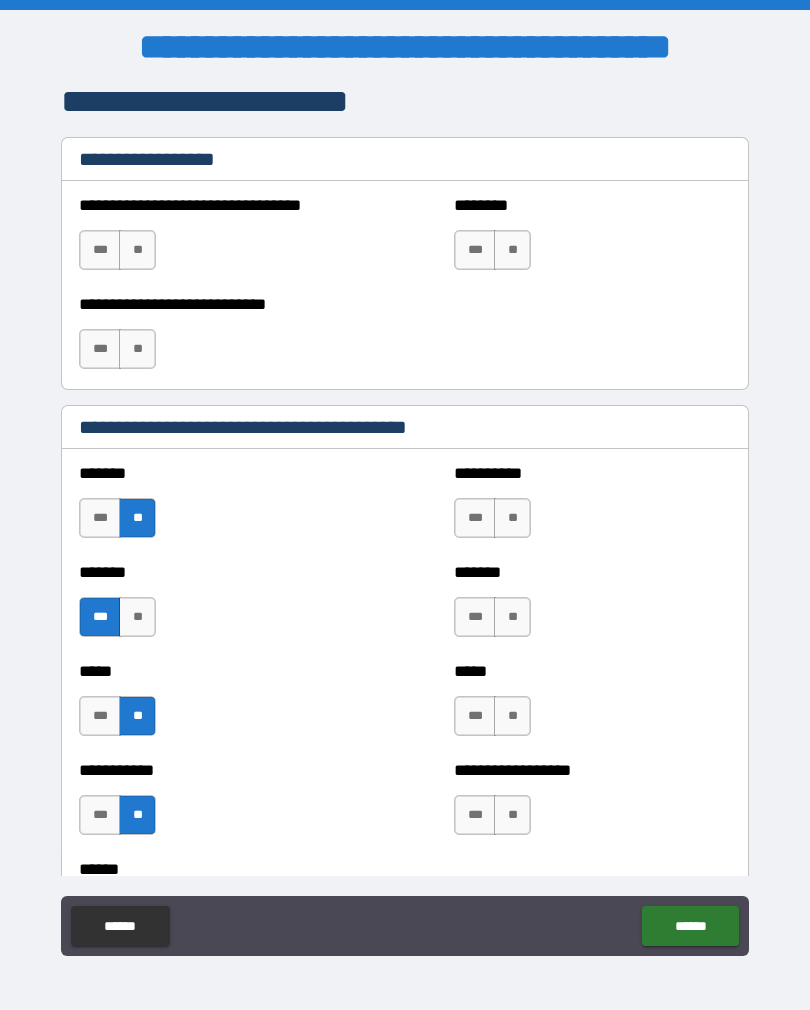 click on "**" at bounding box center [512, 518] 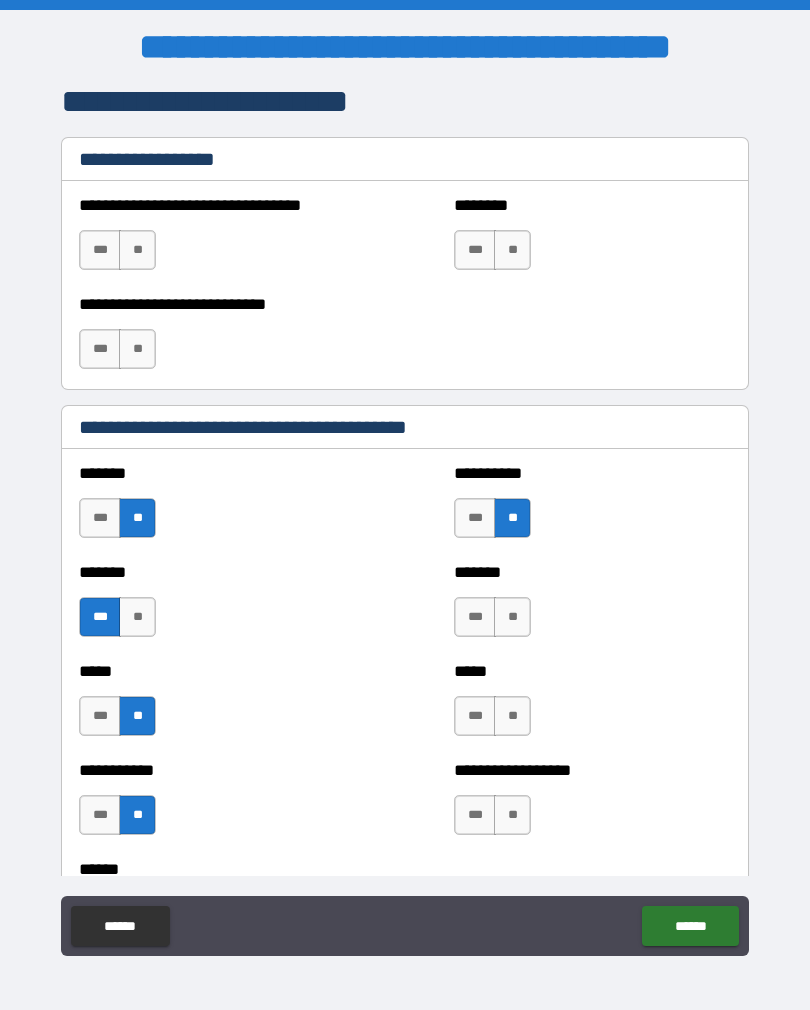 click on "**" at bounding box center [512, 617] 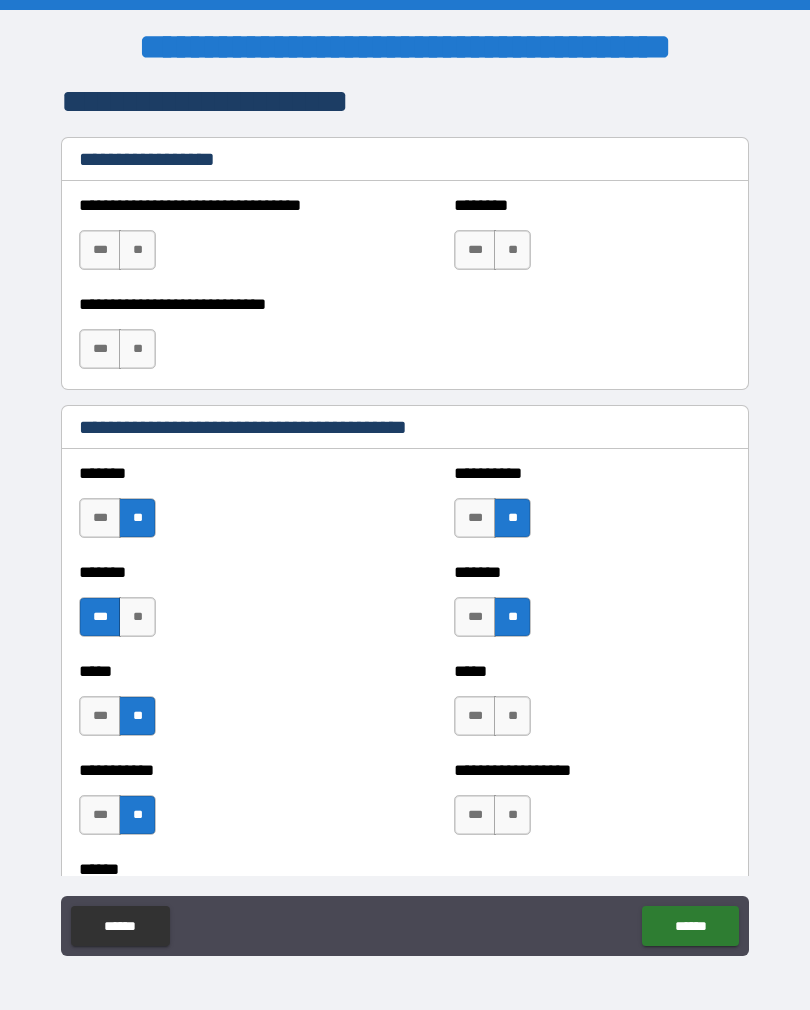 click on "**" at bounding box center [512, 716] 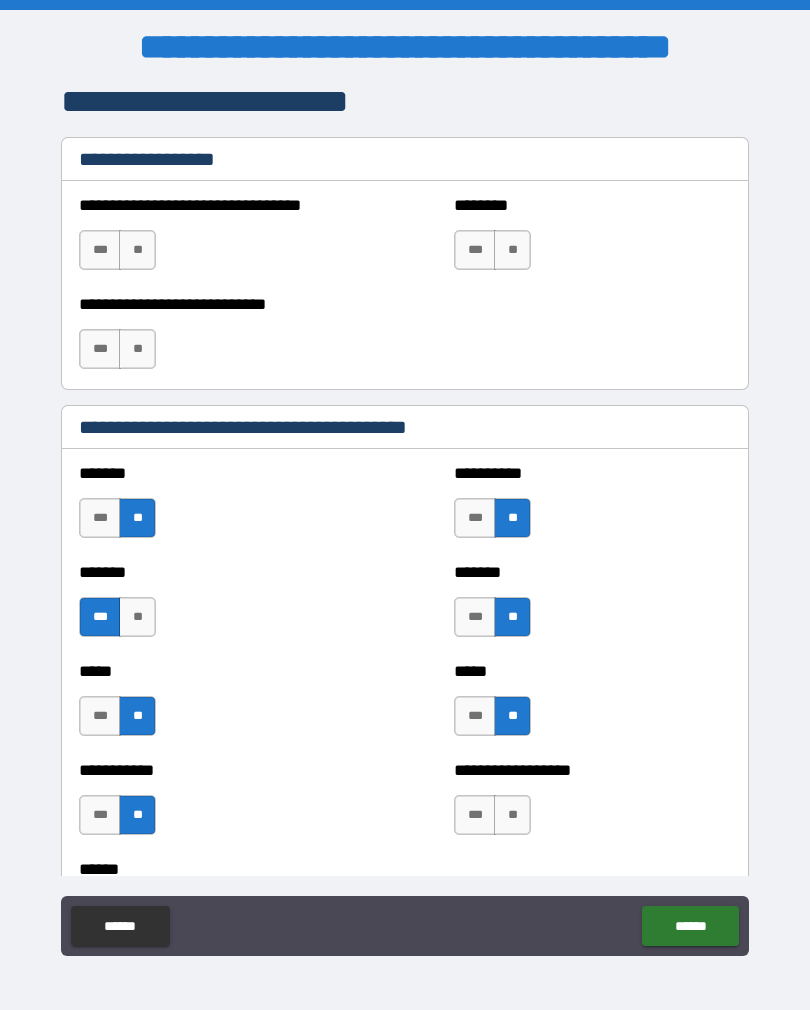 click on "**" at bounding box center (512, 815) 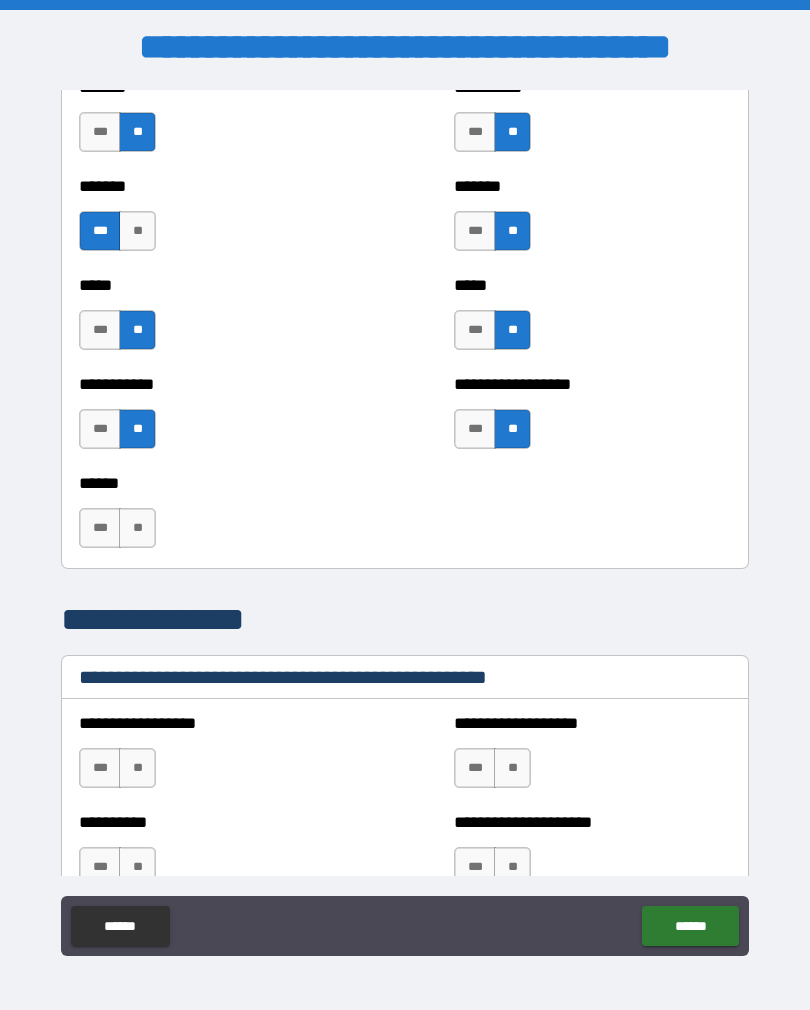 scroll, scrollTop: 1945, scrollLeft: 0, axis: vertical 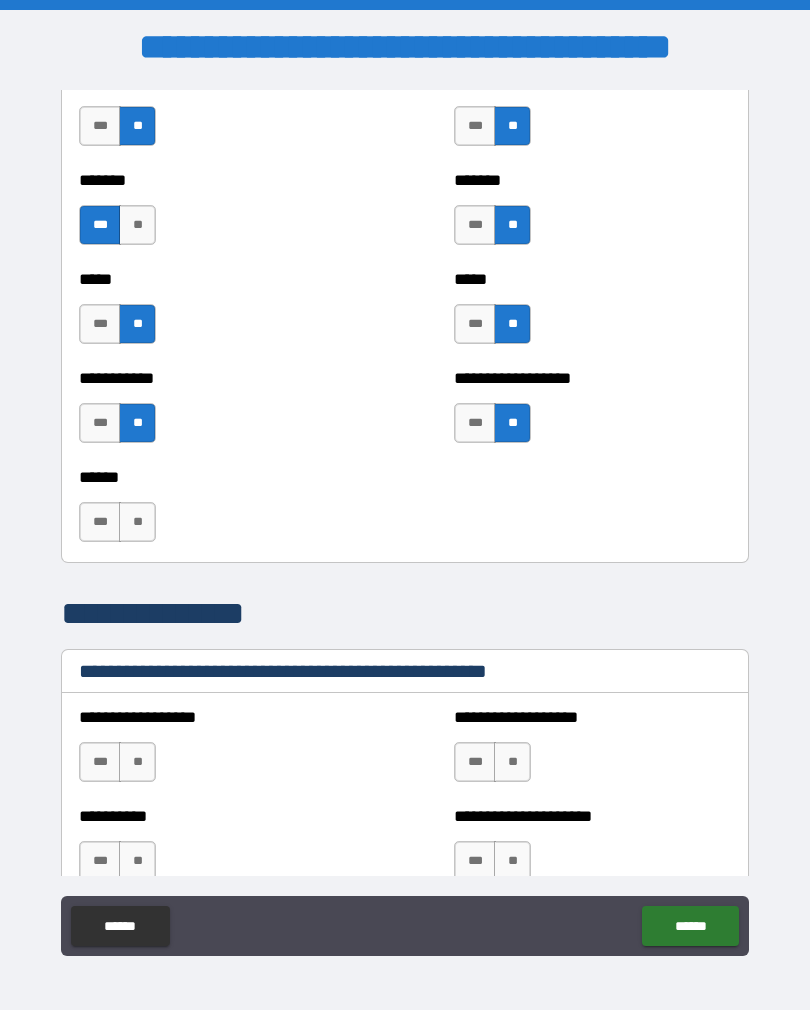 click on "**" at bounding box center (137, 522) 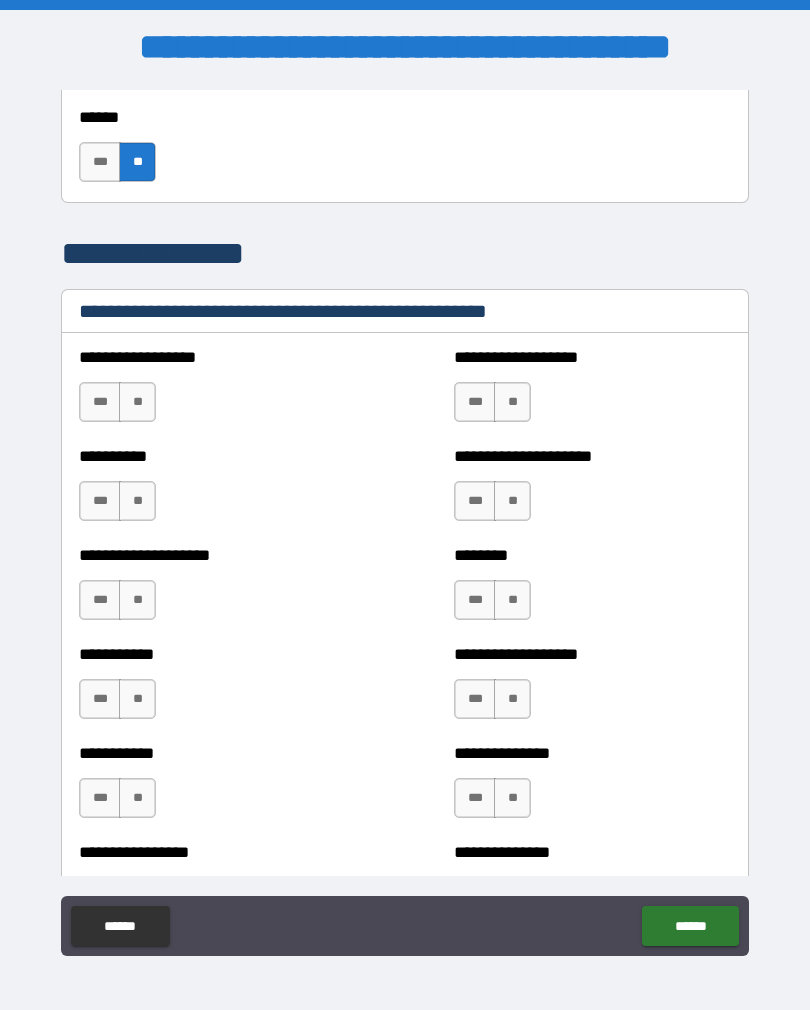 scroll, scrollTop: 2310, scrollLeft: 0, axis: vertical 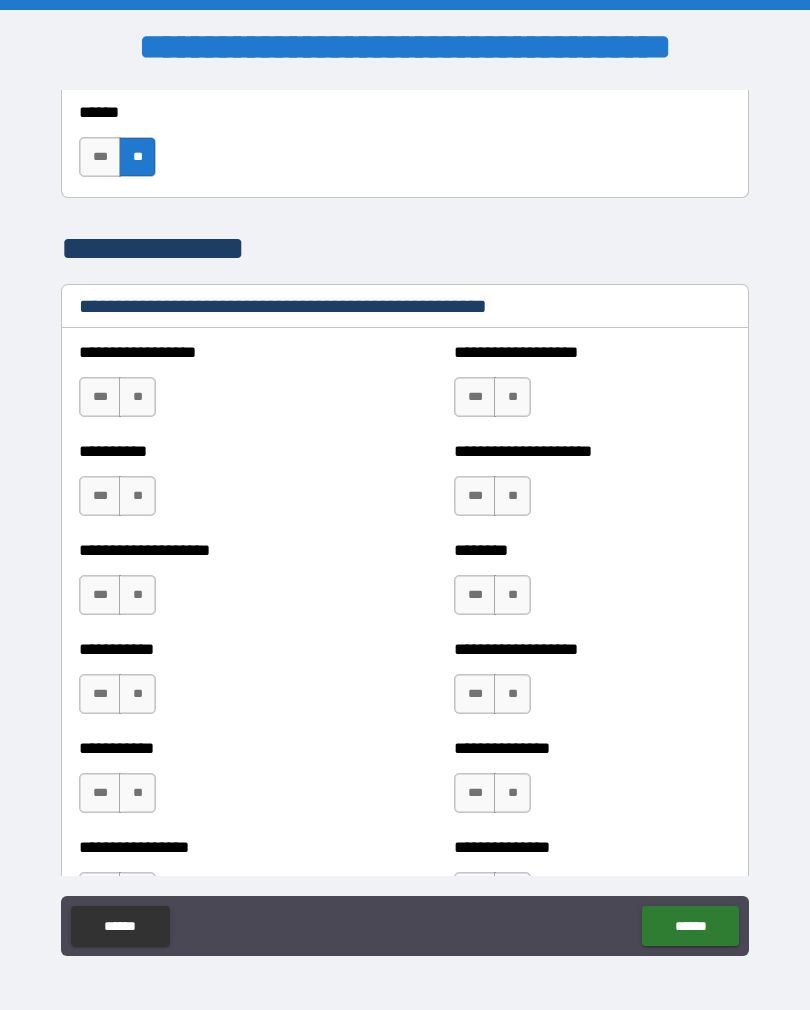 click on "**" at bounding box center [137, 397] 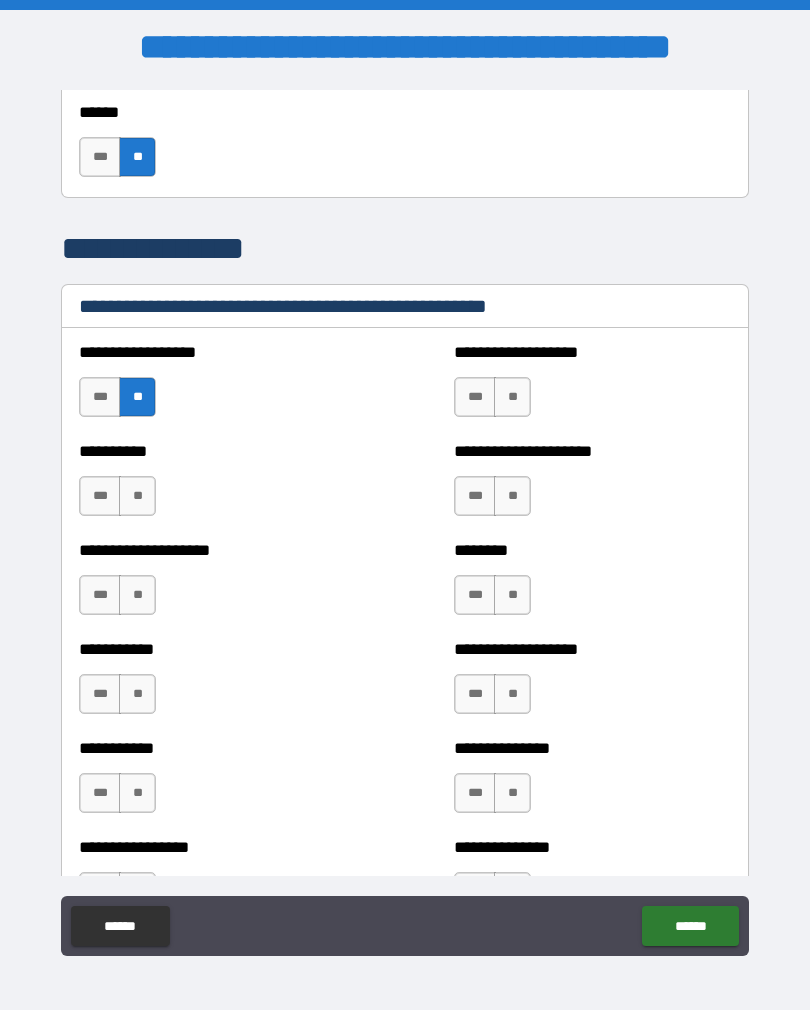 click on "**" at bounding box center [137, 496] 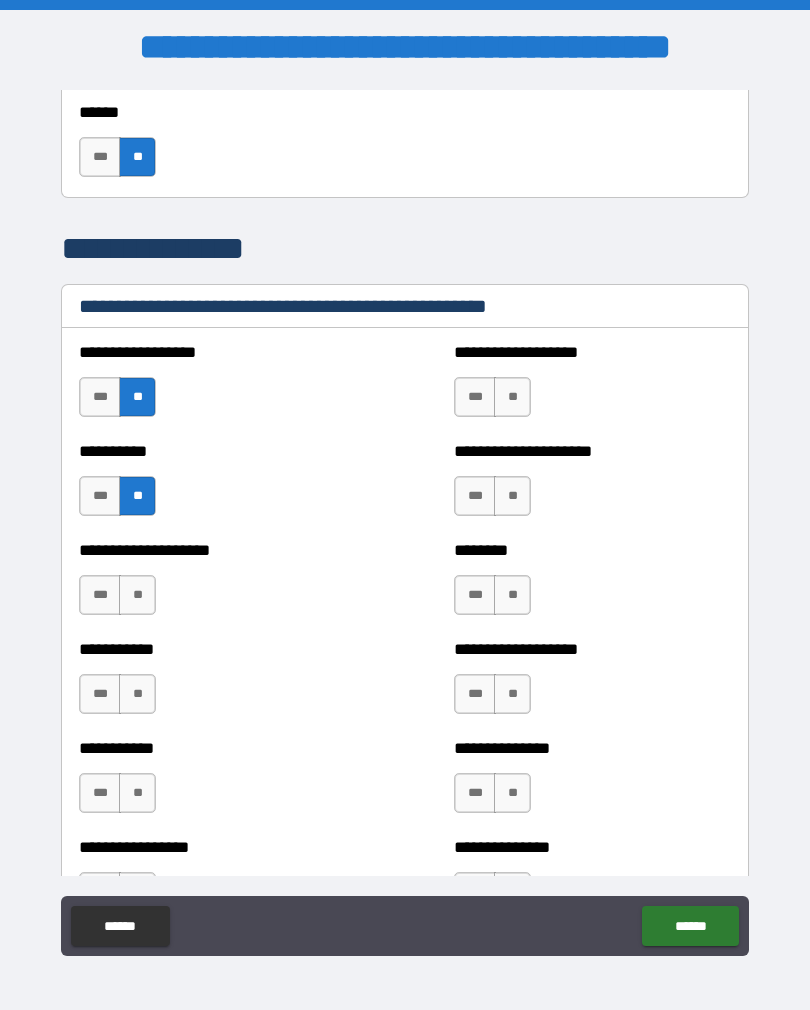 click on "**" at bounding box center [137, 595] 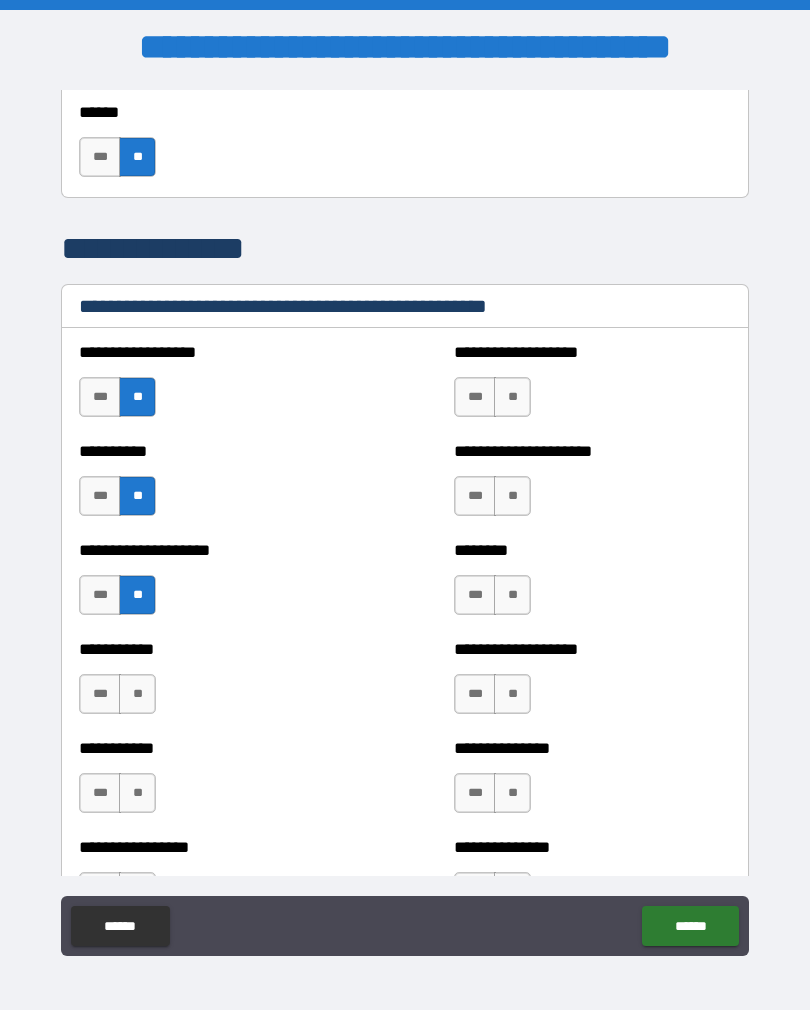 click on "**" at bounding box center (137, 694) 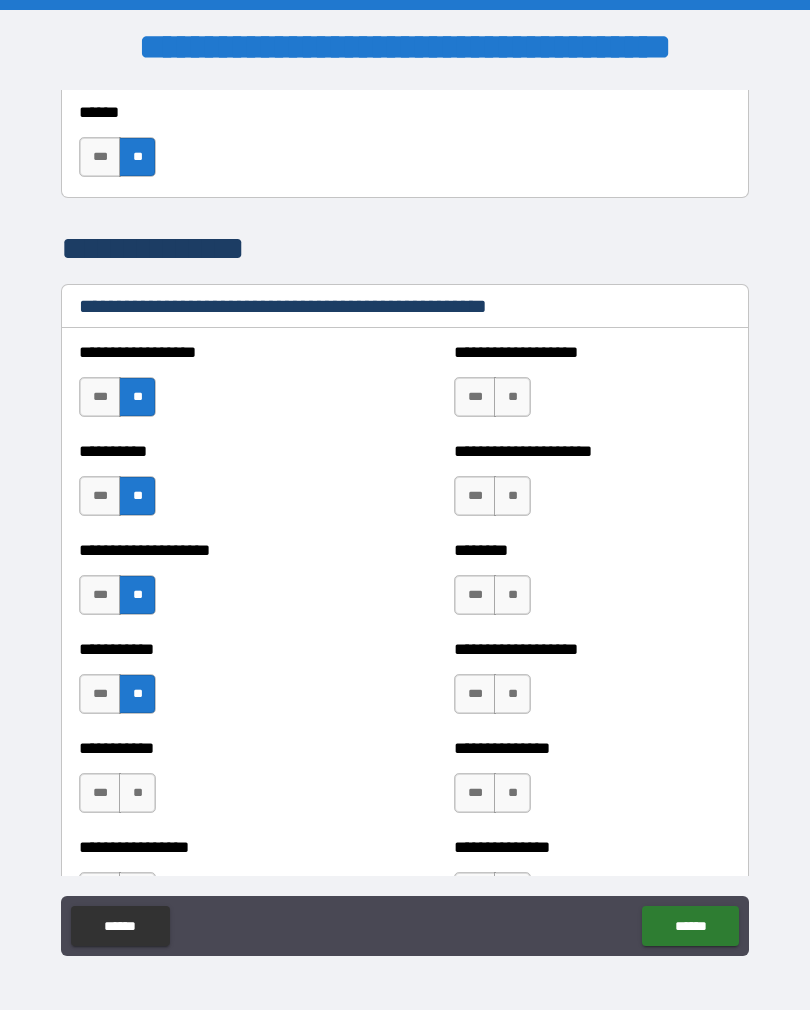 click on "**" at bounding box center (137, 793) 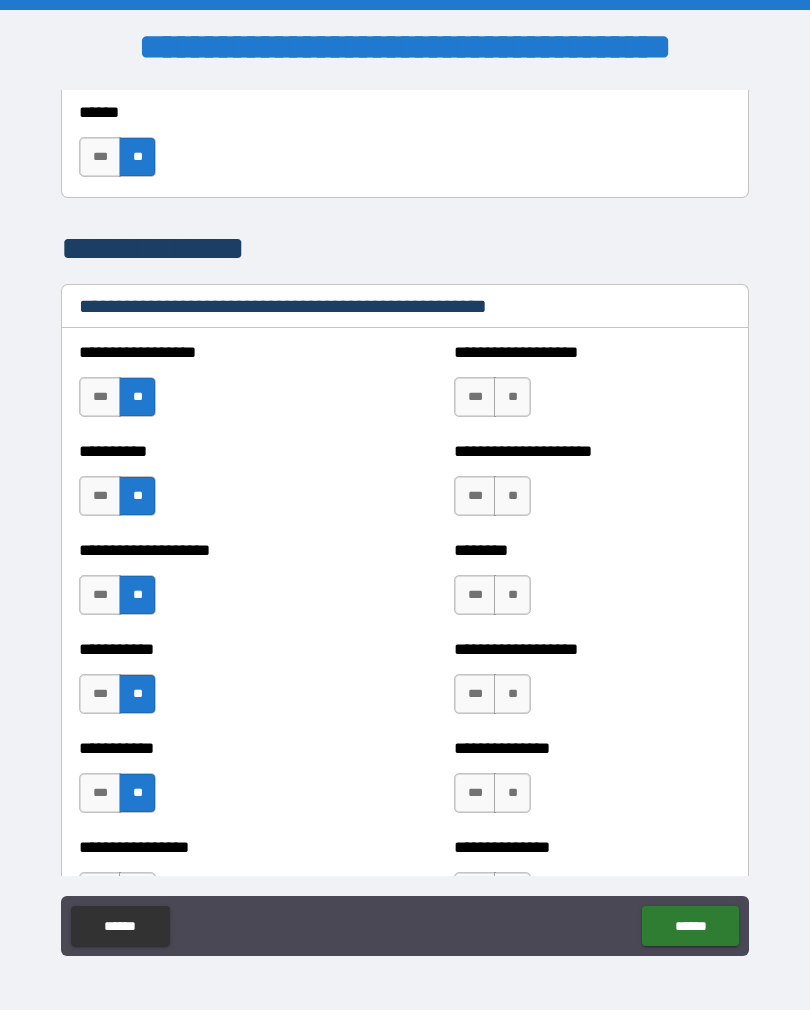 click on "**" at bounding box center (512, 397) 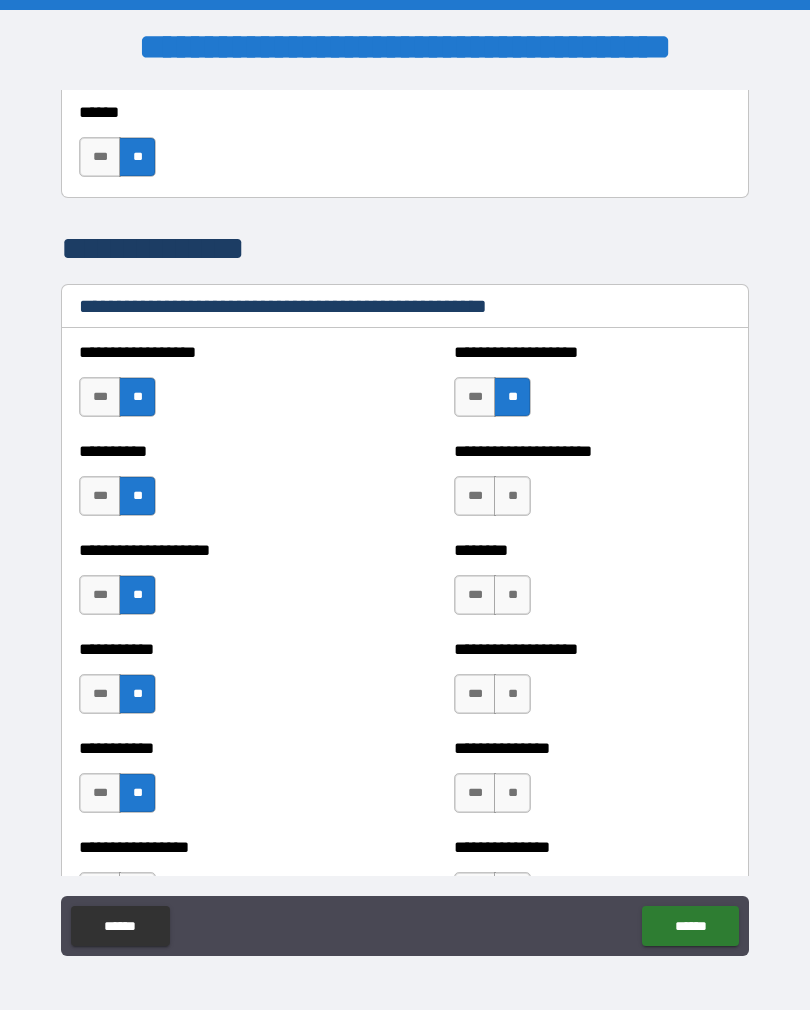 click on "**" at bounding box center [512, 496] 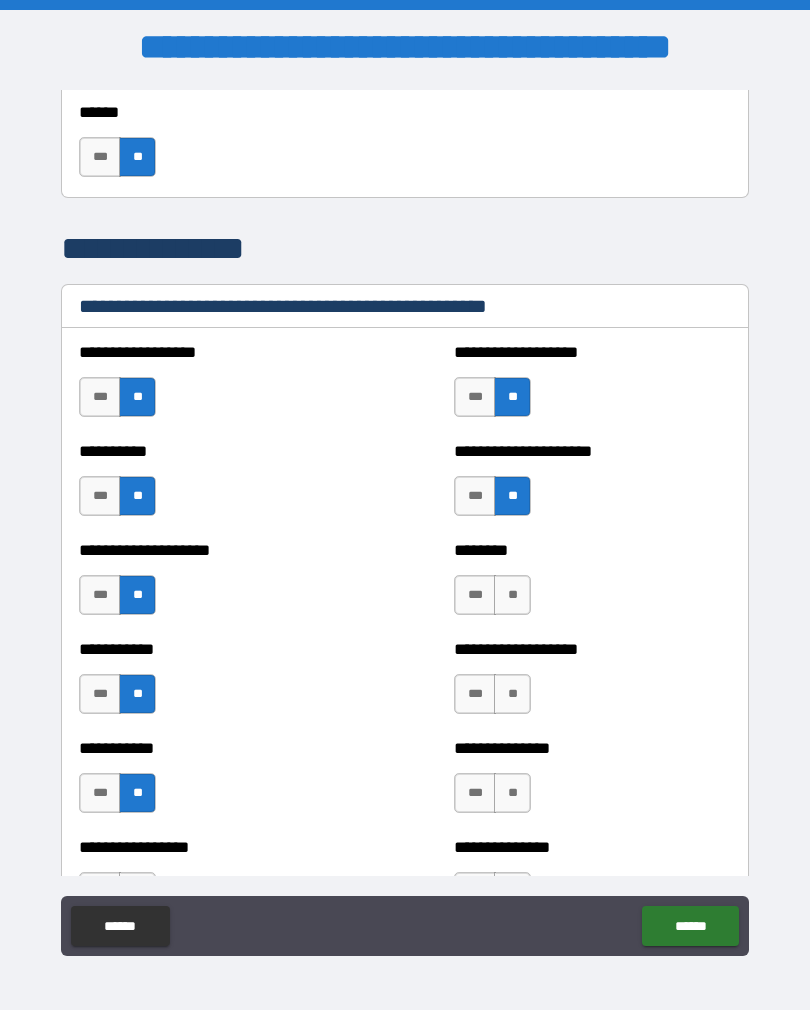 click on "***" at bounding box center [475, 595] 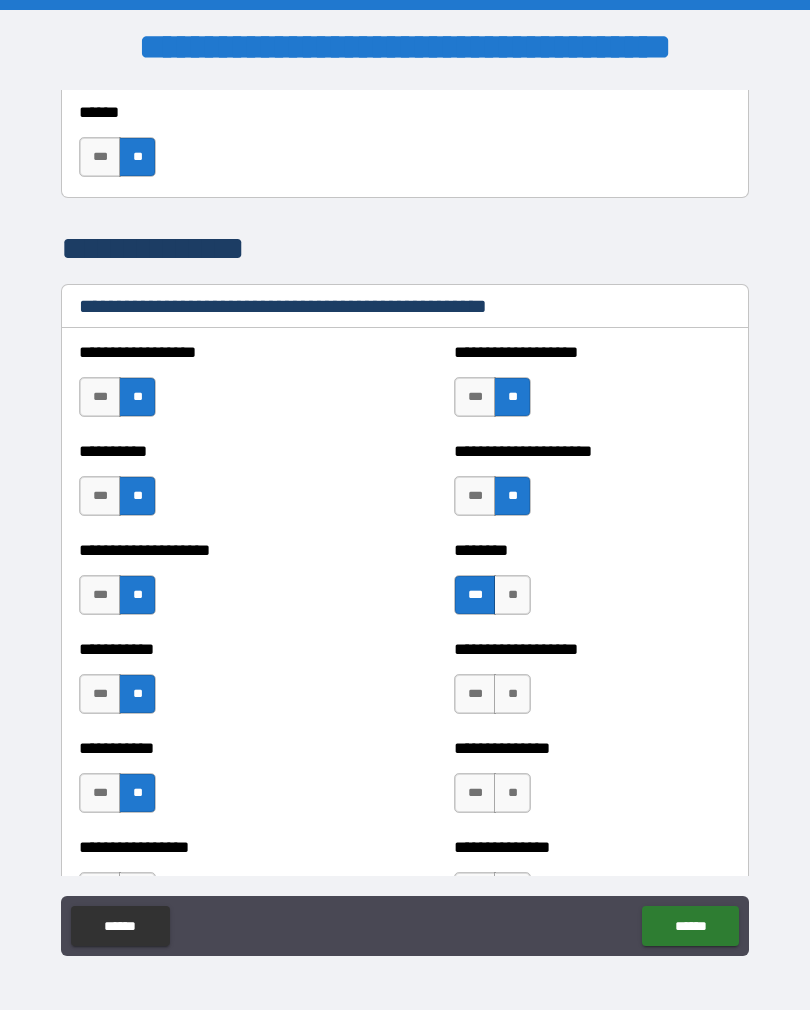 click on "***" at bounding box center (475, 694) 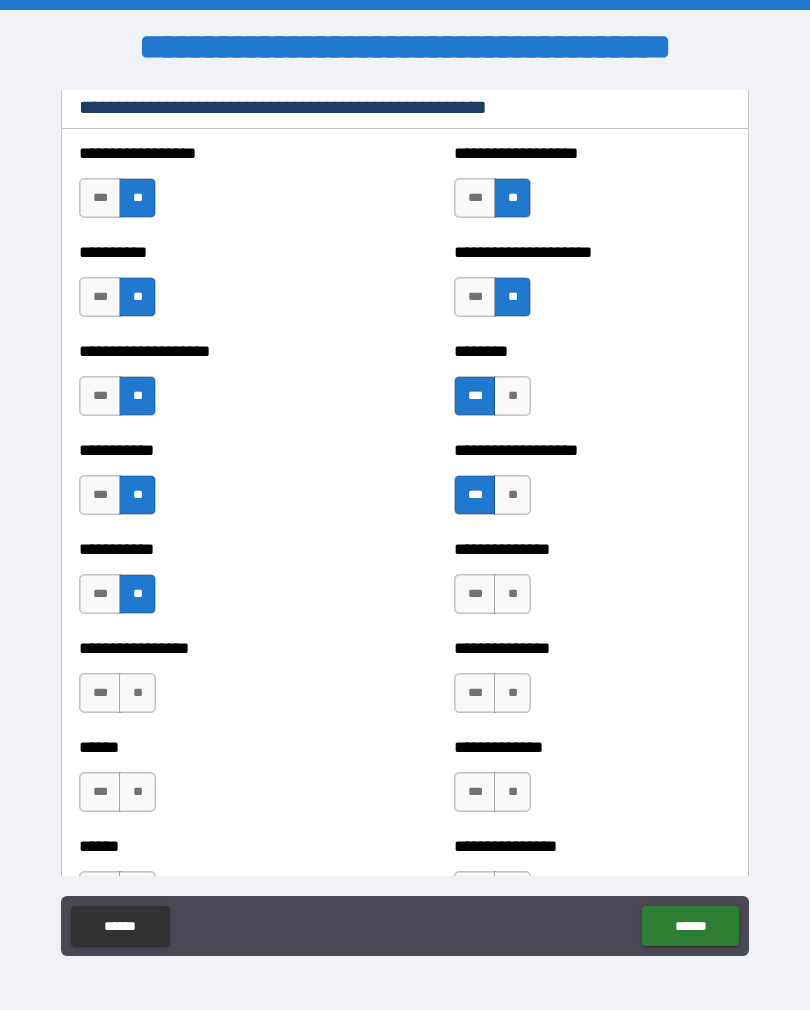 scroll, scrollTop: 2509, scrollLeft: 0, axis: vertical 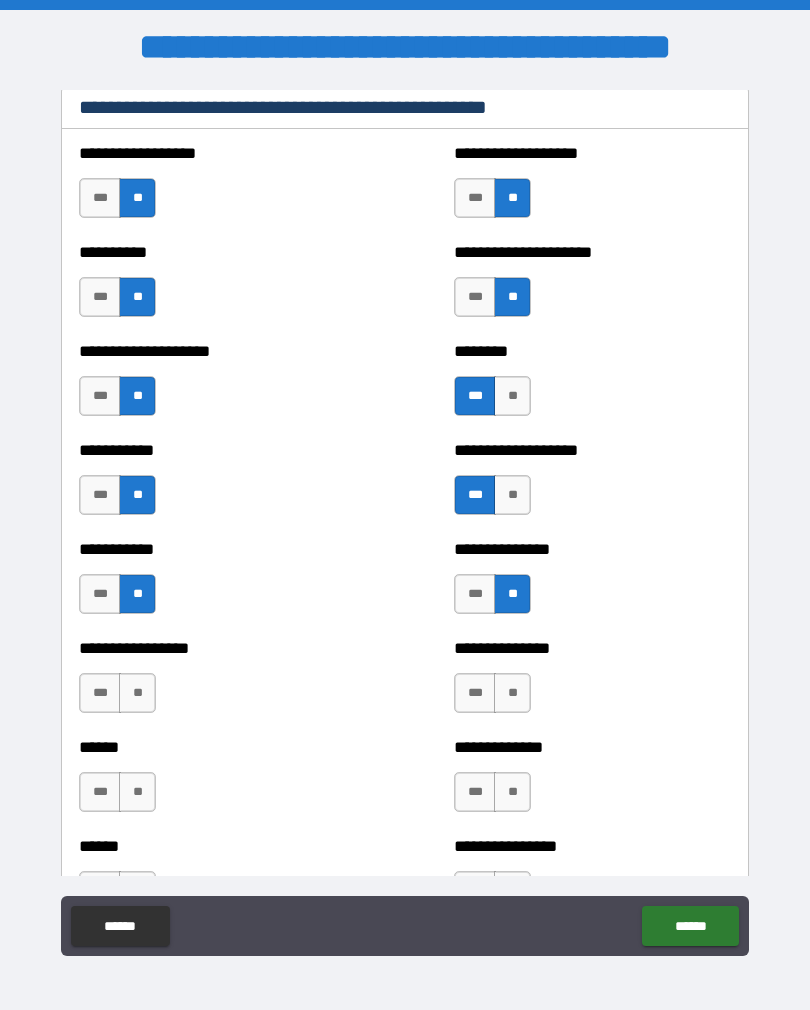 click on "**" at bounding box center (512, 693) 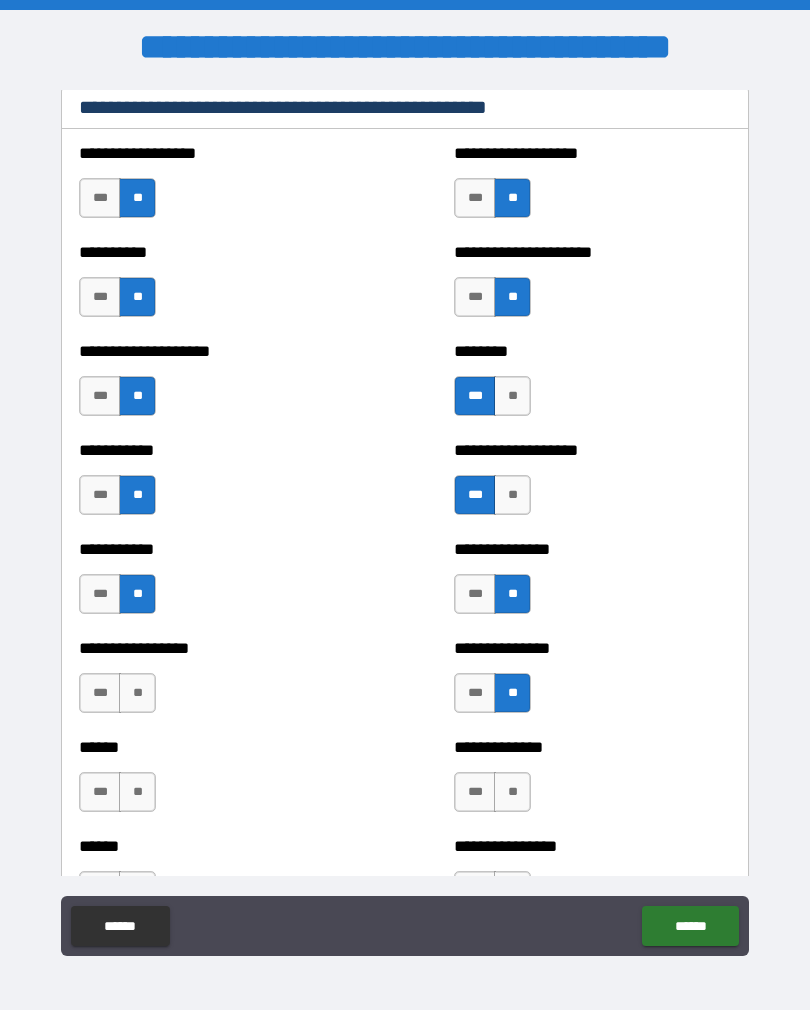 click on "**" at bounding box center [512, 792] 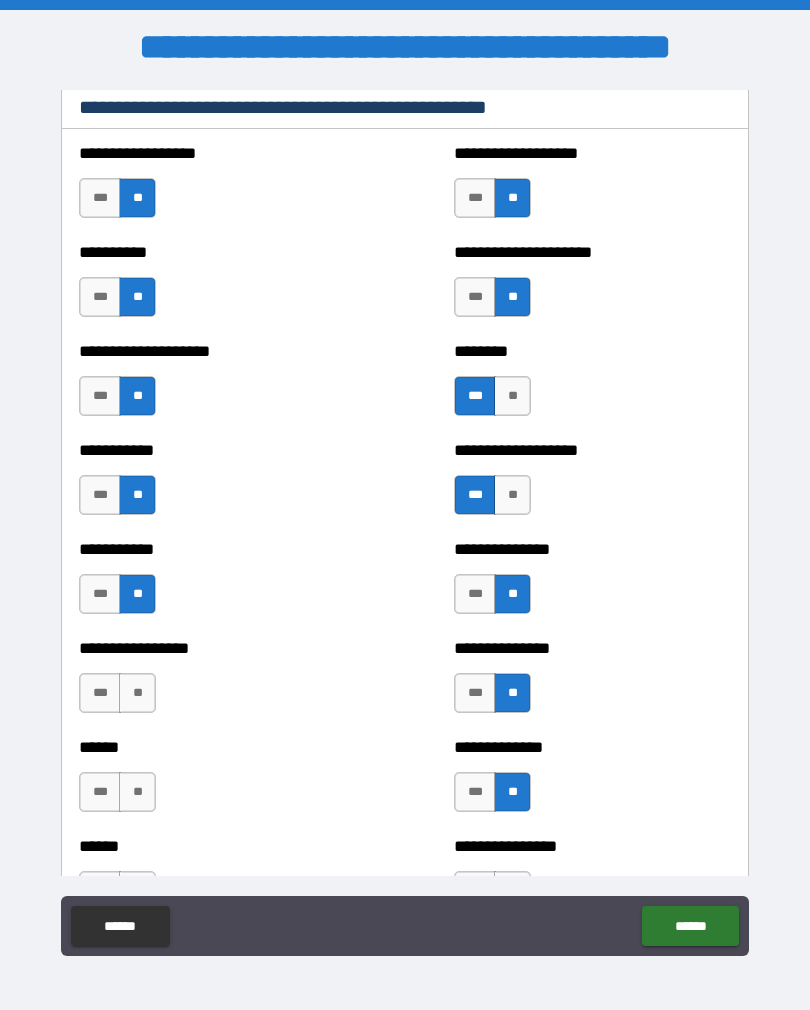 click on "**" at bounding box center (137, 693) 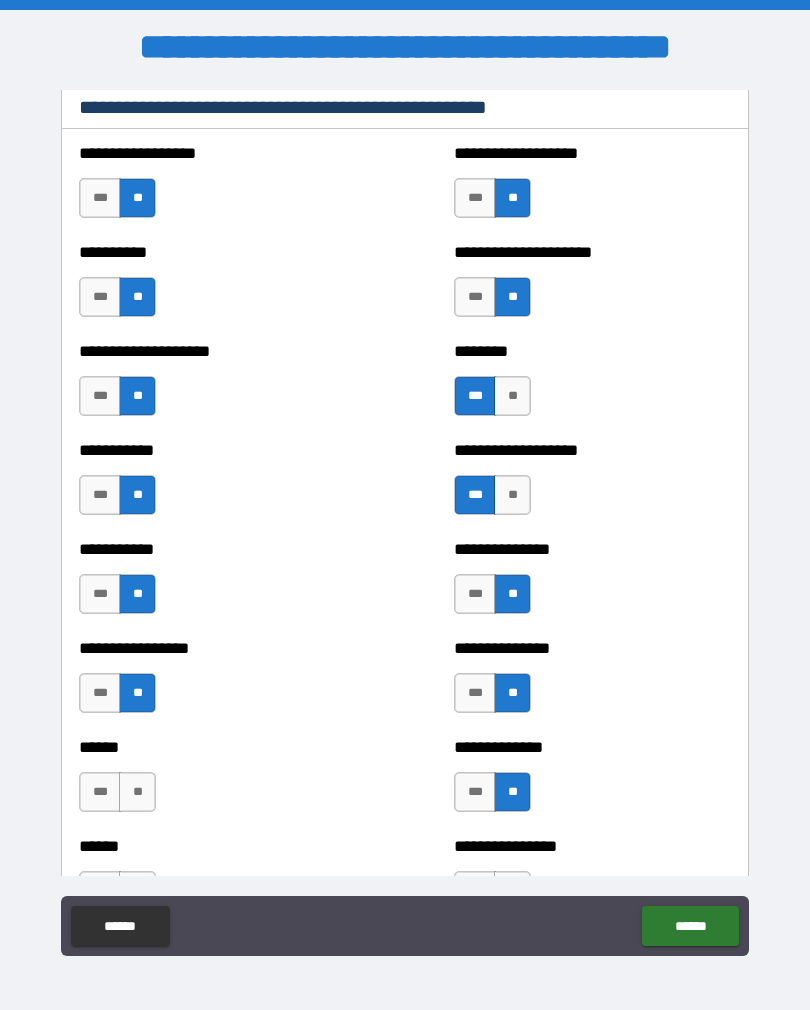click on "**" at bounding box center [137, 792] 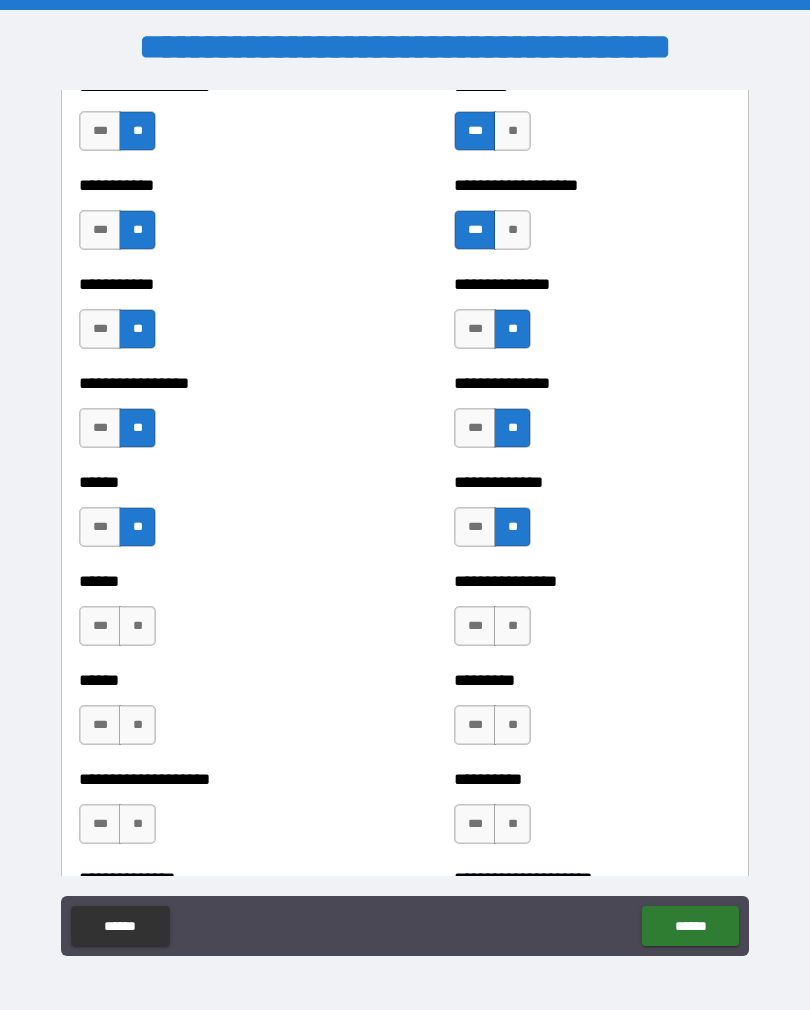 scroll, scrollTop: 2776, scrollLeft: 0, axis: vertical 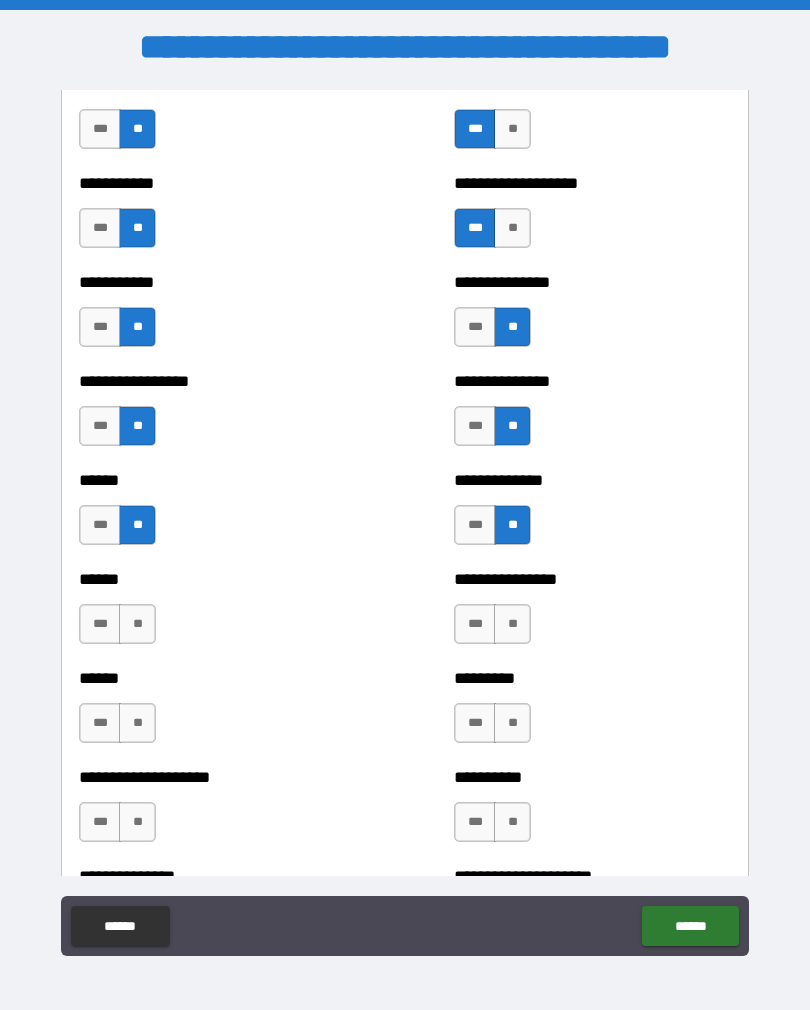 click on "**" at bounding box center (137, 624) 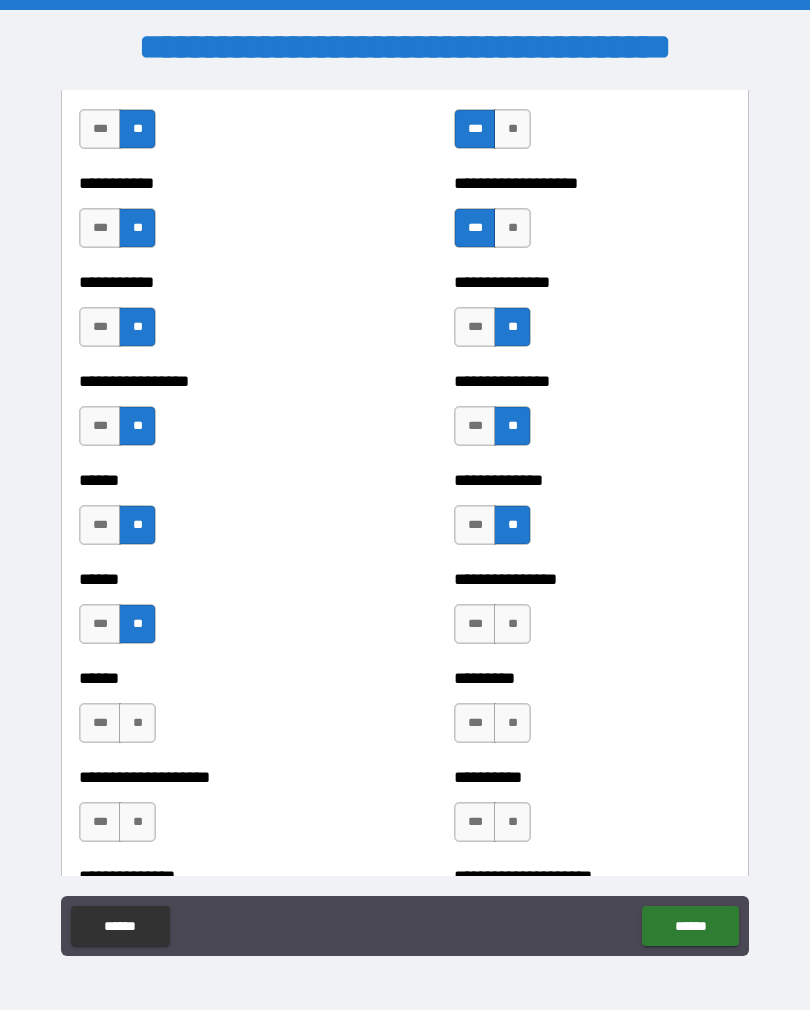 click on "**" at bounding box center (137, 723) 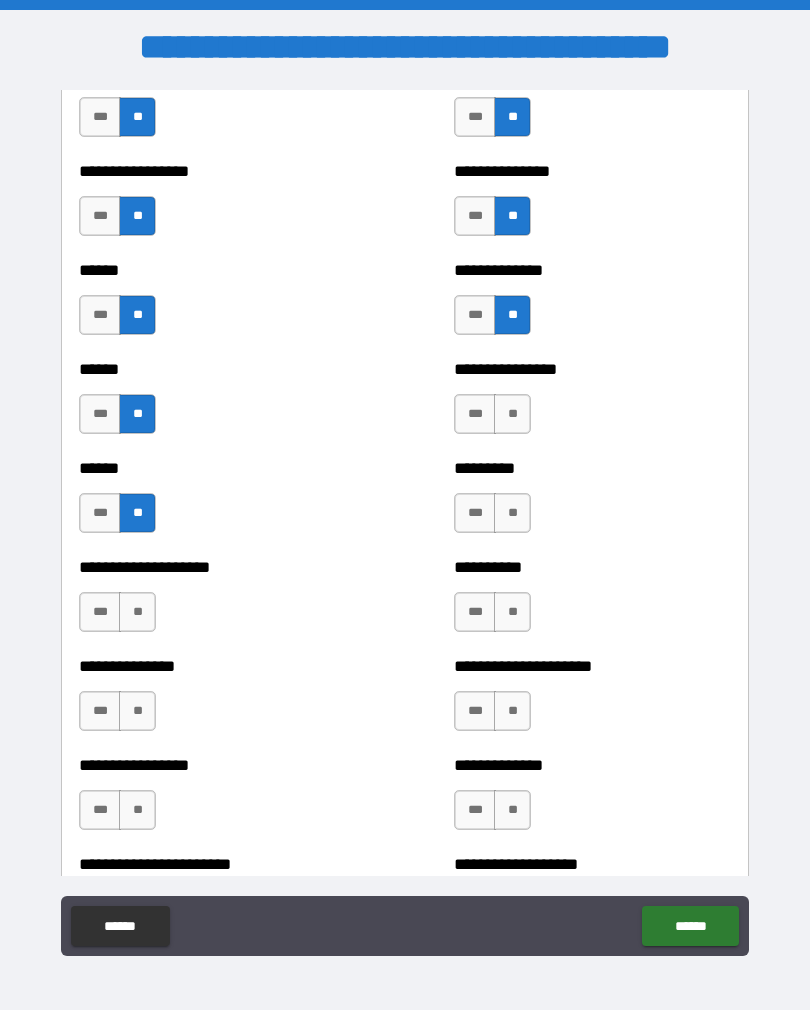 scroll, scrollTop: 2987, scrollLeft: 0, axis: vertical 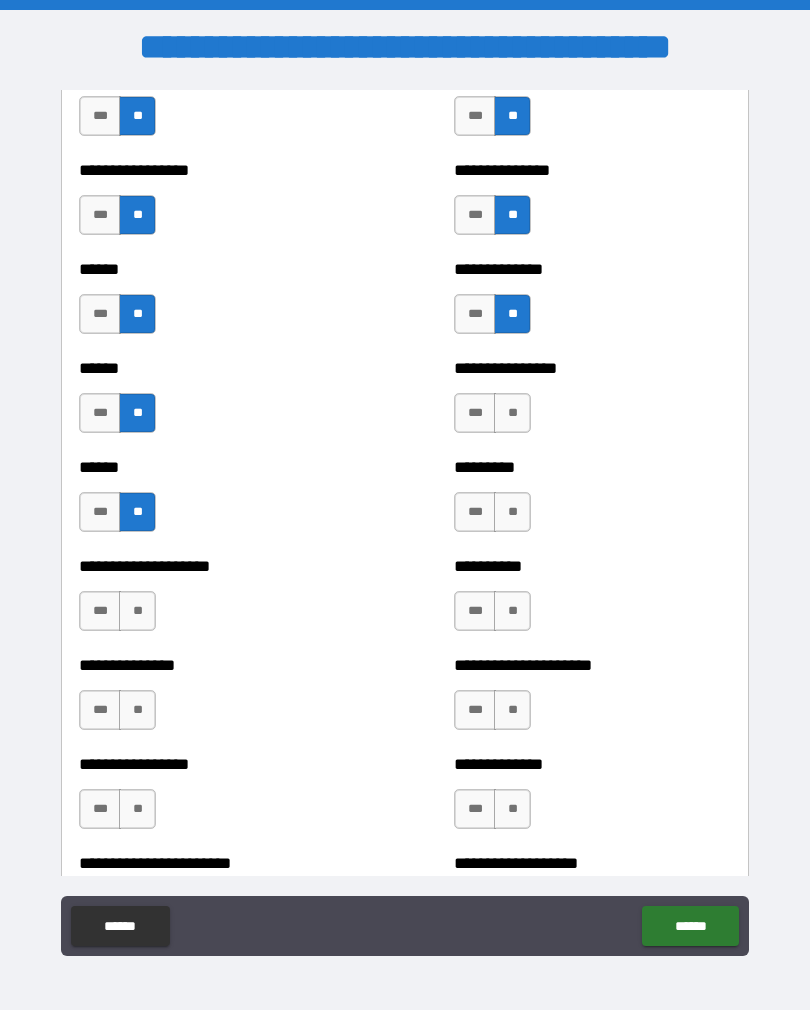 click on "***" at bounding box center (100, 611) 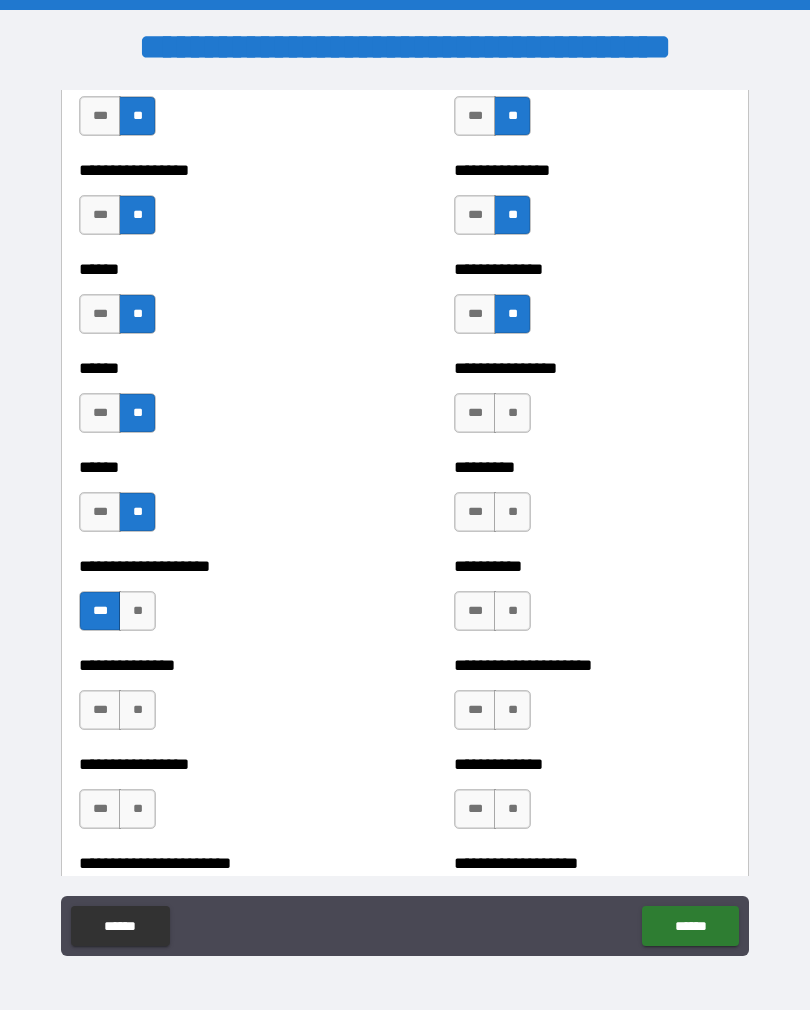 click on "**" at bounding box center (512, 611) 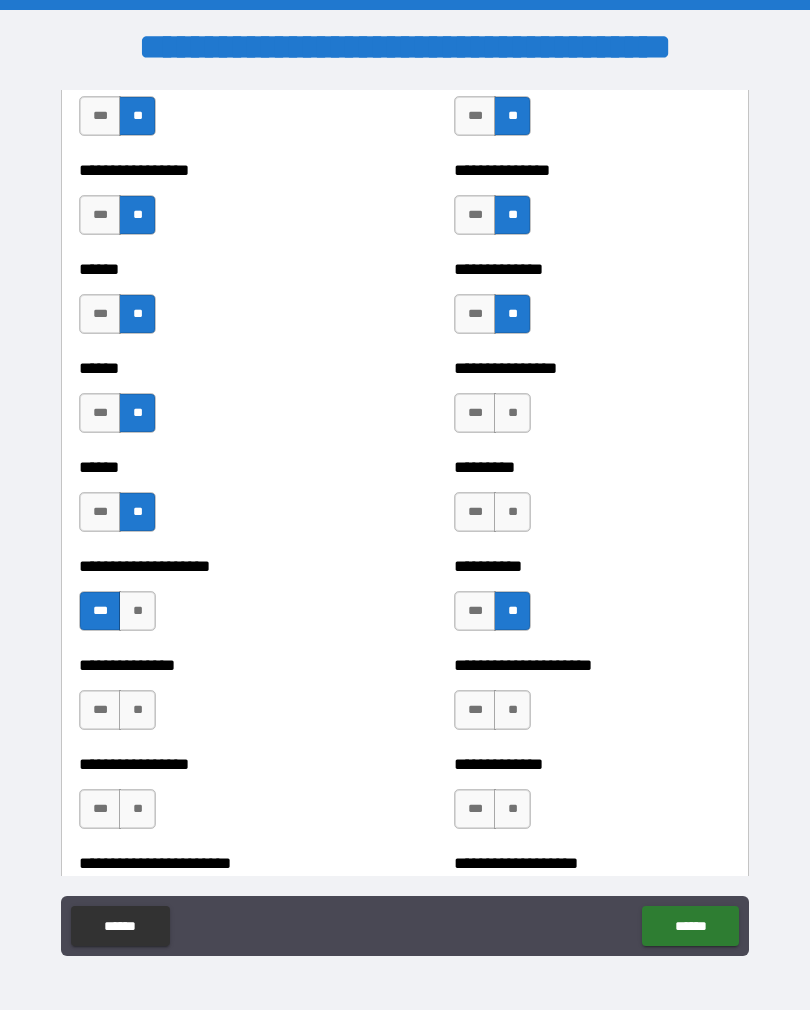 click on "**" at bounding box center (512, 512) 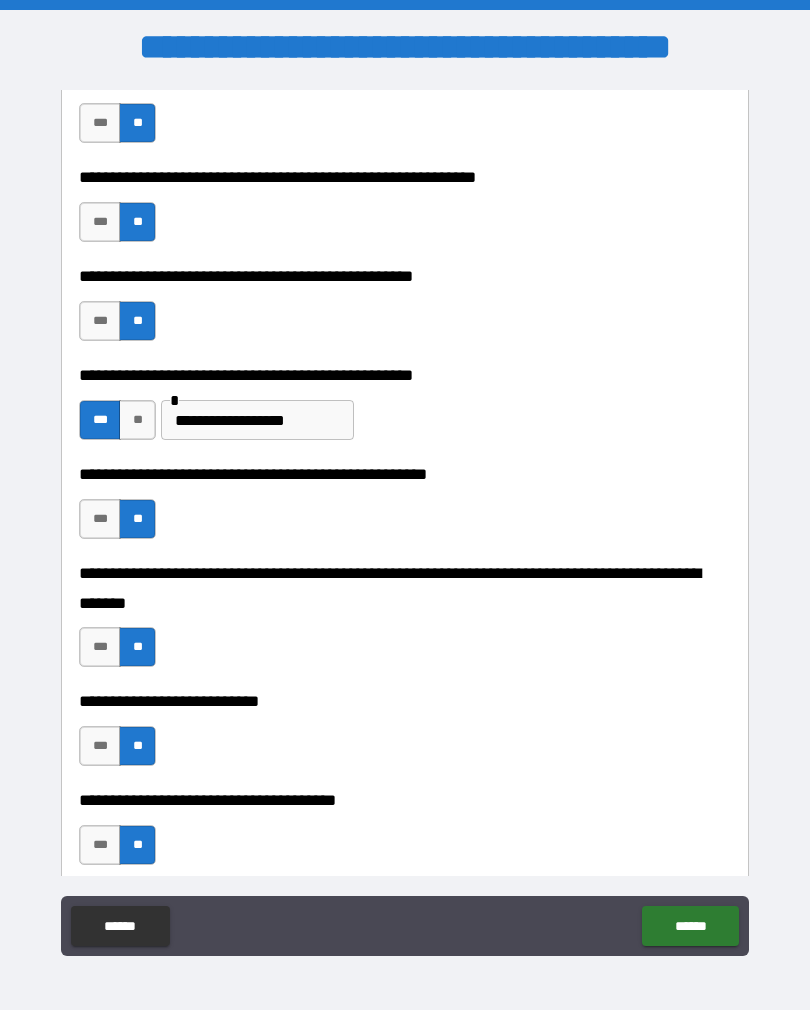 scroll, scrollTop: 513, scrollLeft: 0, axis: vertical 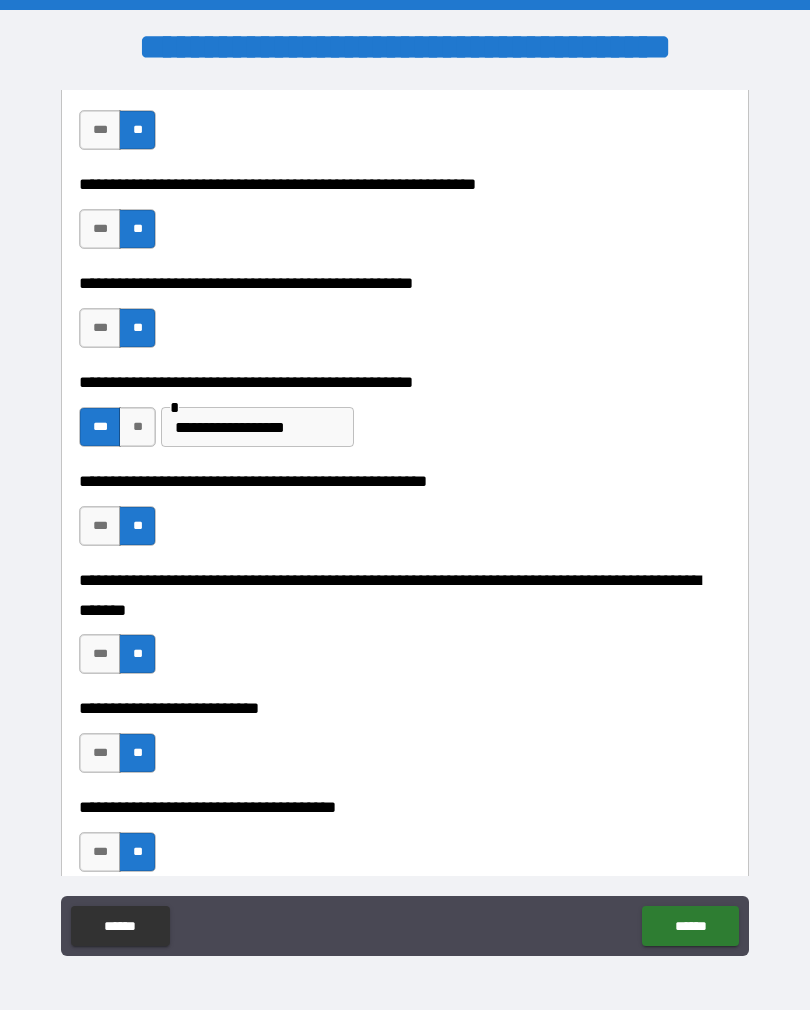click on "**********" at bounding box center [257, 427] 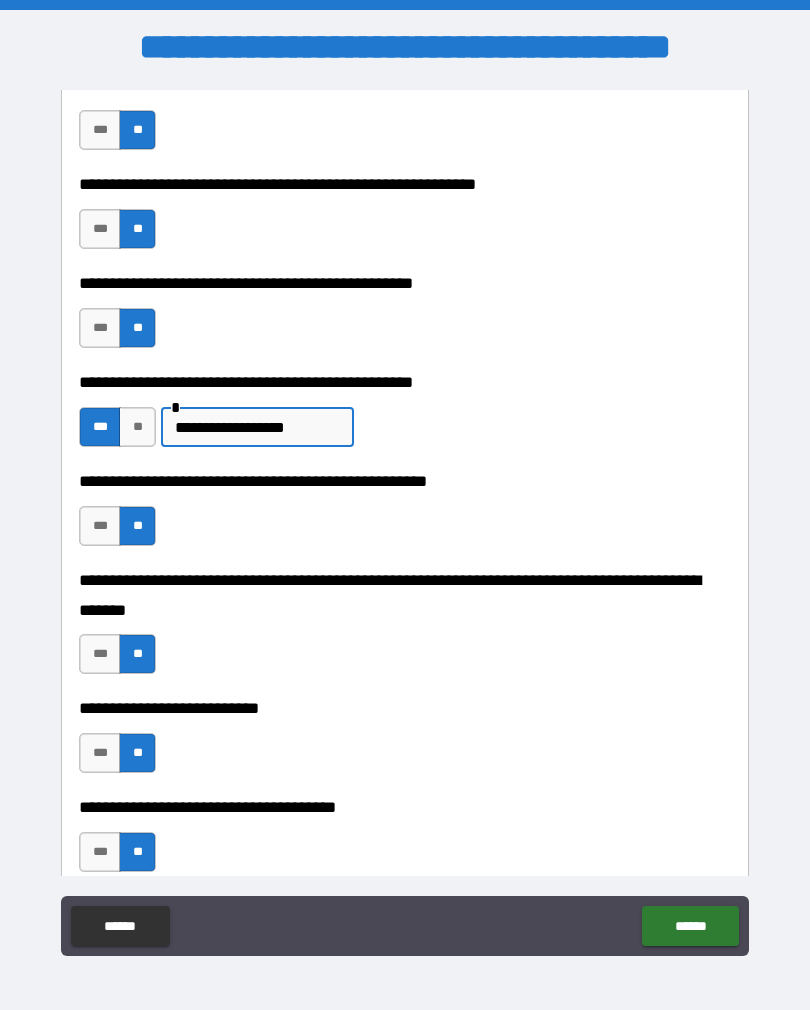 click on "**********" at bounding box center [257, 427] 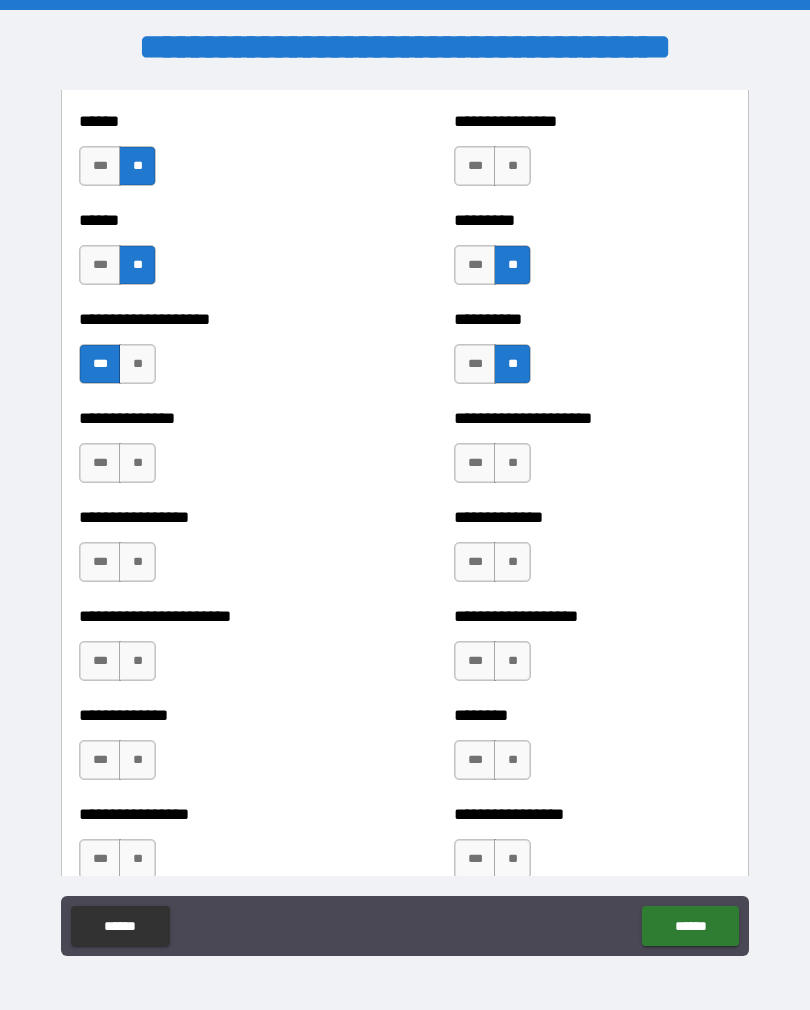 scroll, scrollTop: 3237, scrollLeft: 0, axis: vertical 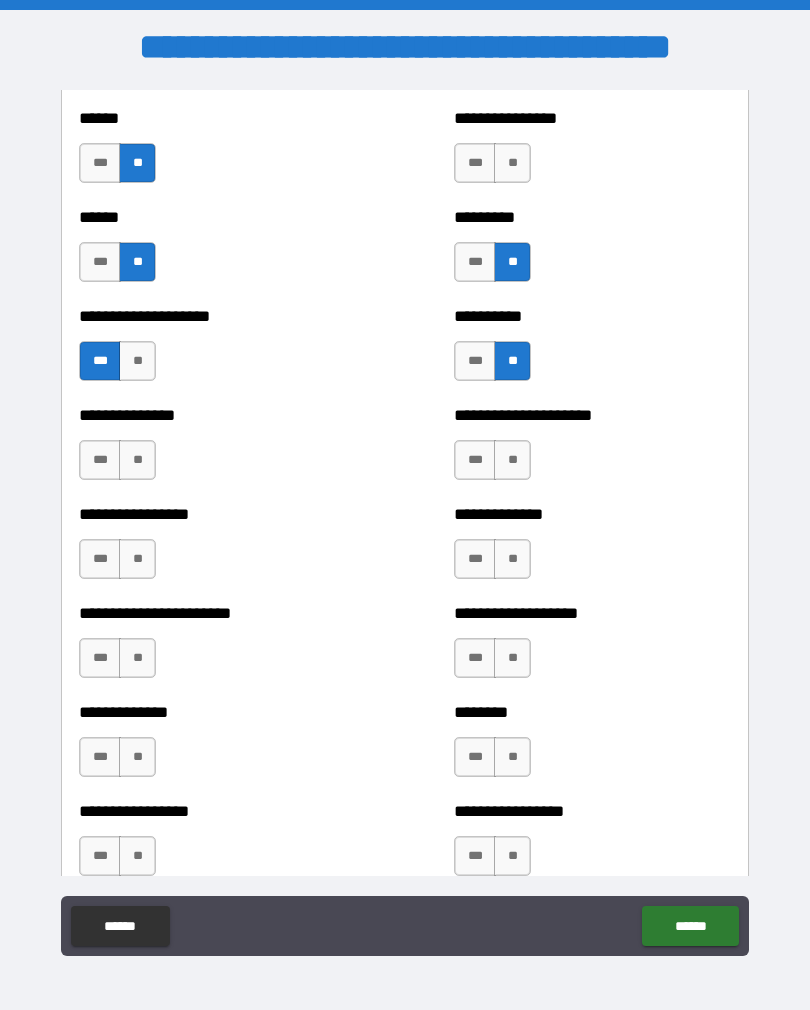 type on "**********" 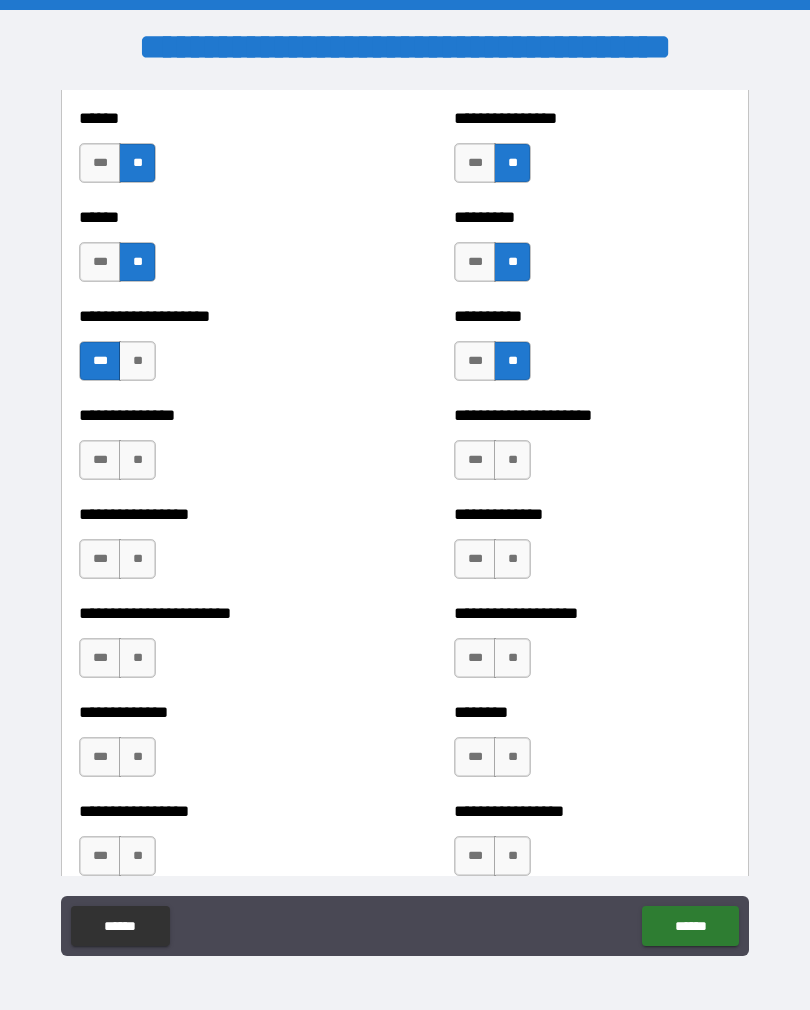 click on "**" at bounding box center (137, 460) 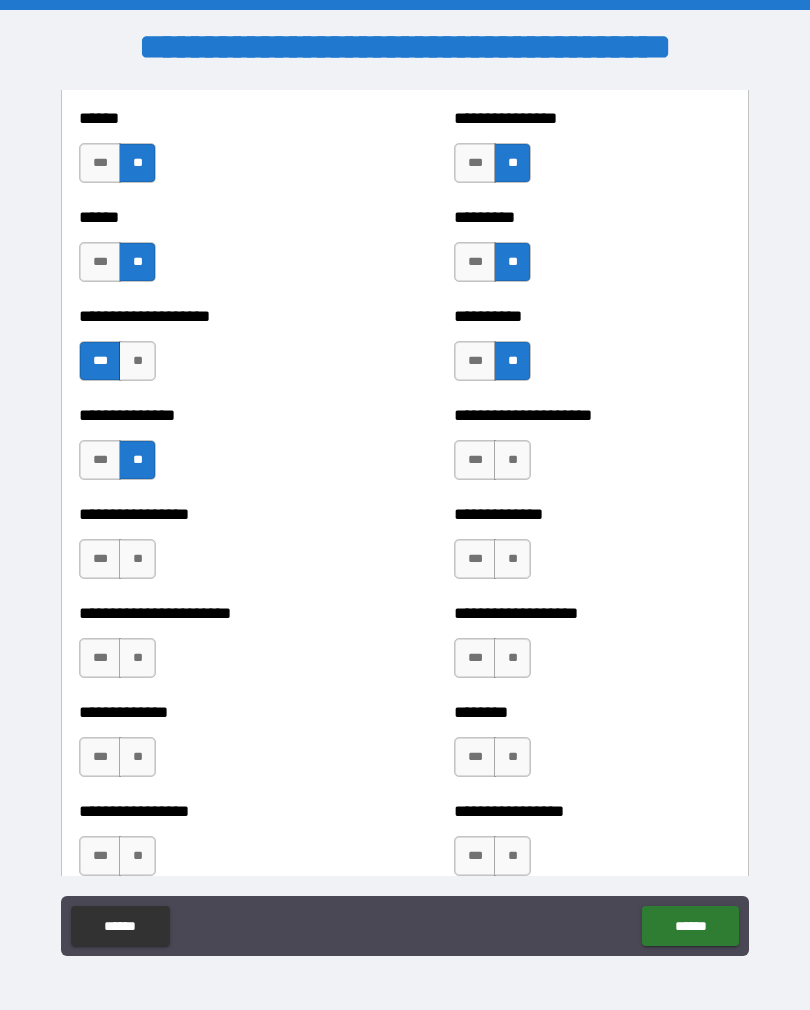click on "**" at bounding box center [137, 559] 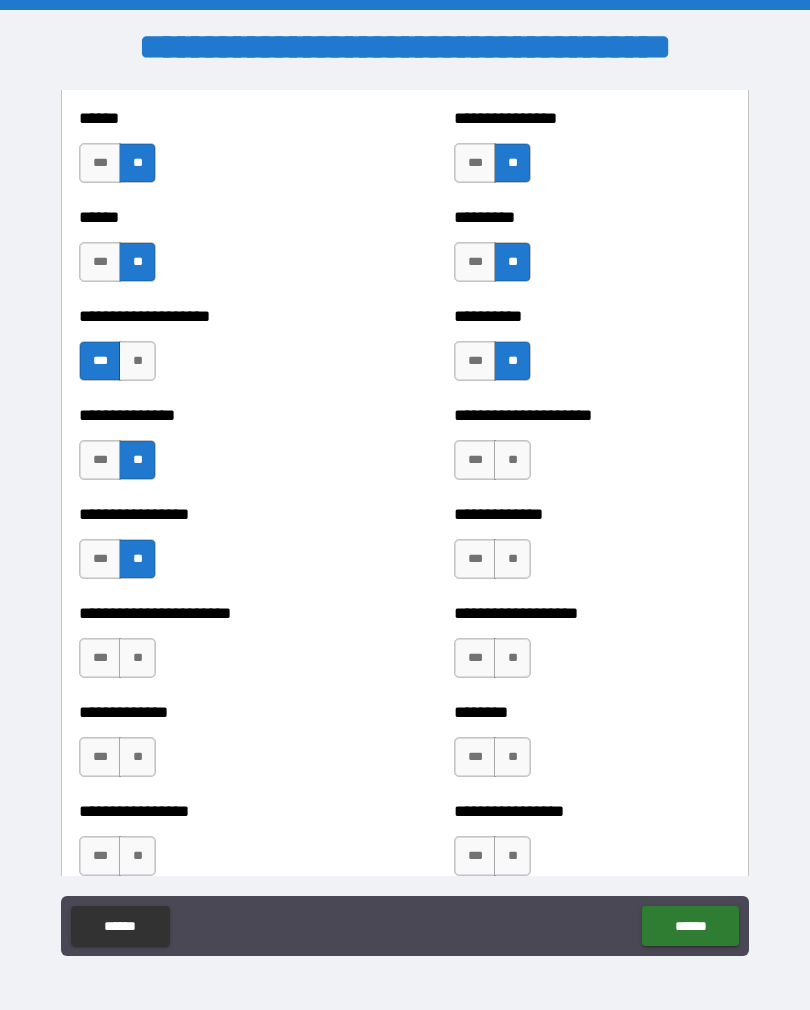 click on "**" at bounding box center [137, 658] 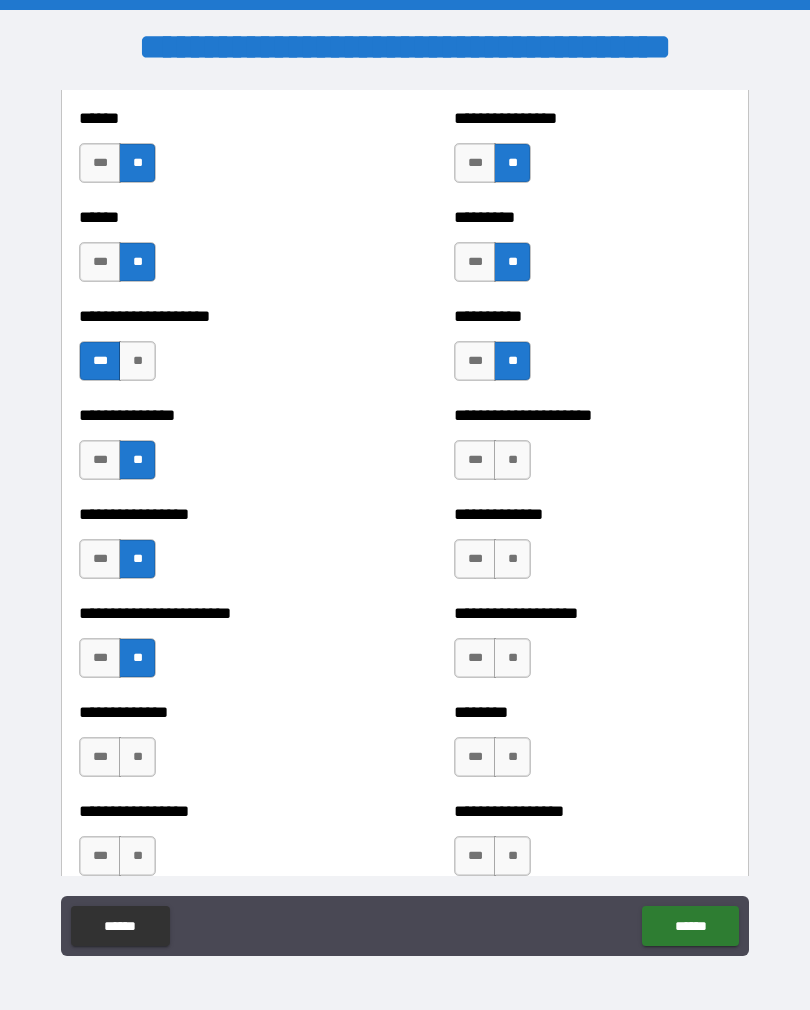click on "**" at bounding box center [137, 757] 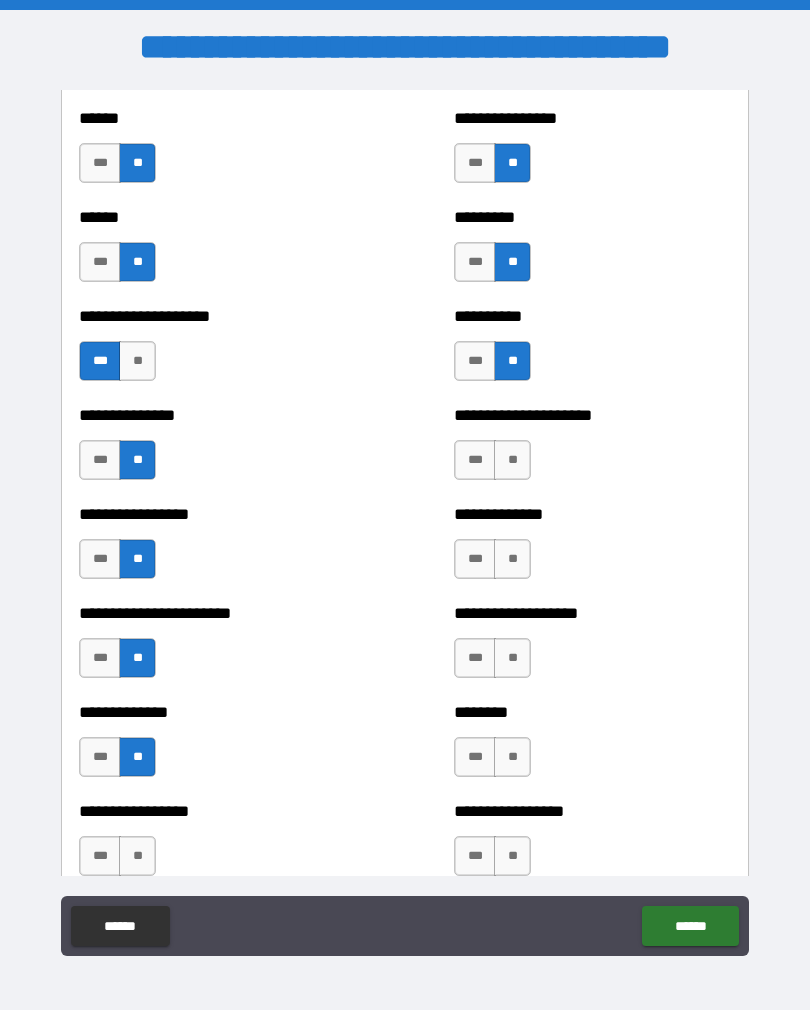 click on "**" at bounding box center (512, 460) 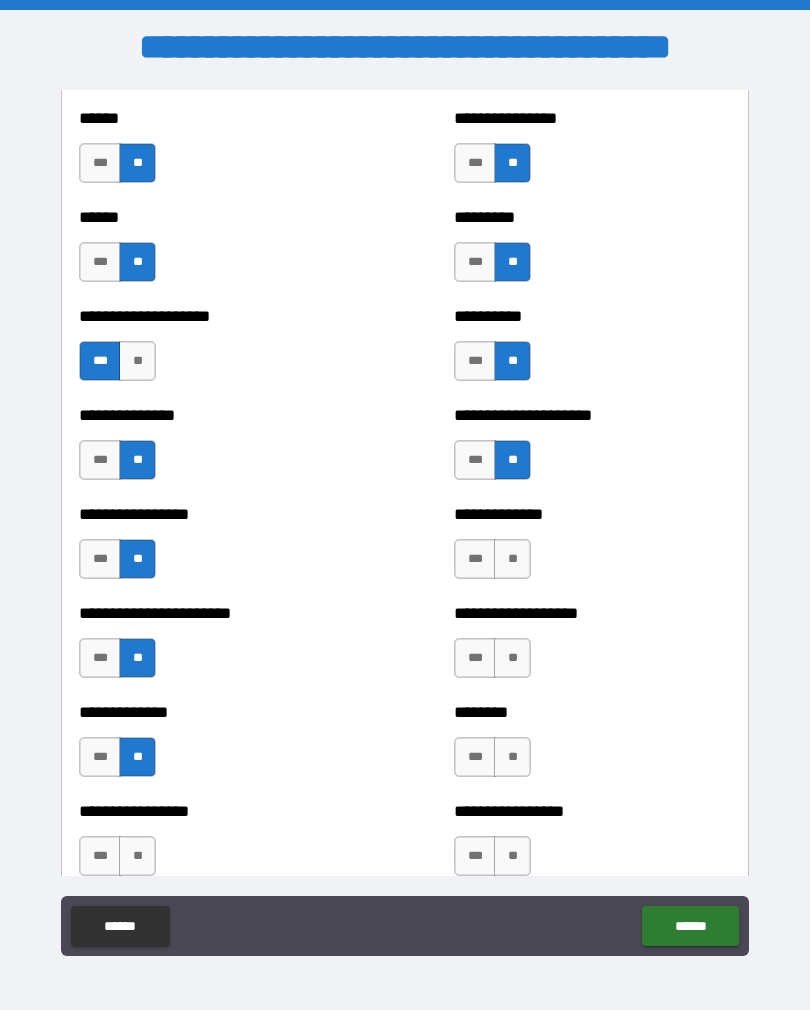 click on "**" at bounding box center [512, 559] 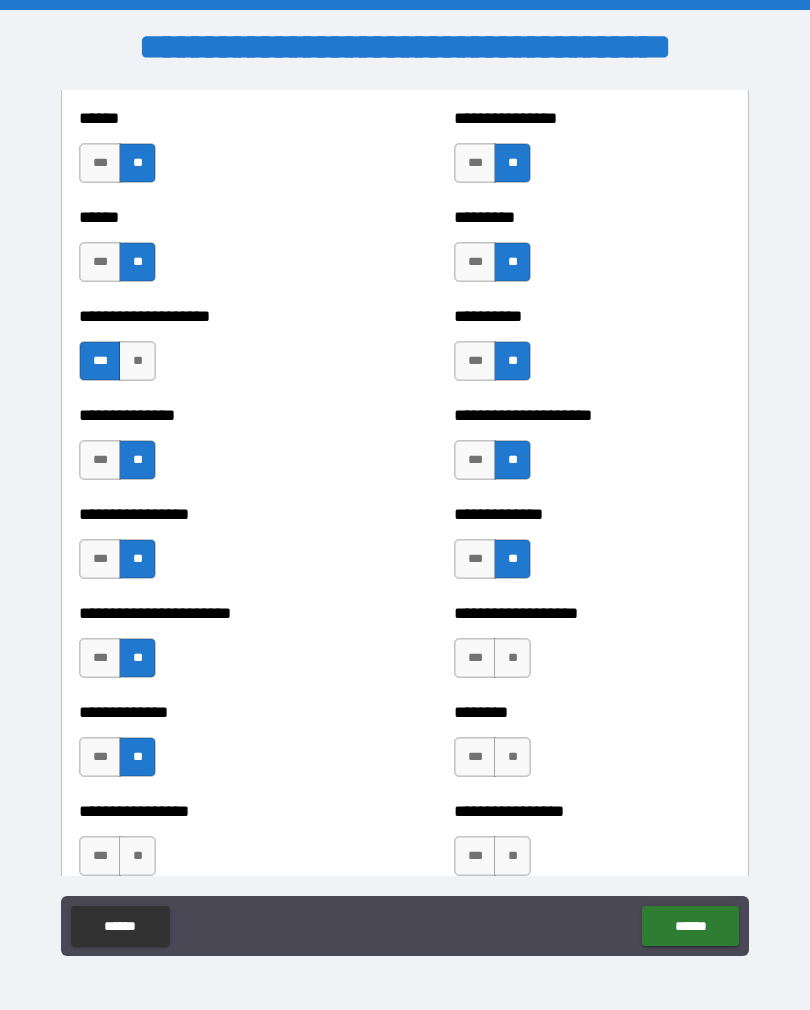 click on "**" at bounding box center [512, 658] 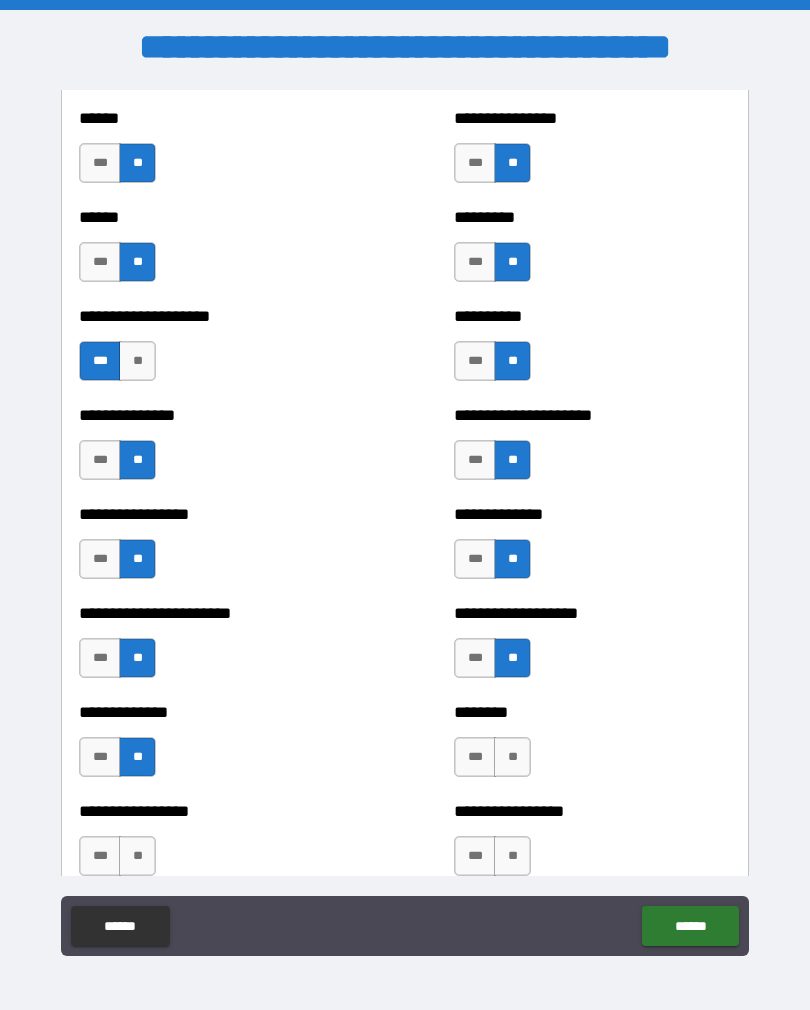 click on "**" at bounding box center (512, 757) 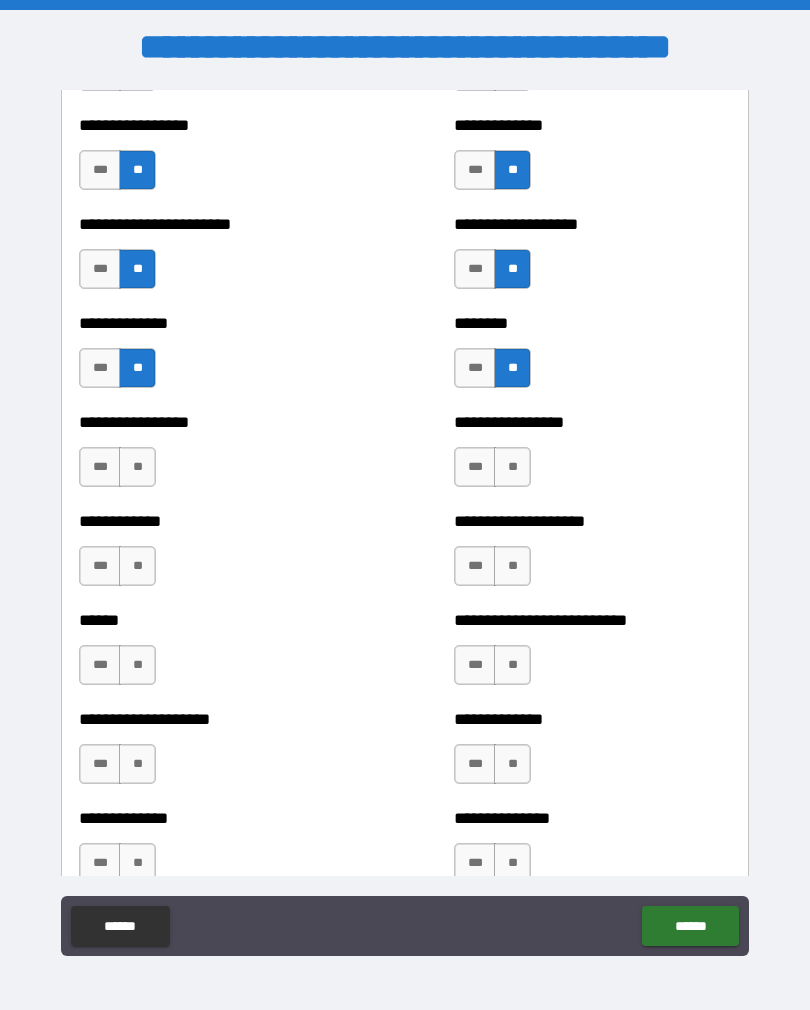 scroll, scrollTop: 3630, scrollLeft: 0, axis: vertical 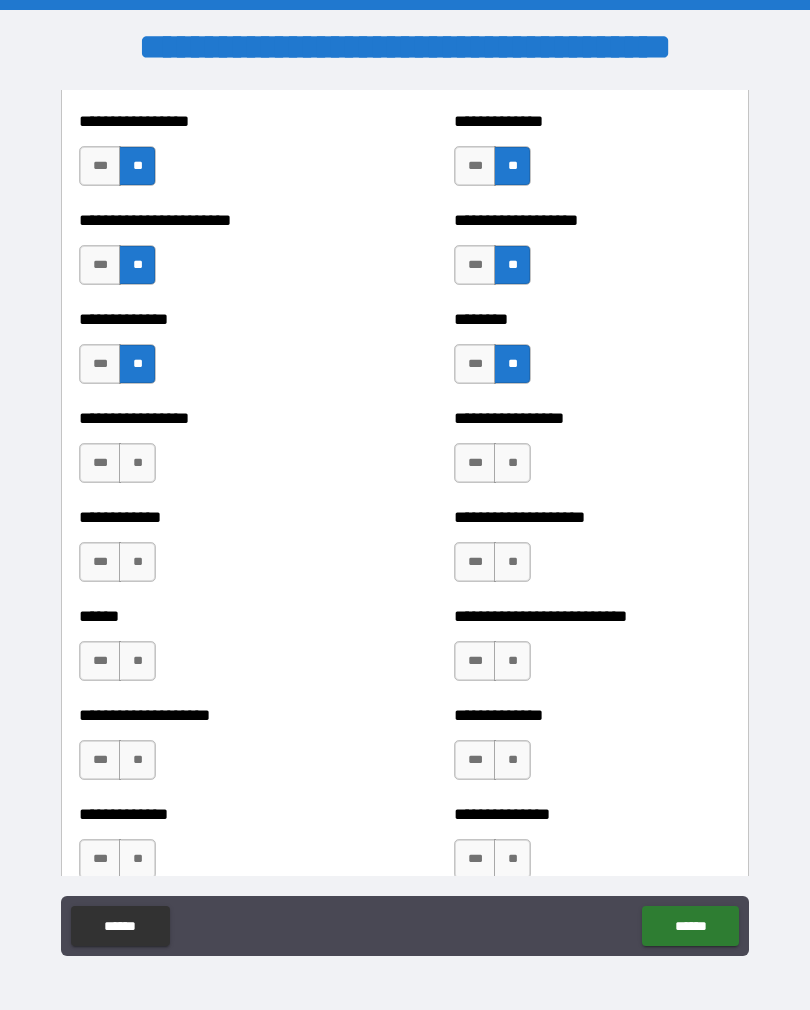 click on "**" at bounding box center (512, 463) 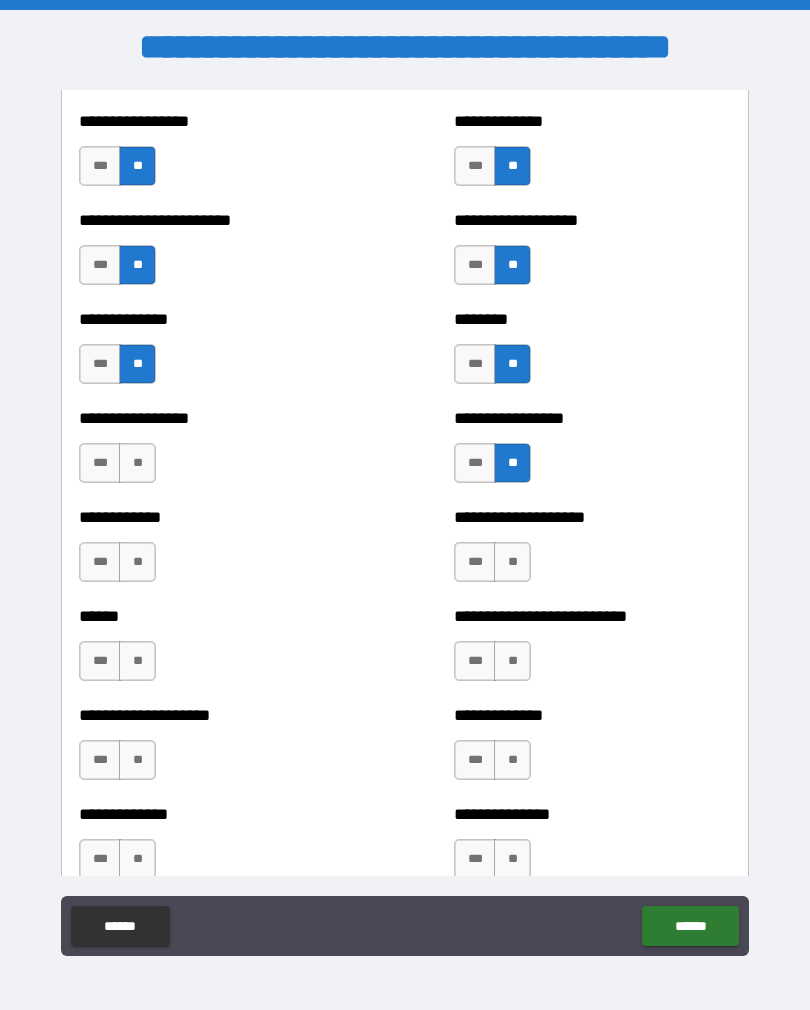 click on "**" at bounding box center (512, 562) 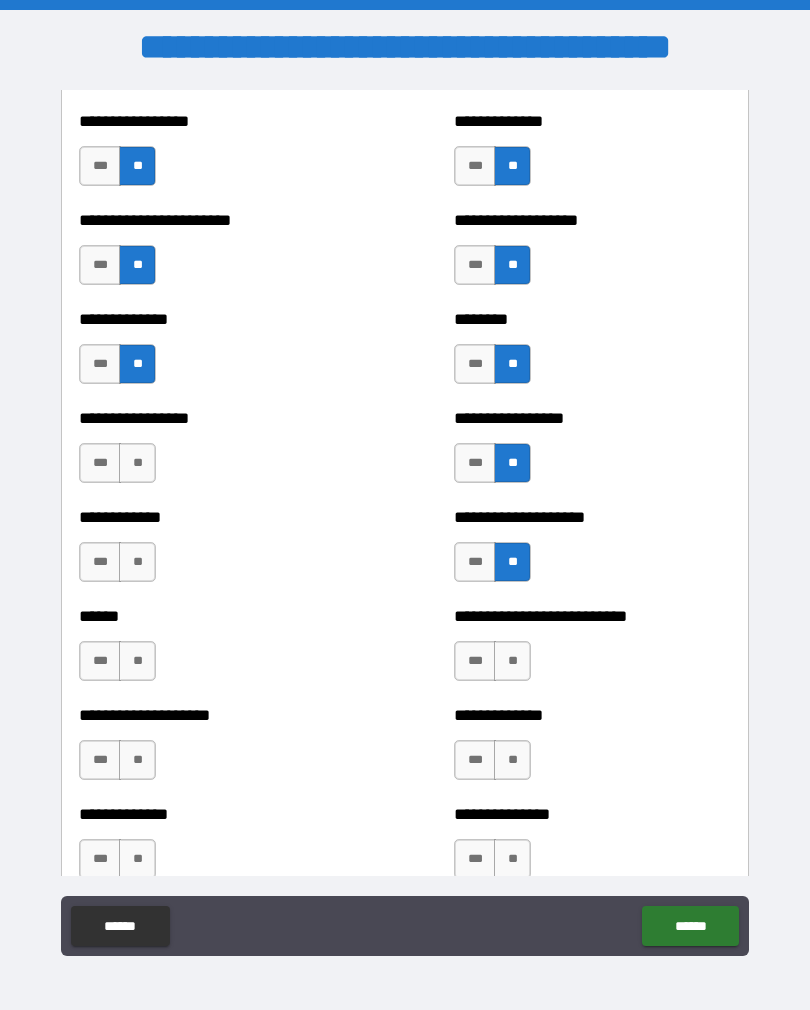 click on "**" at bounding box center [512, 661] 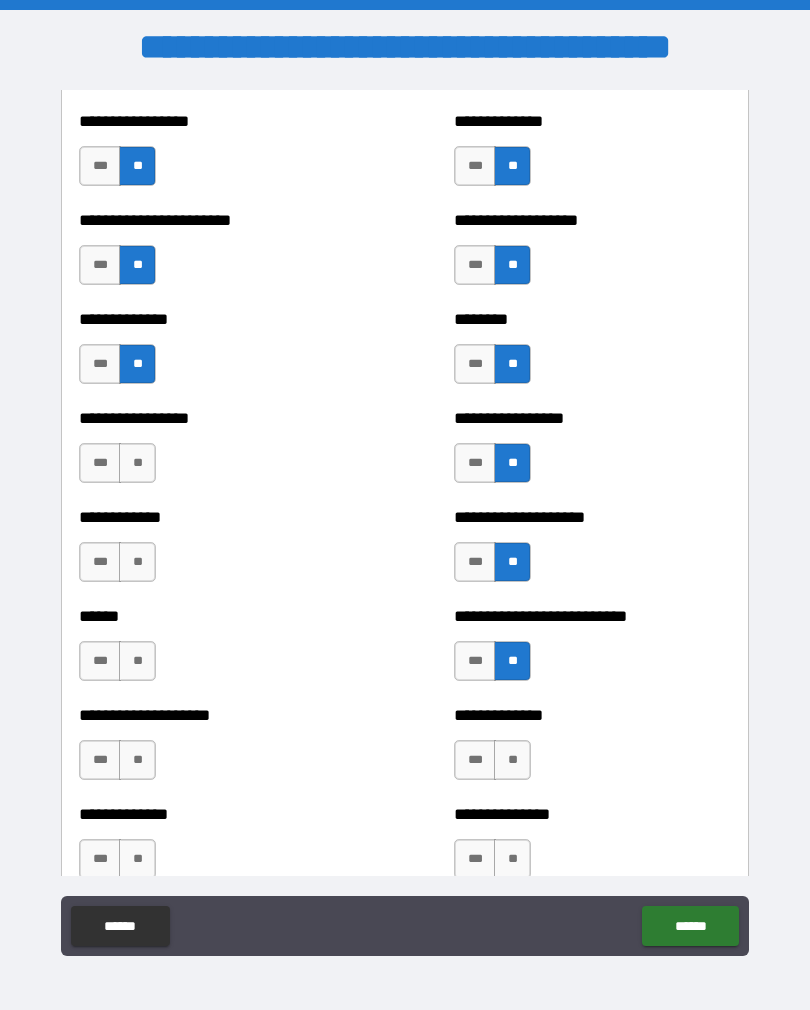 click on "**" at bounding box center [137, 463] 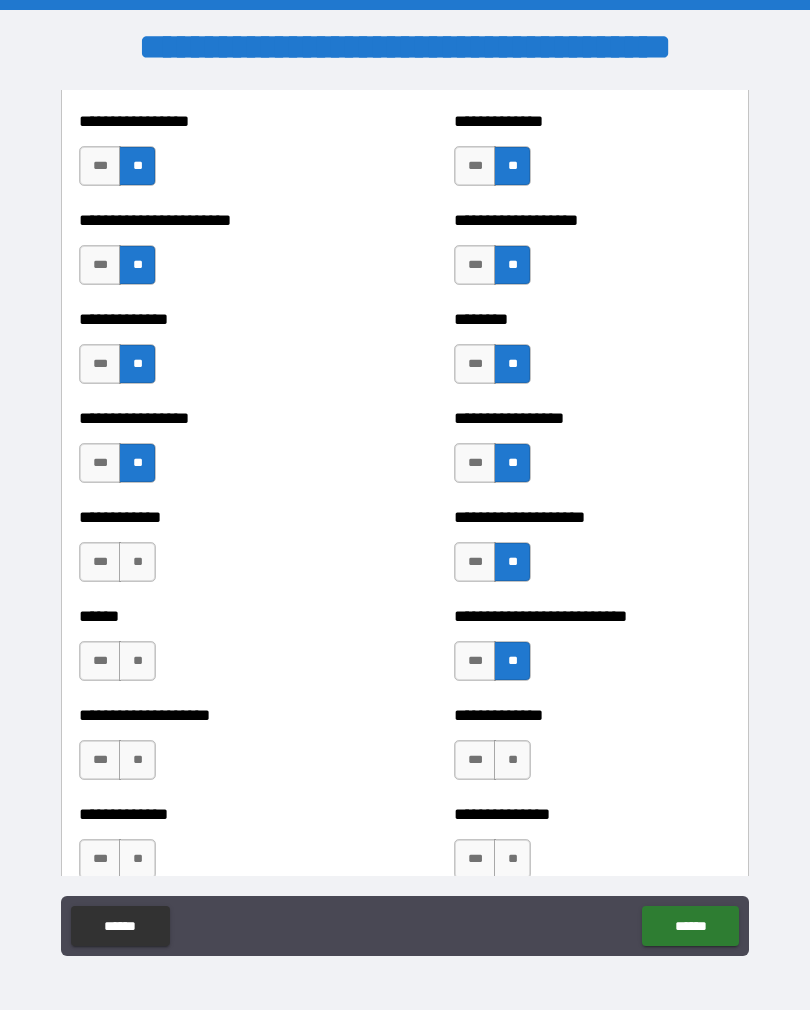 click on "**" at bounding box center [137, 562] 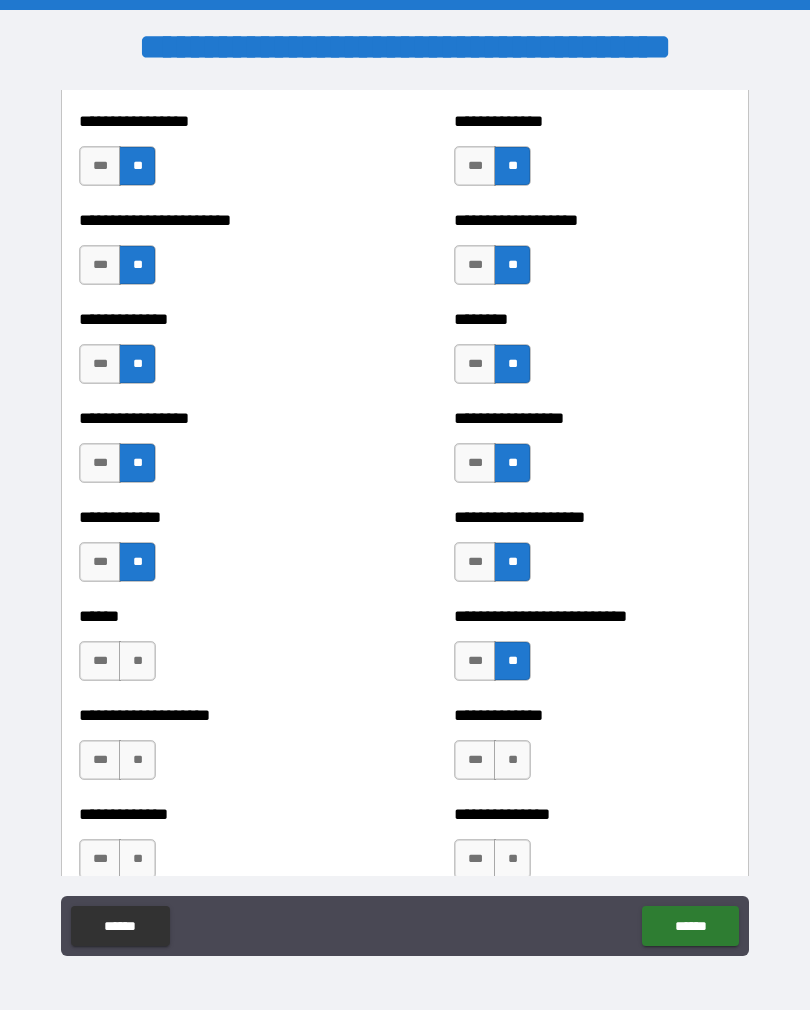click on "**" at bounding box center [137, 661] 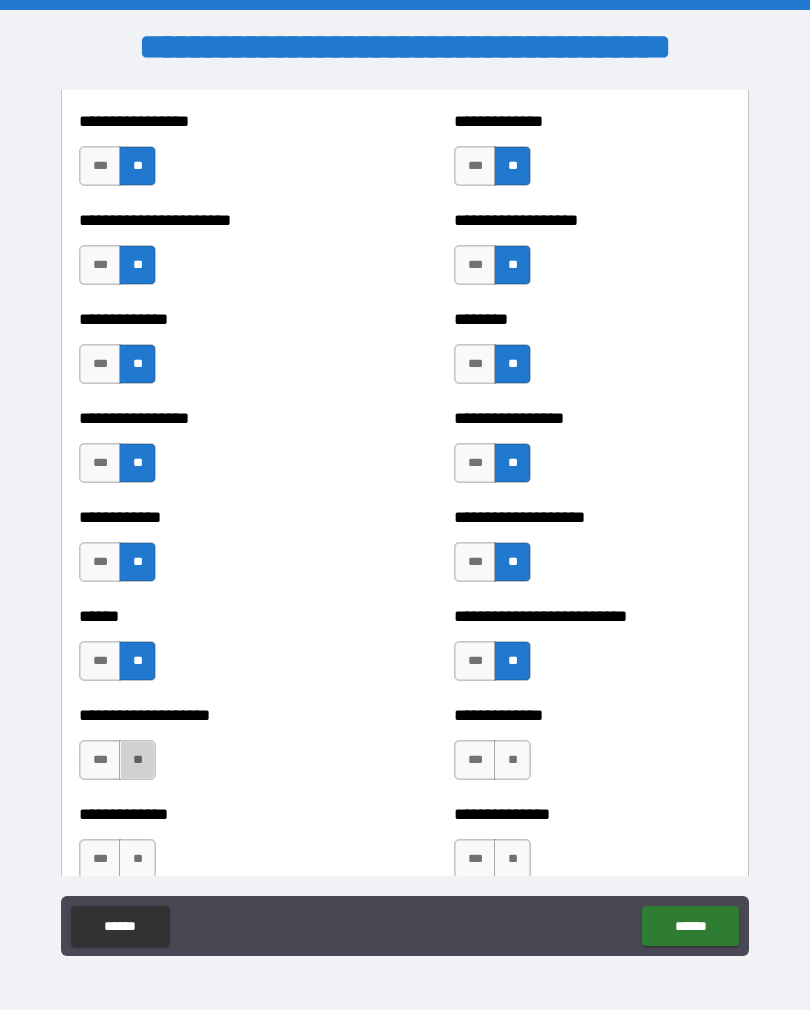 click on "**" at bounding box center [137, 760] 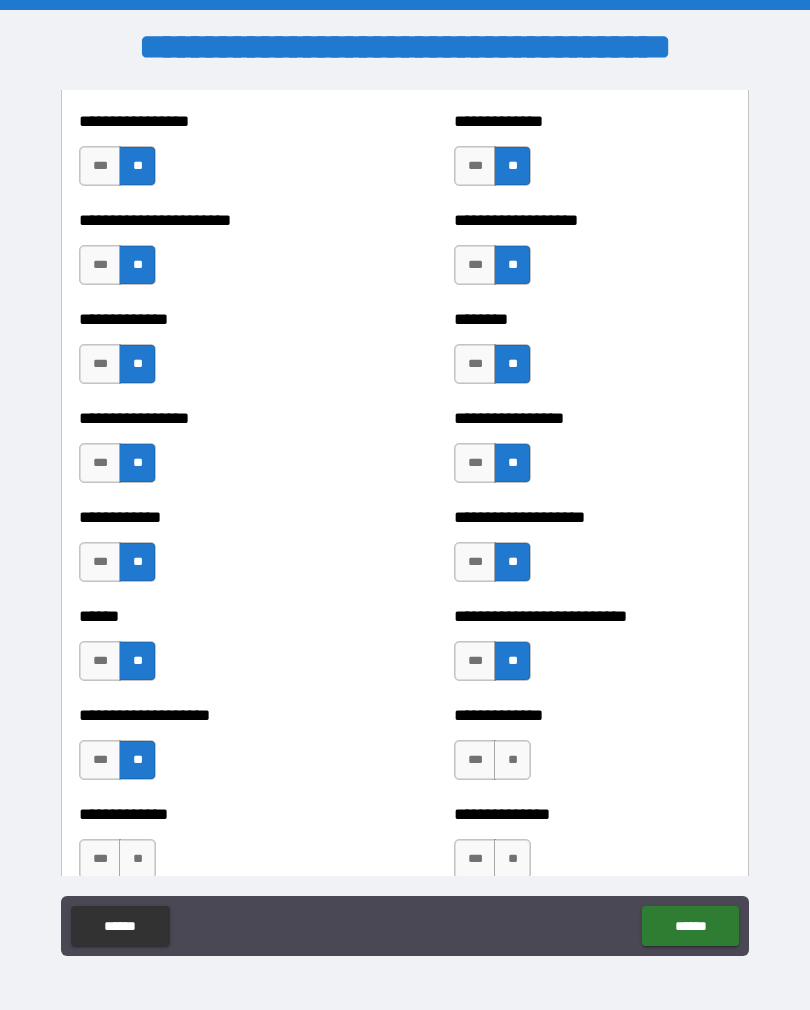 click on "**" at bounding box center [512, 760] 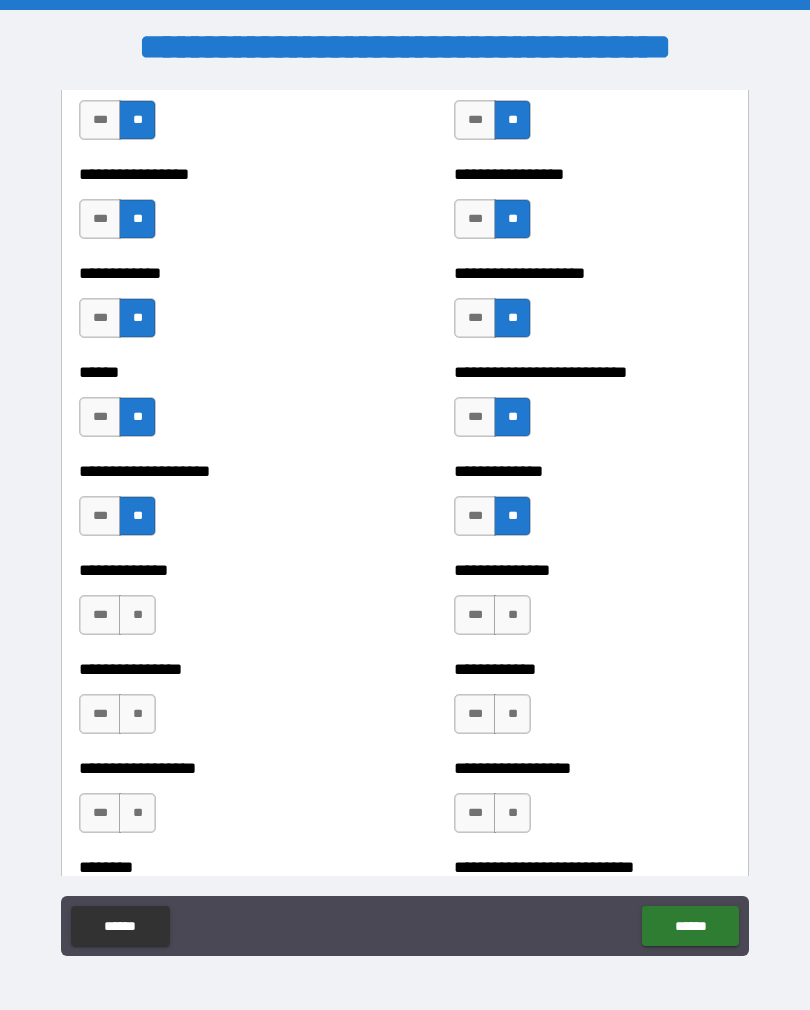 scroll, scrollTop: 3876, scrollLeft: 0, axis: vertical 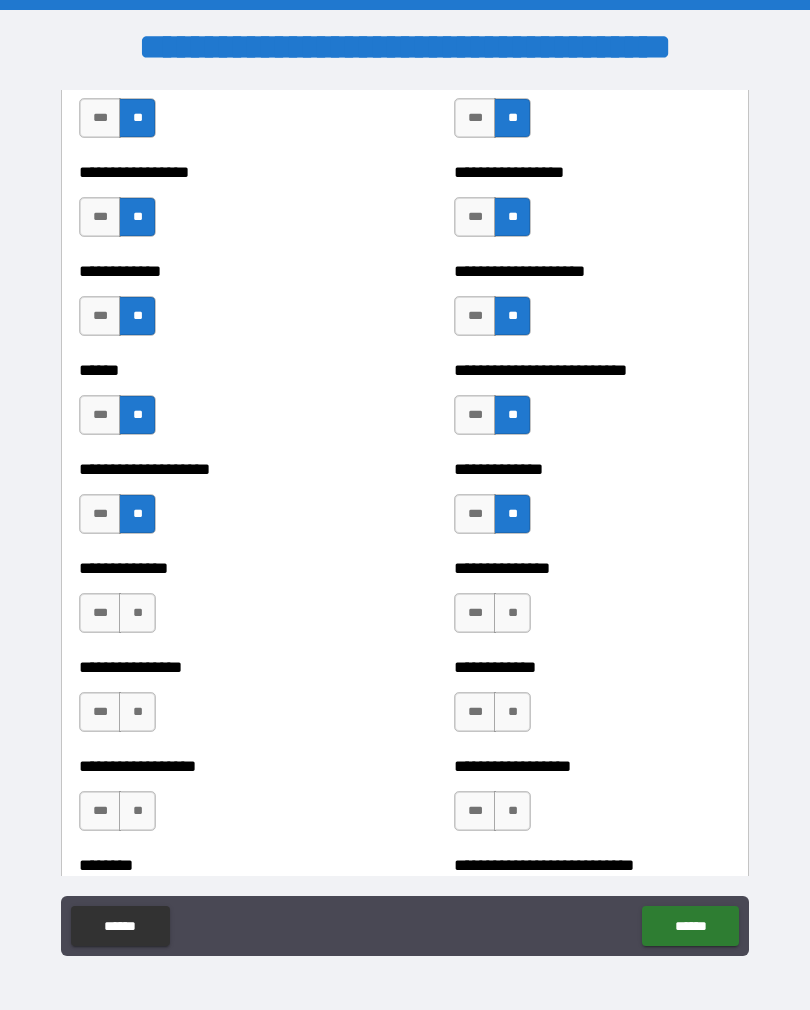 click on "**" at bounding box center (137, 613) 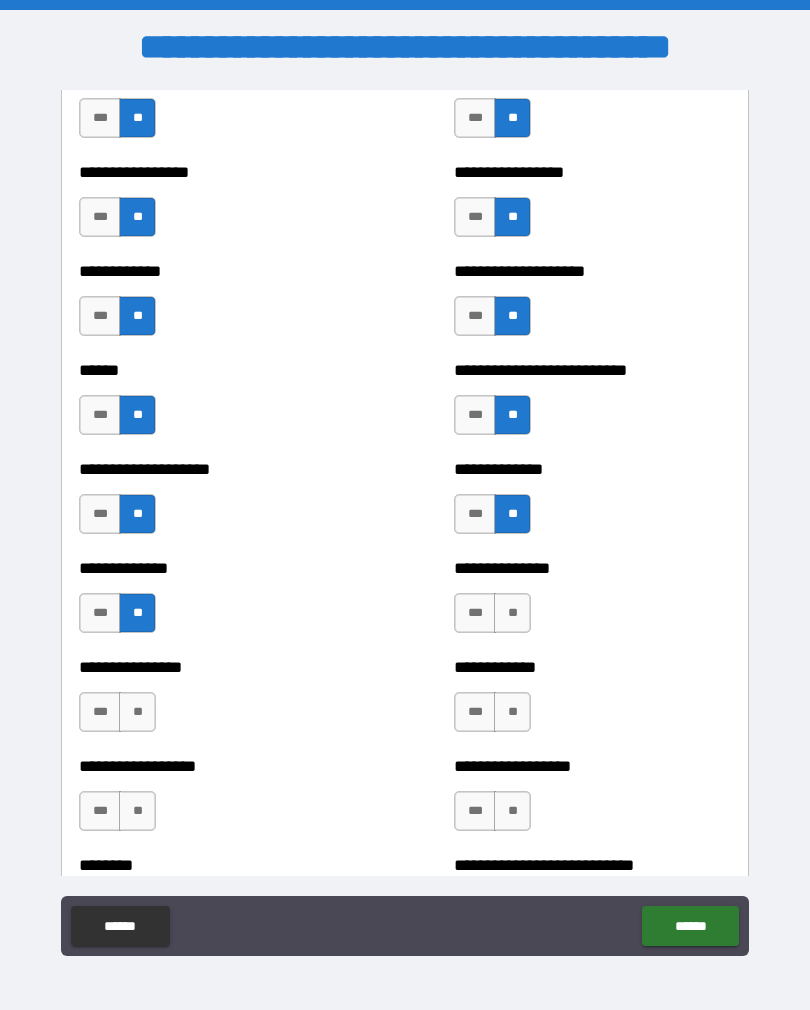 click on "**" at bounding box center [512, 613] 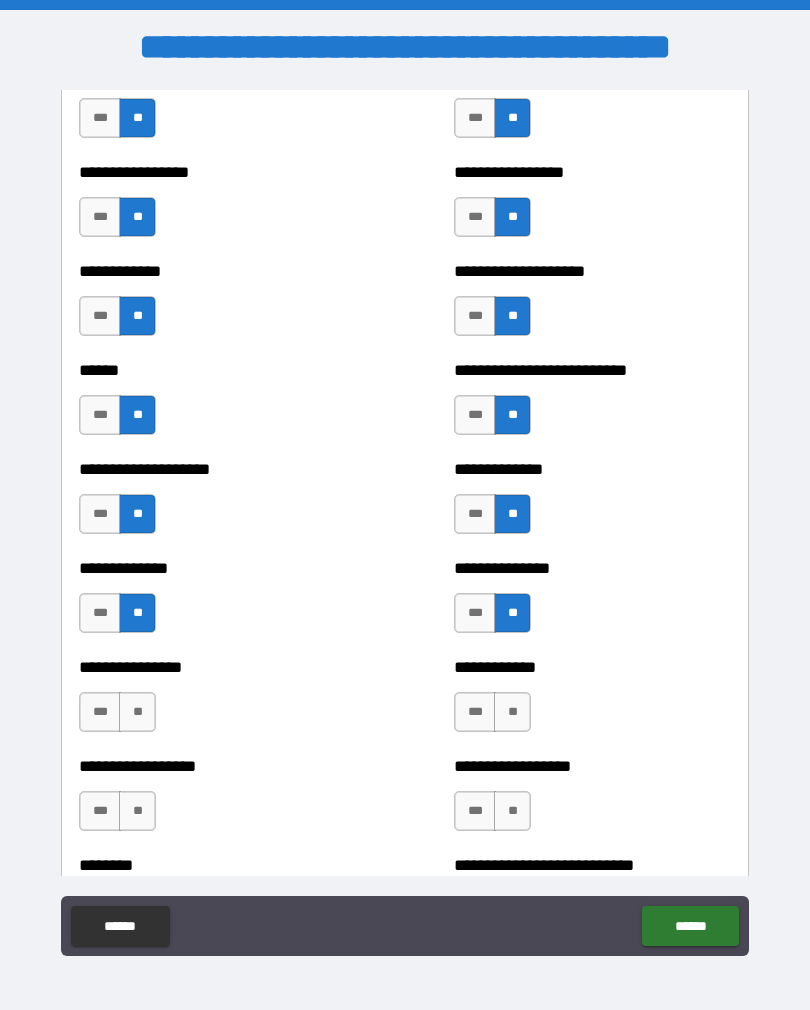click on "**" at bounding box center (512, 712) 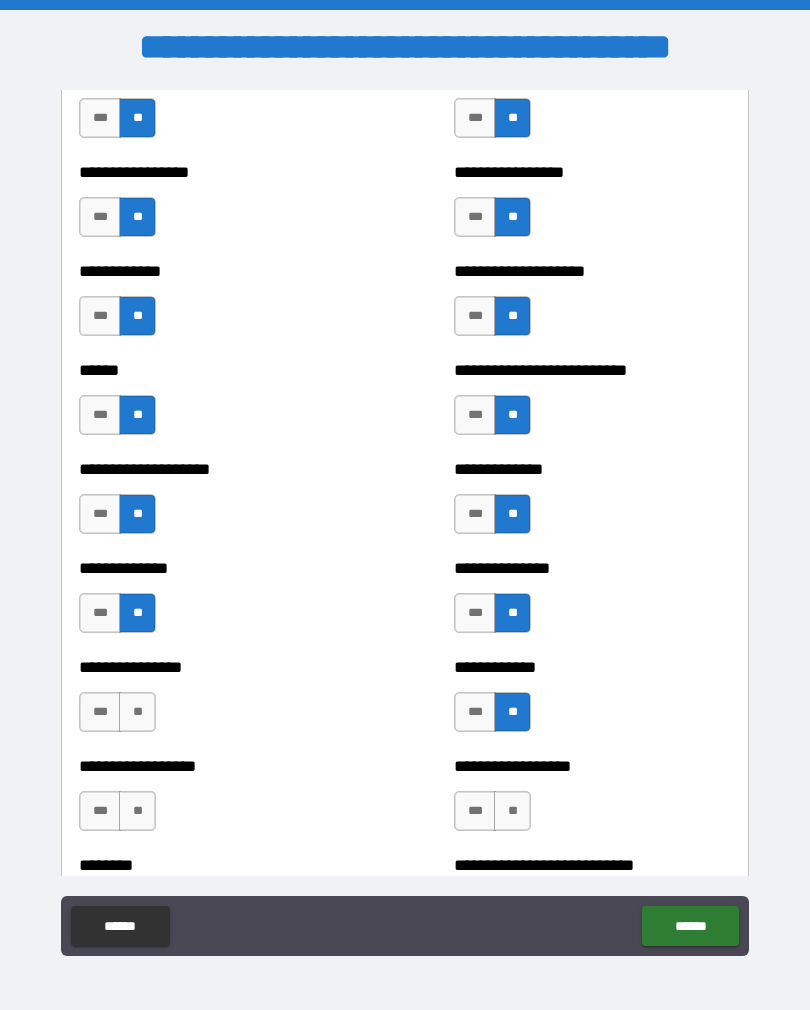 click on "**" at bounding box center (137, 712) 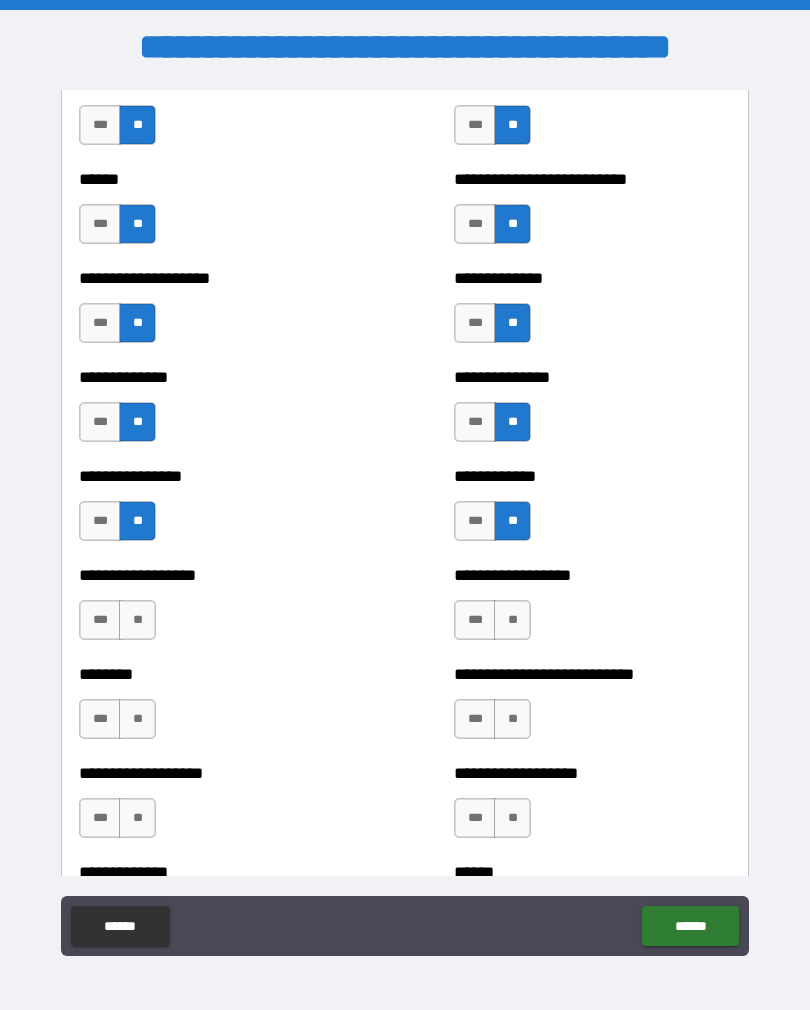 scroll, scrollTop: 4071, scrollLeft: 0, axis: vertical 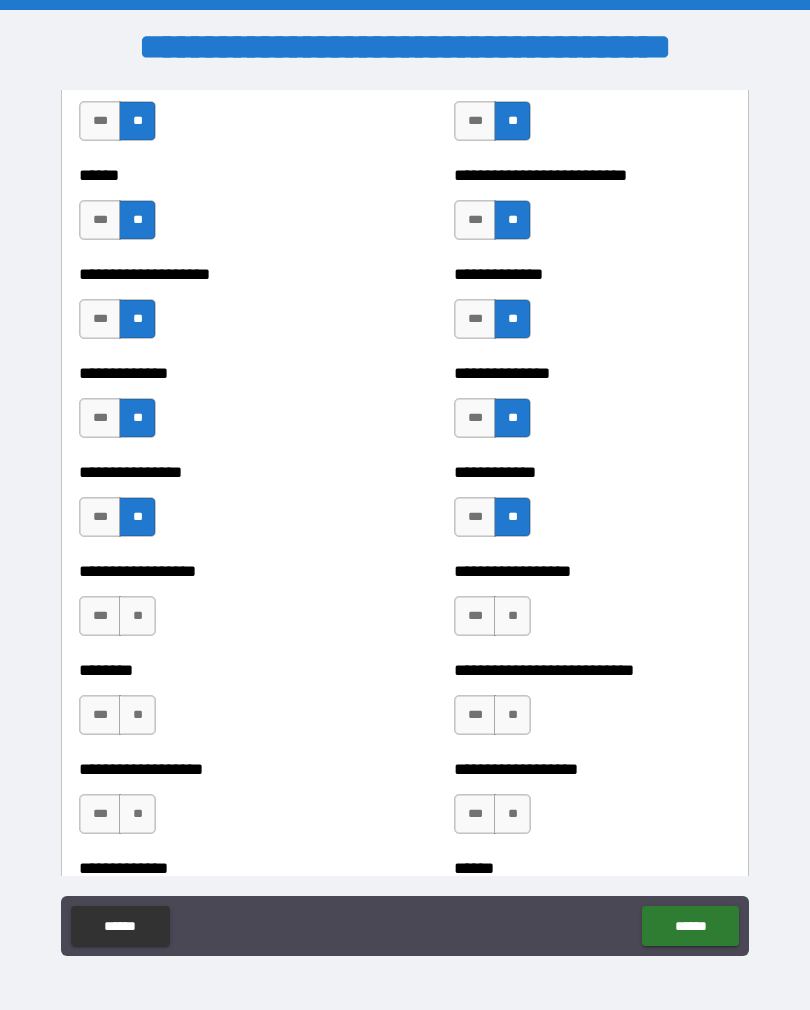 click on "**" at bounding box center [137, 616] 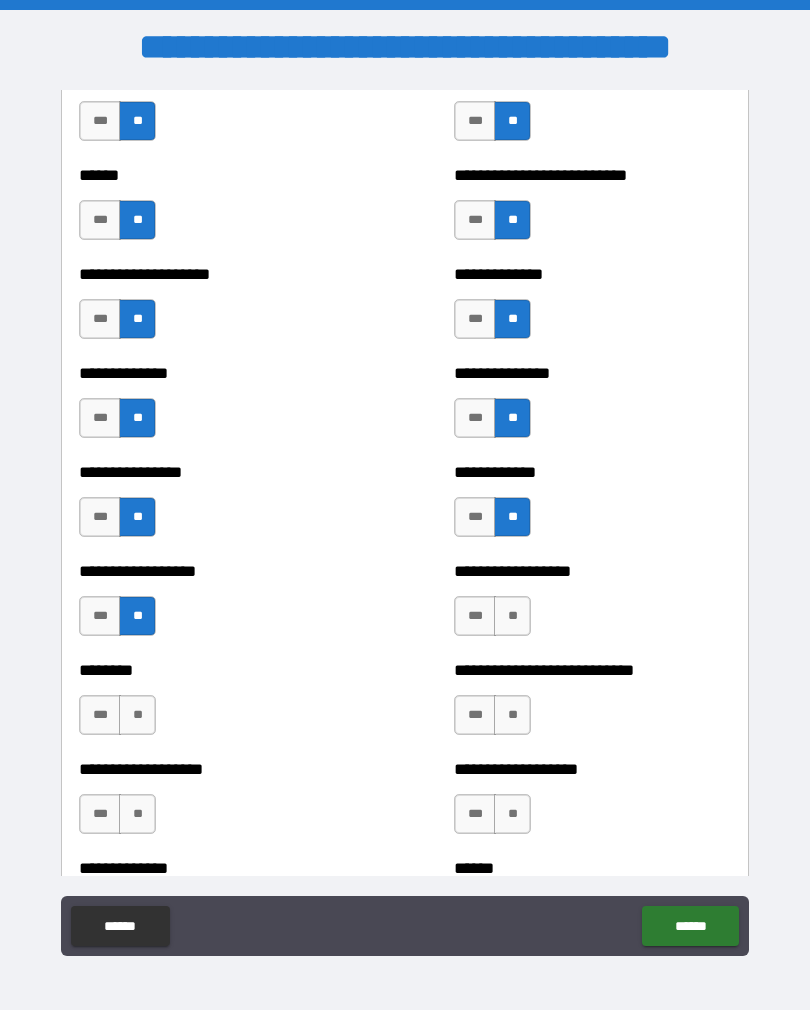 click on "**" at bounding box center (512, 616) 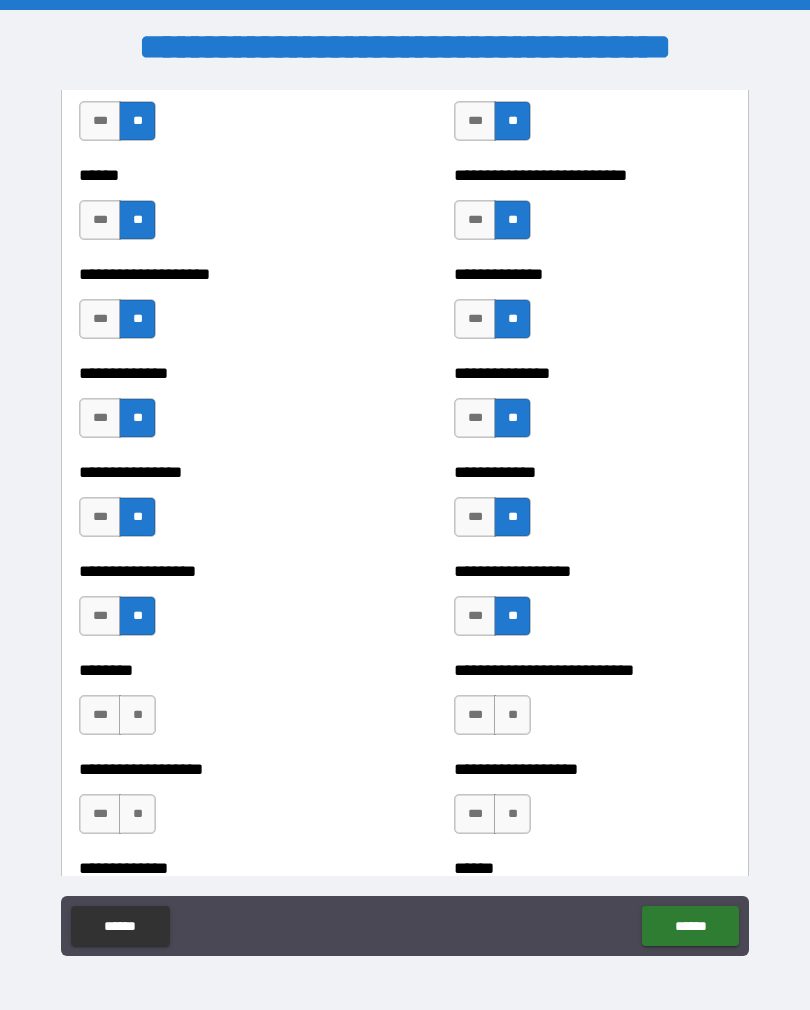 click on "**" at bounding box center (512, 715) 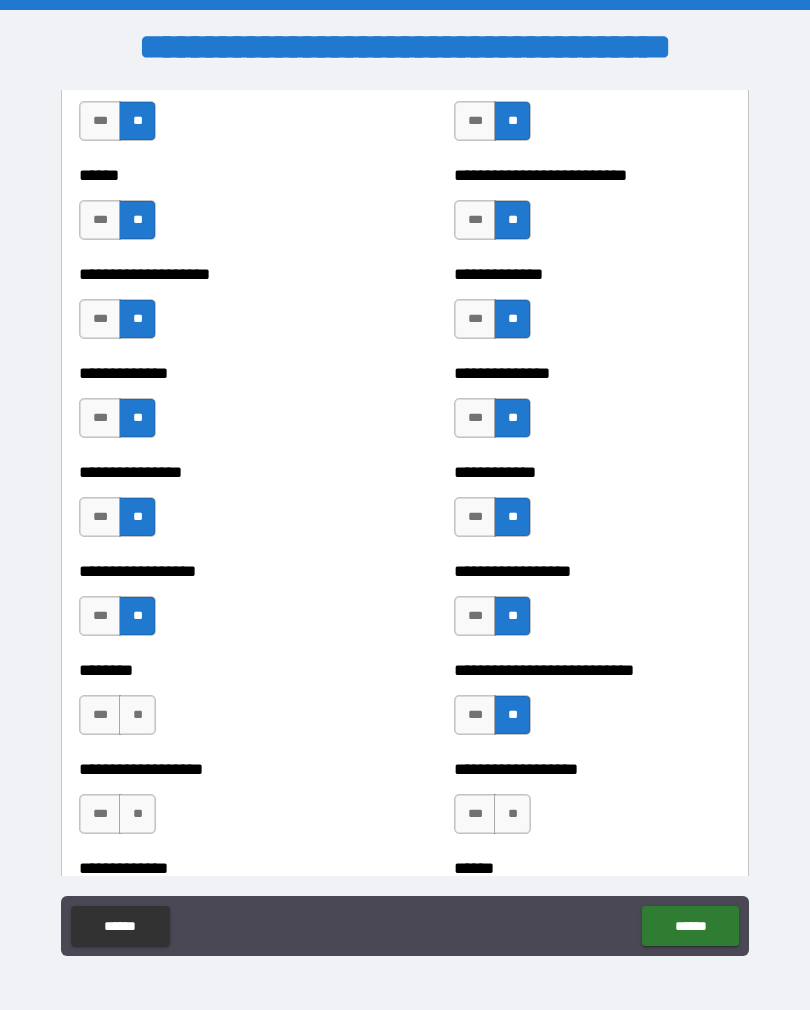click on "**" at bounding box center [137, 715] 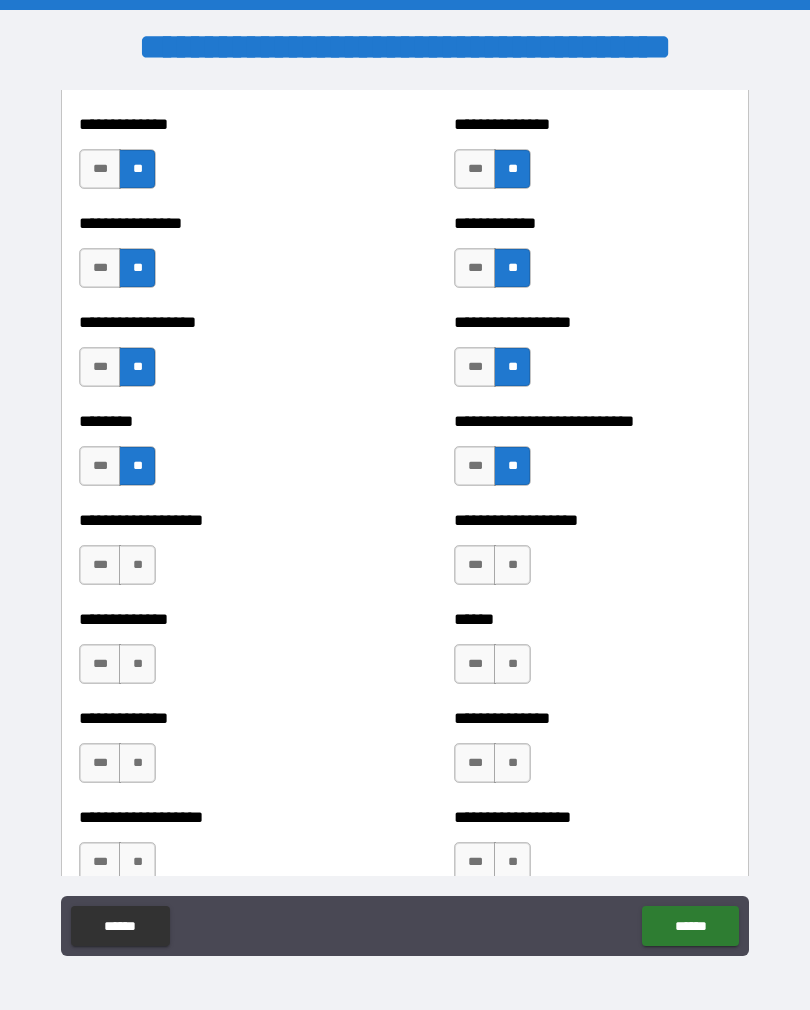 scroll, scrollTop: 4328, scrollLeft: 0, axis: vertical 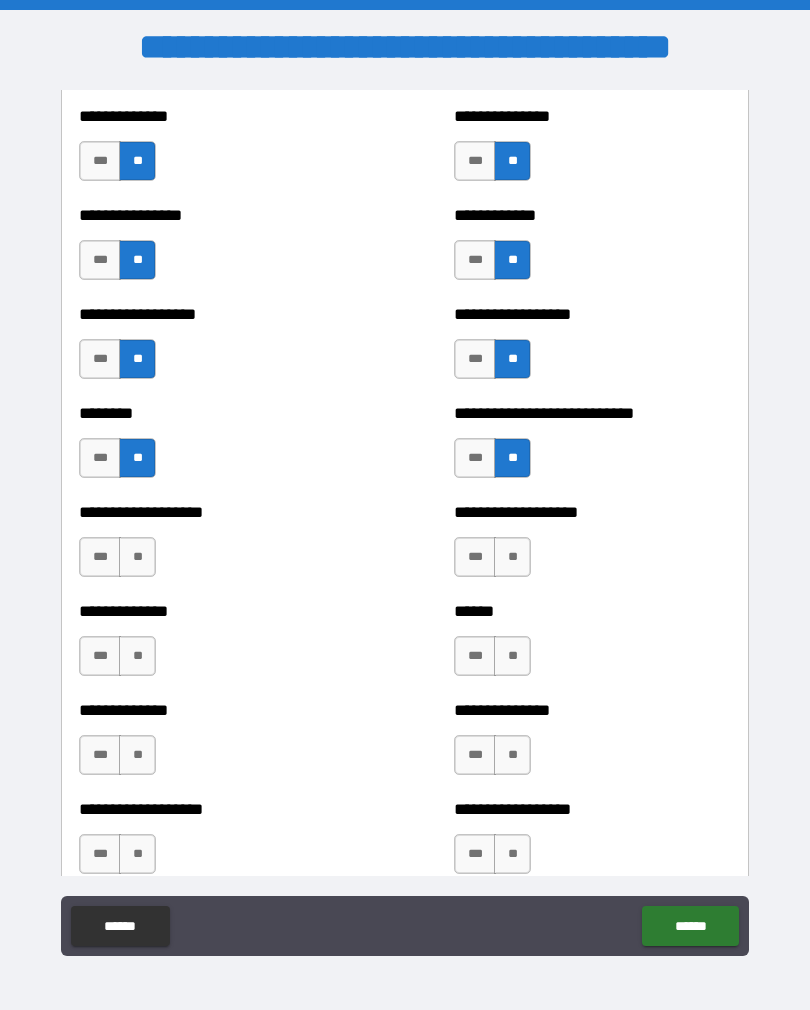 click on "**" at bounding box center (512, 557) 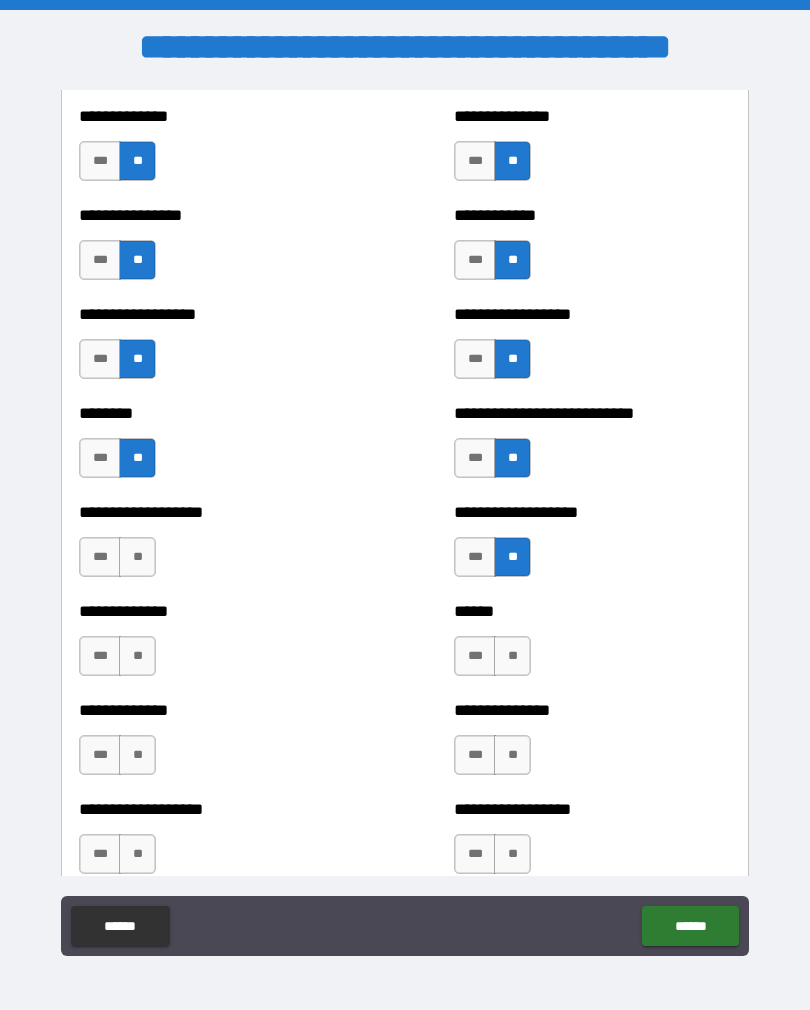 click on "**" at bounding box center (137, 557) 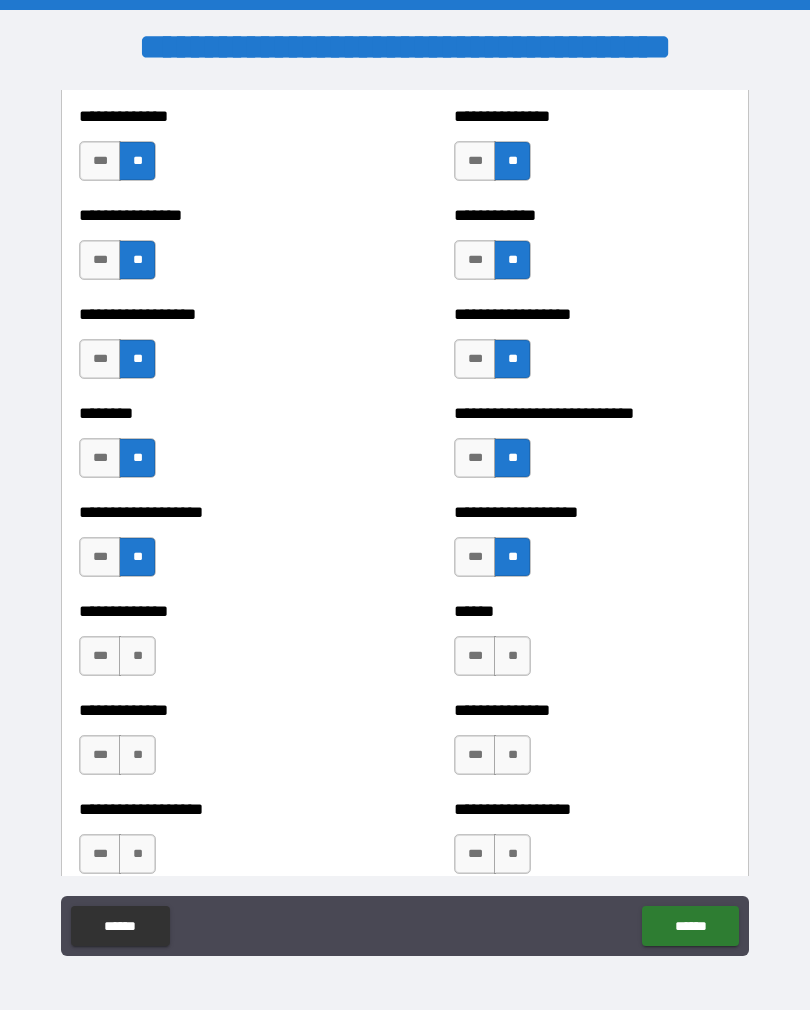 click on "**" at bounding box center [137, 656] 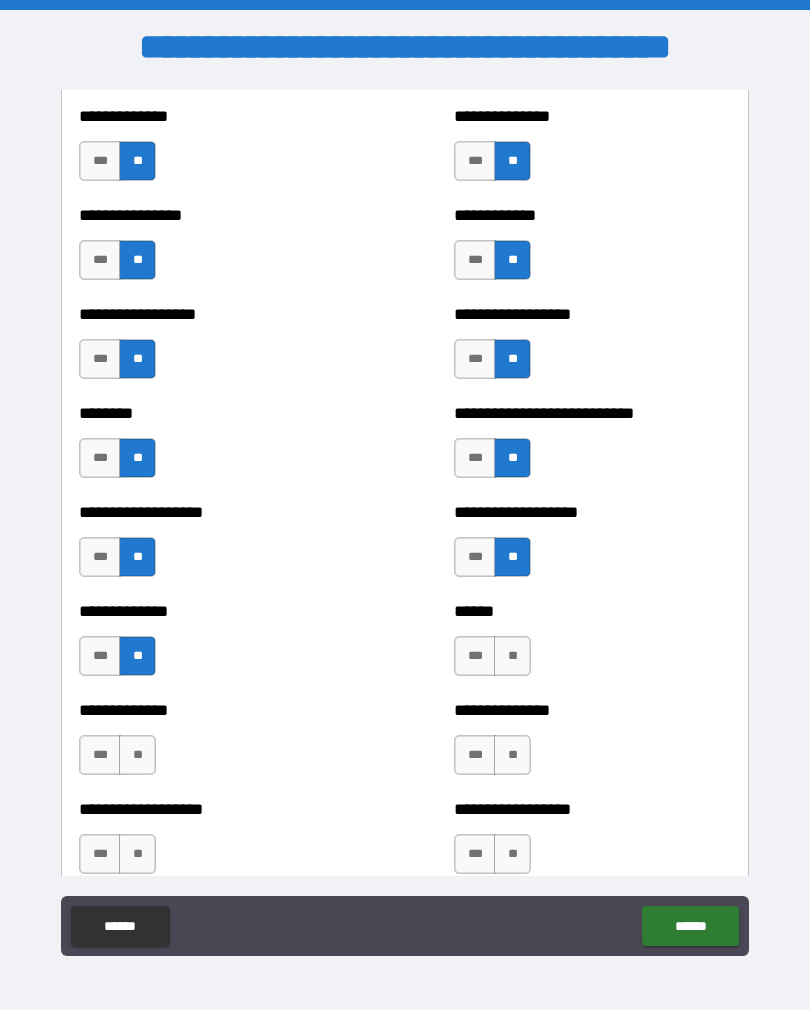 click on "**" at bounding box center (512, 656) 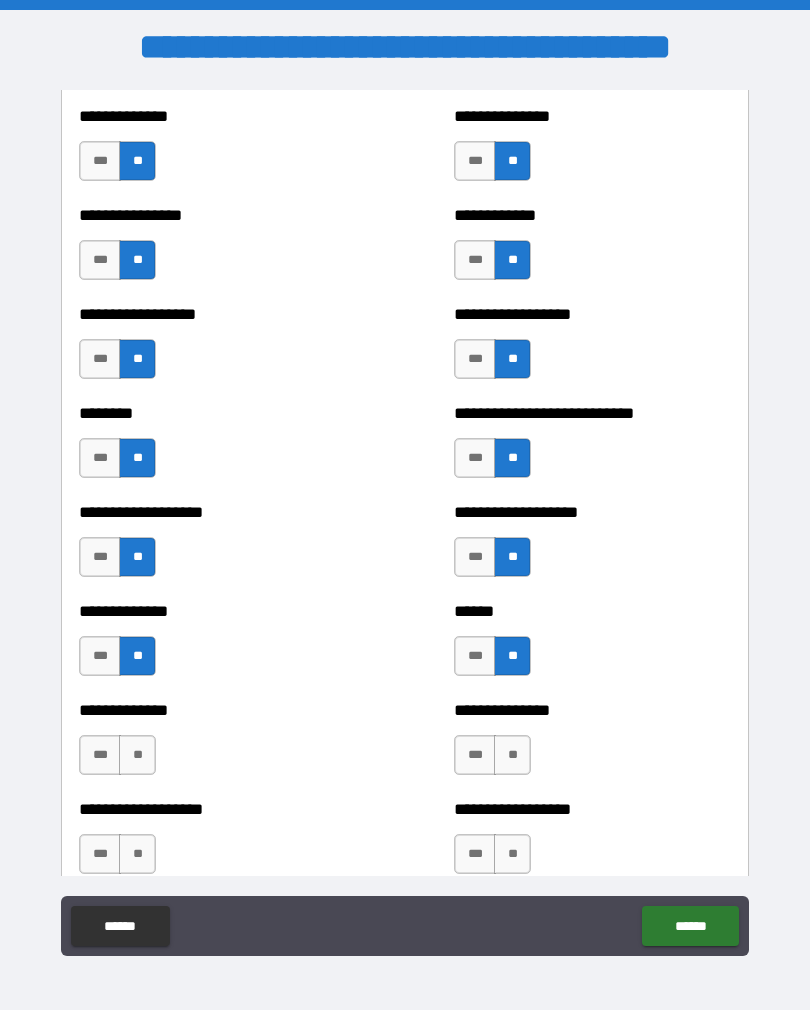 click on "**" at bounding box center [137, 755] 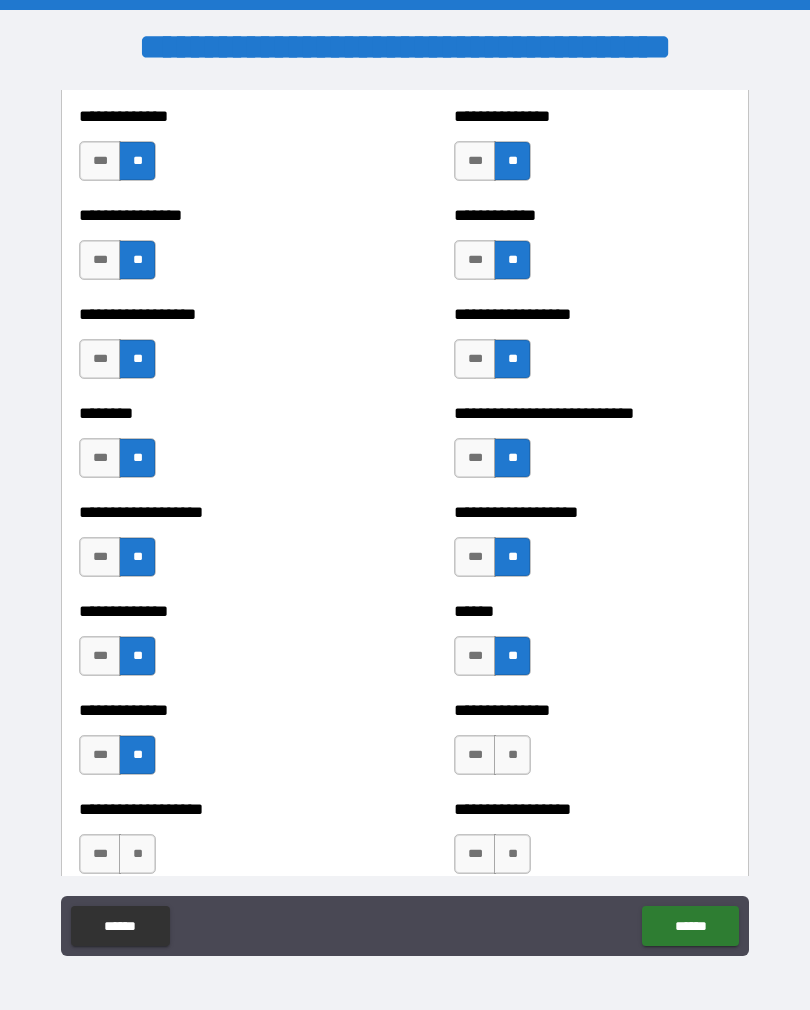 click on "**" at bounding box center (512, 755) 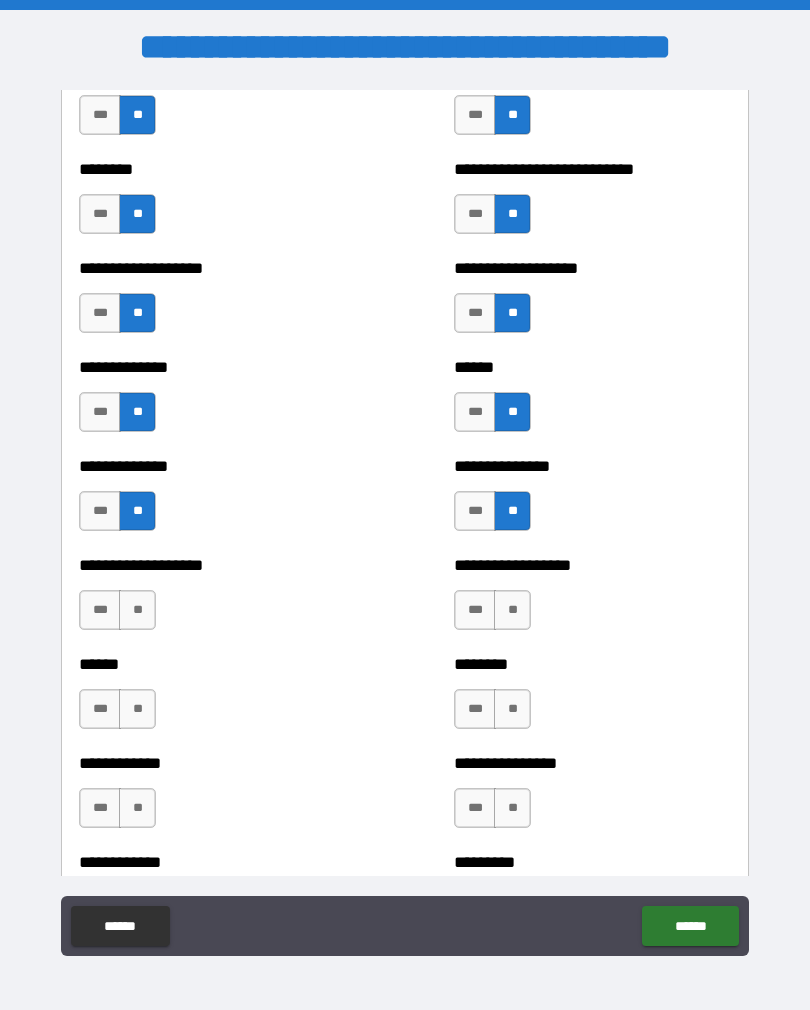scroll, scrollTop: 4573, scrollLeft: 0, axis: vertical 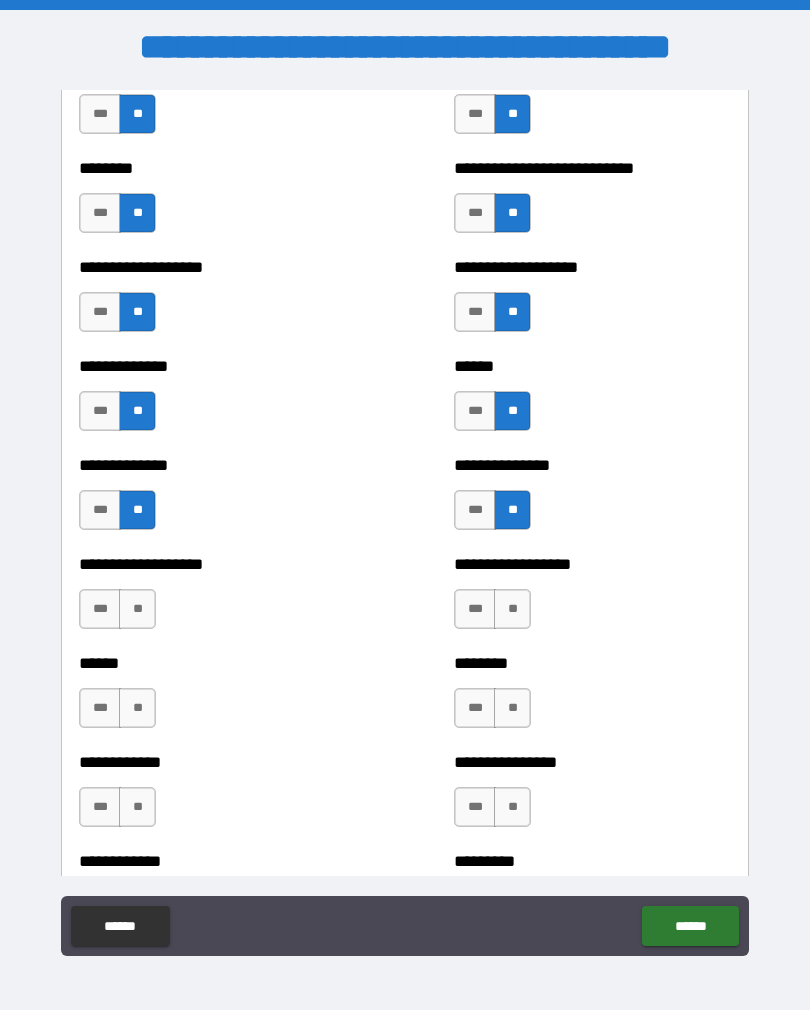 click on "**" at bounding box center [137, 609] 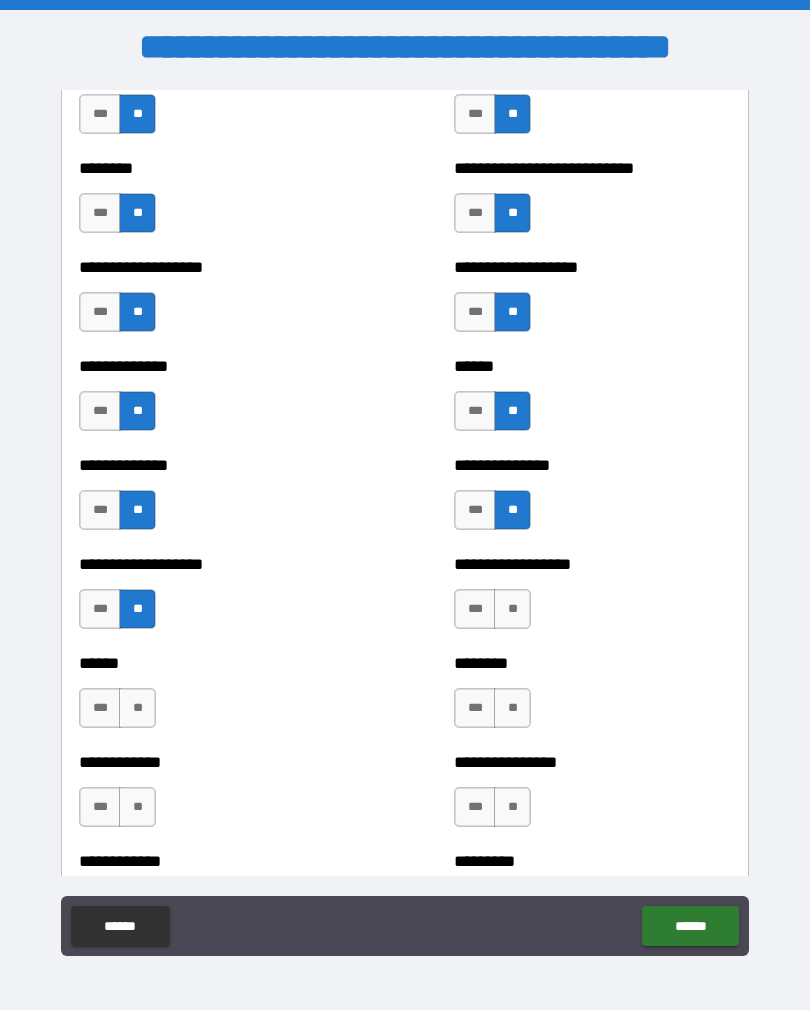 click on "**" at bounding box center [512, 609] 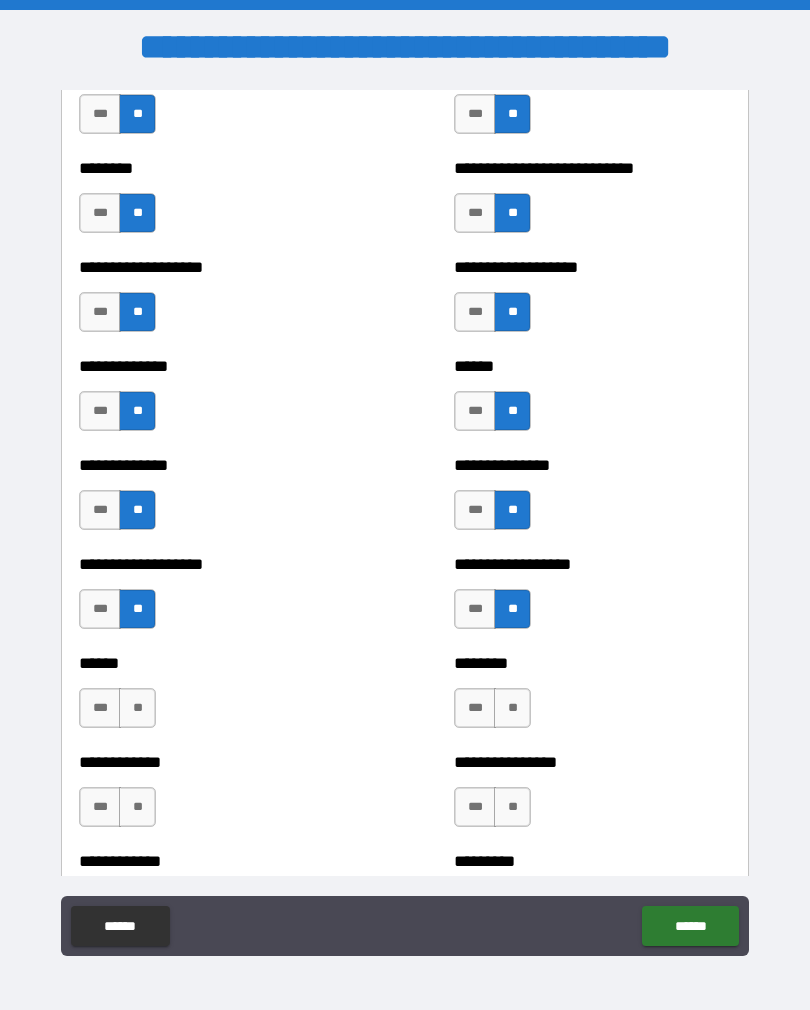 click on "**" at bounding box center (512, 708) 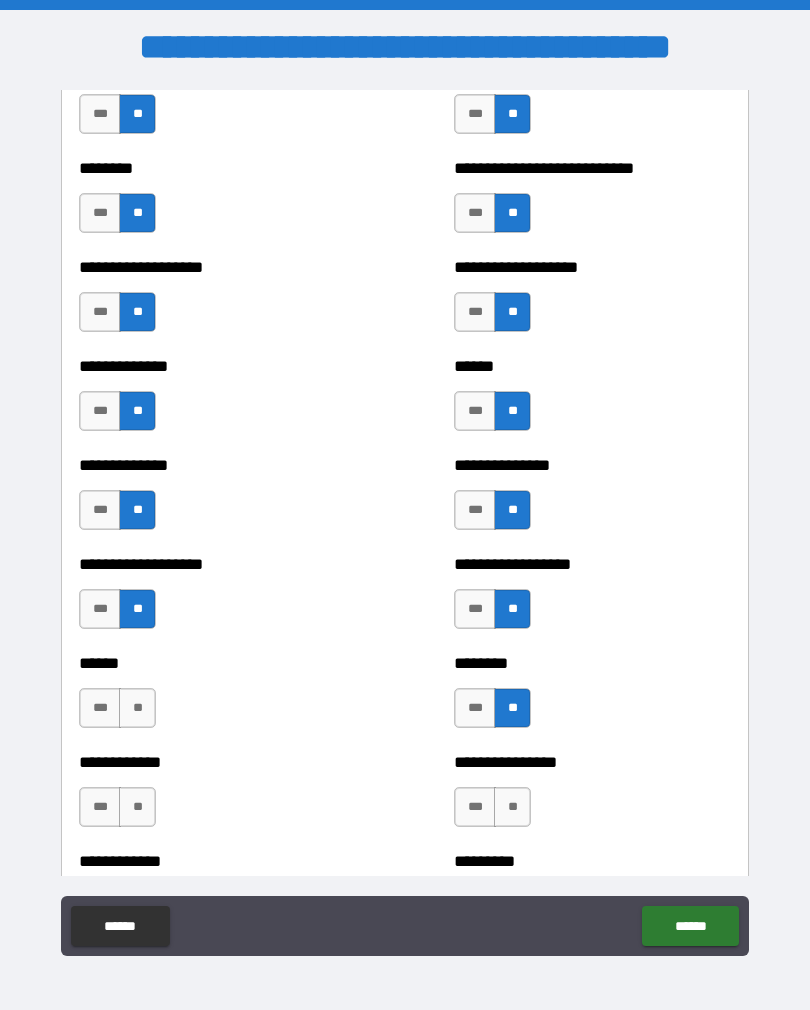 click on "**" at bounding box center [137, 708] 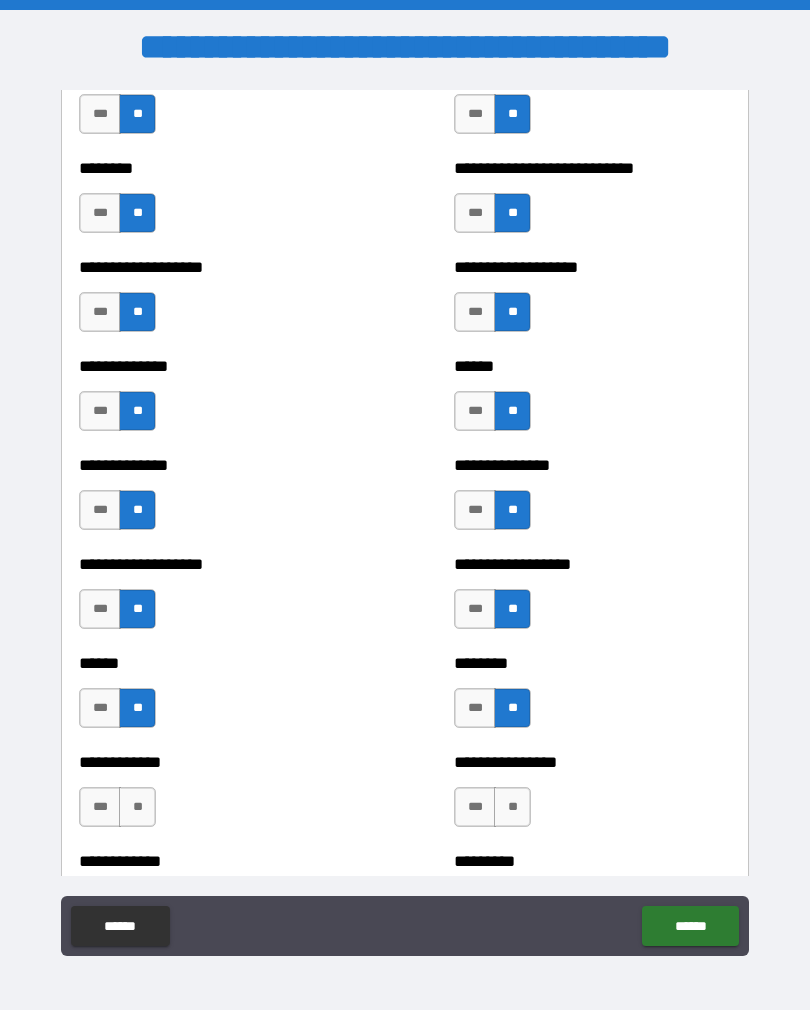 click on "**" at bounding box center [137, 807] 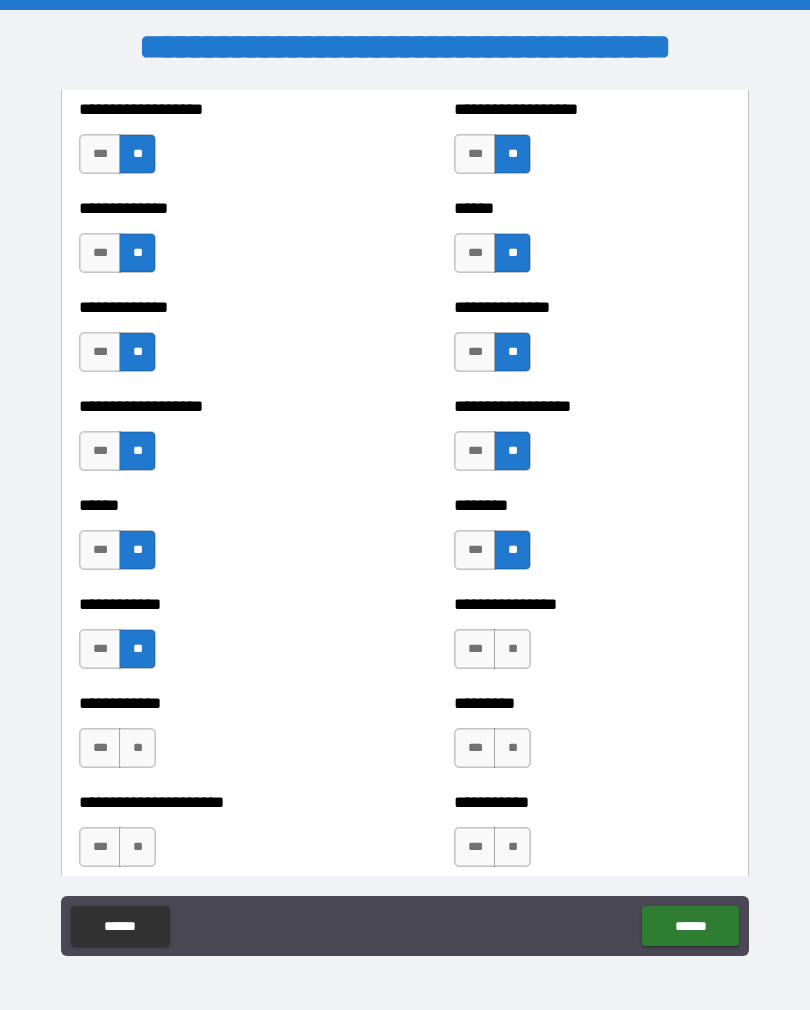 scroll, scrollTop: 4733, scrollLeft: 0, axis: vertical 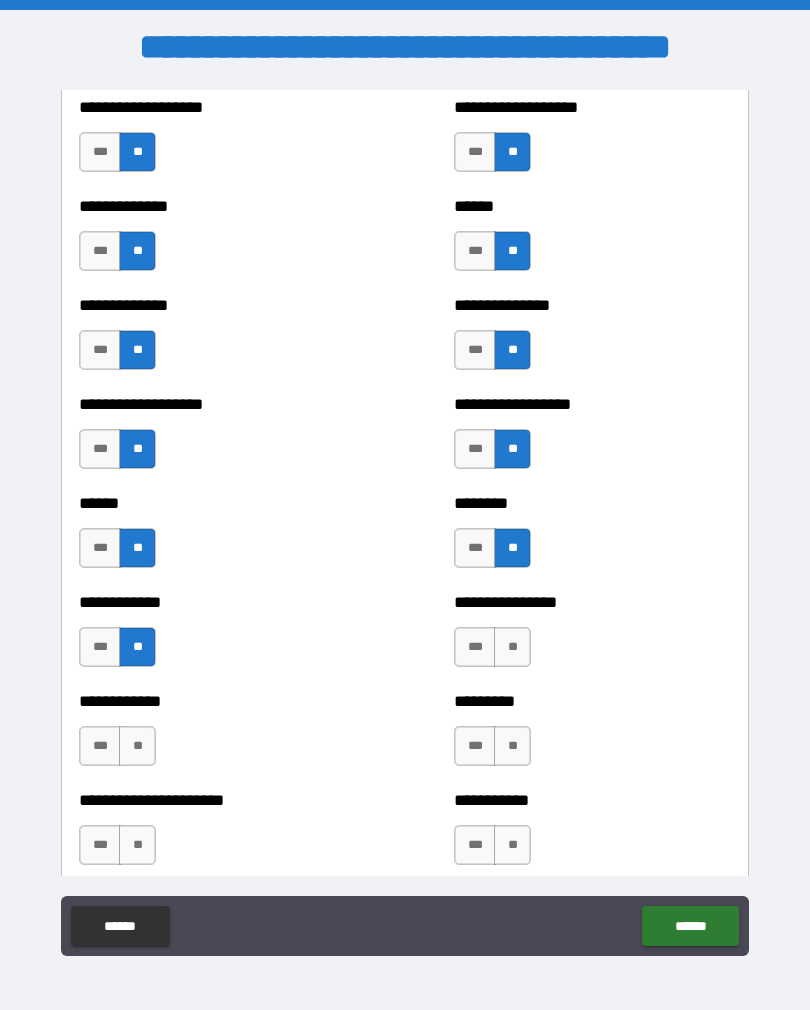 click on "**" at bounding box center (512, 647) 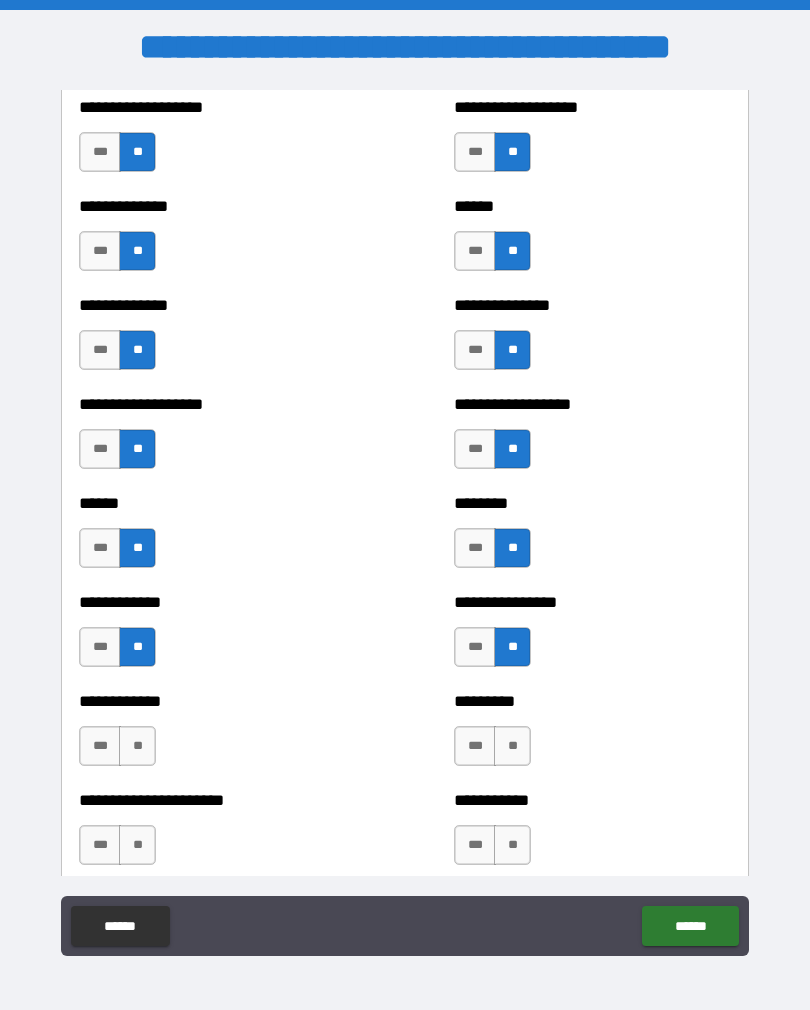 click on "**" at bounding box center (512, 746) 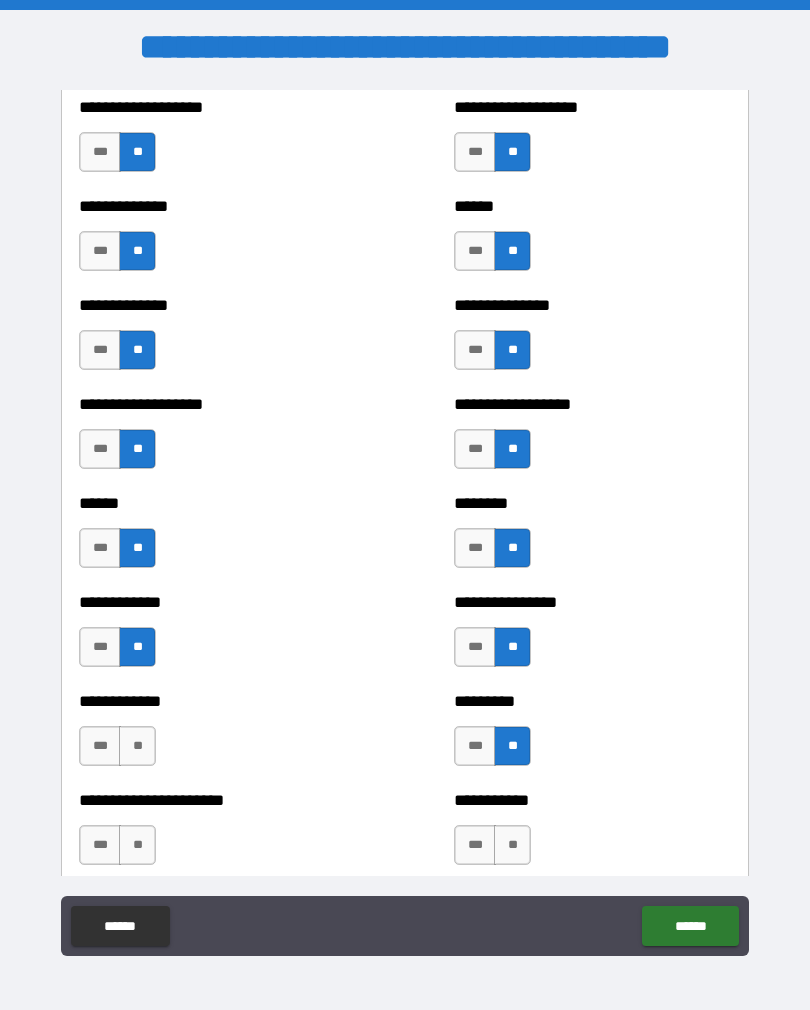 click on "**" at bounding box center (137, 746) 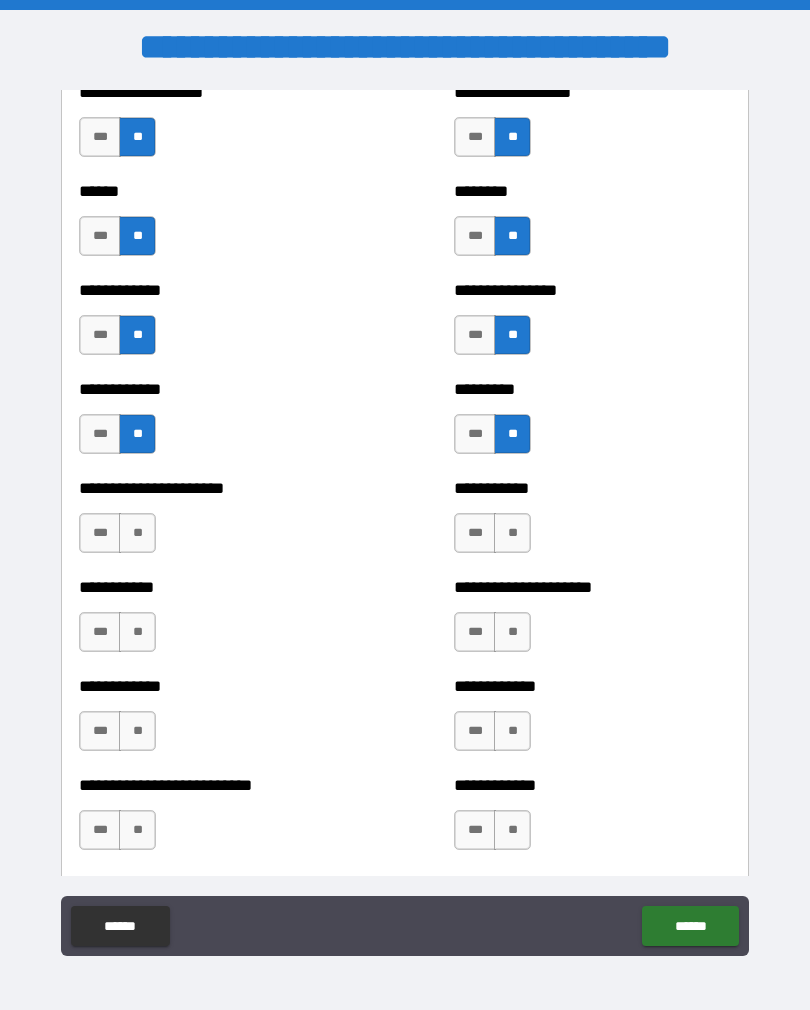 scroll, scrollTop: 5048, scrollLeft: 0, axis: vertical 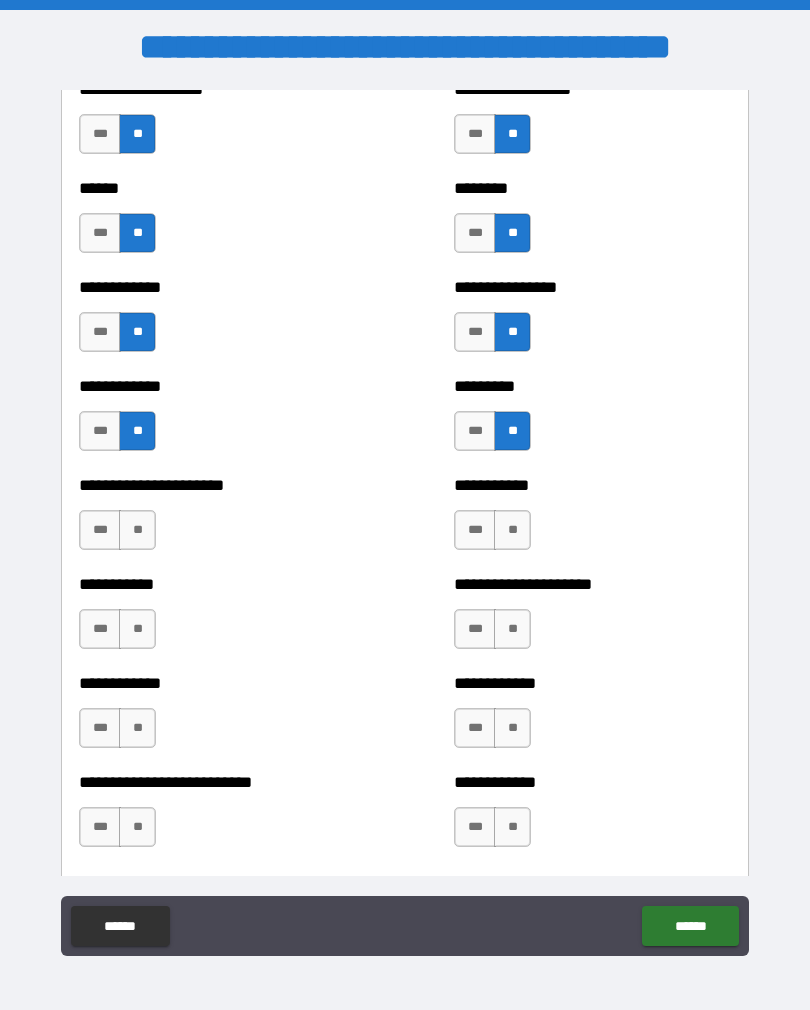 click on "**" at bounding box center (137, 530) 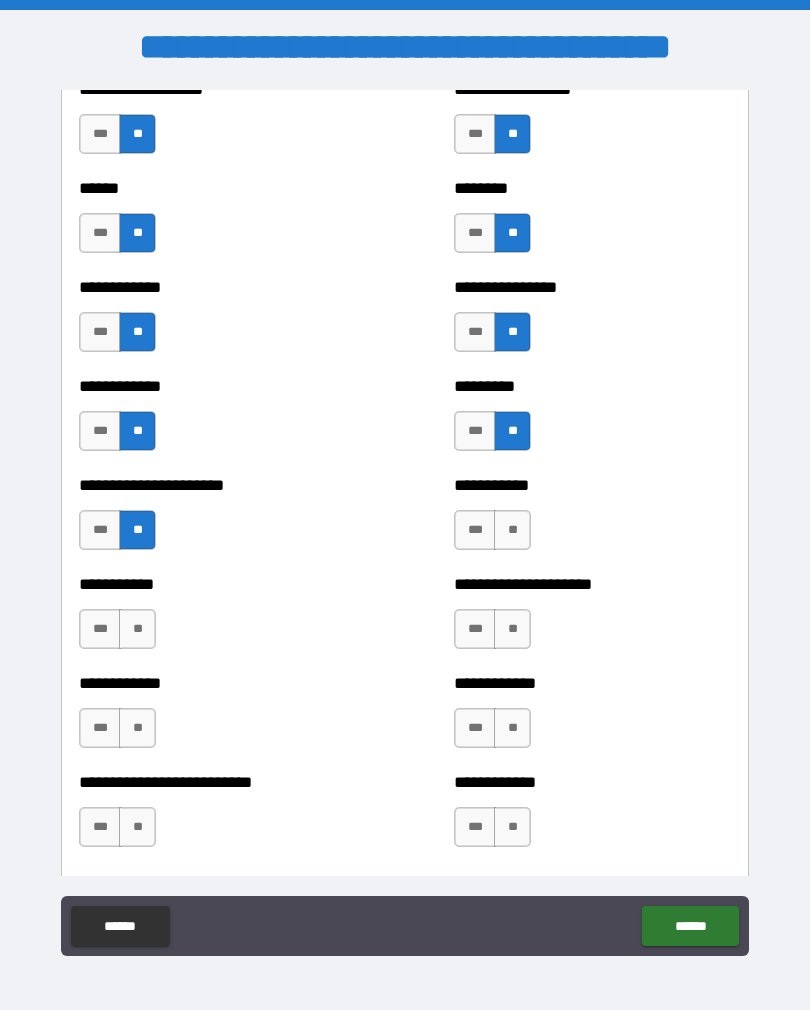 click on "**" at bounding box center [512, 530] 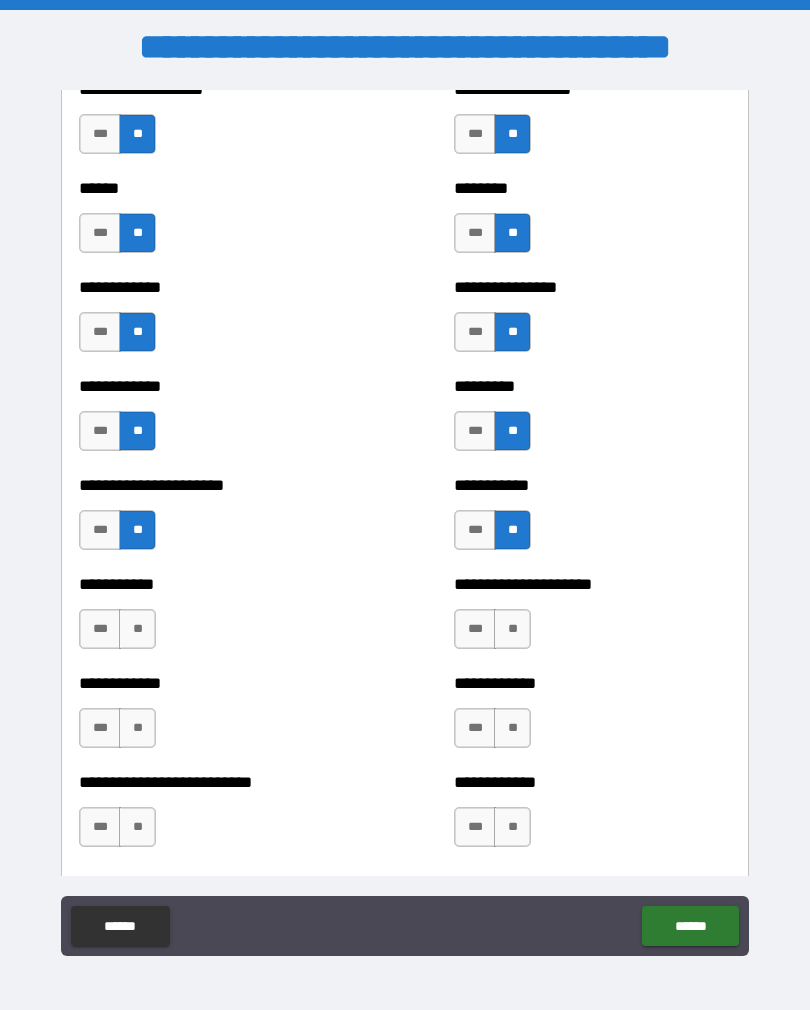click on "***" at bounding box center [475, 629] 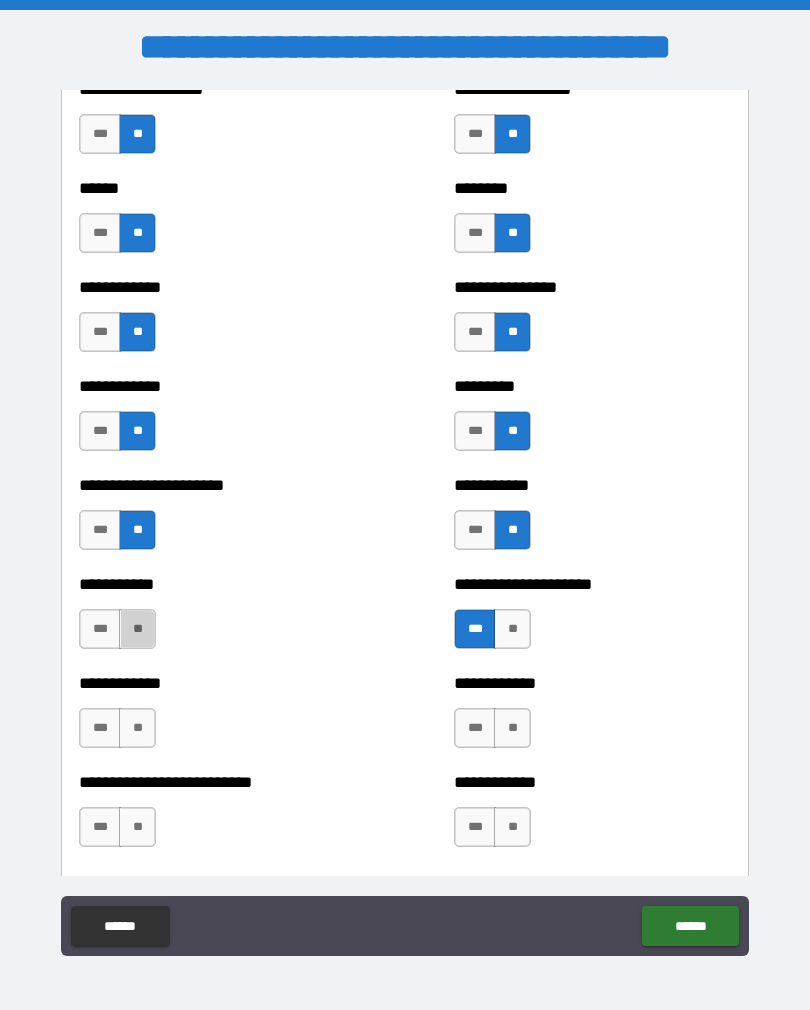 click on "**" at bounding box center [137, 629] 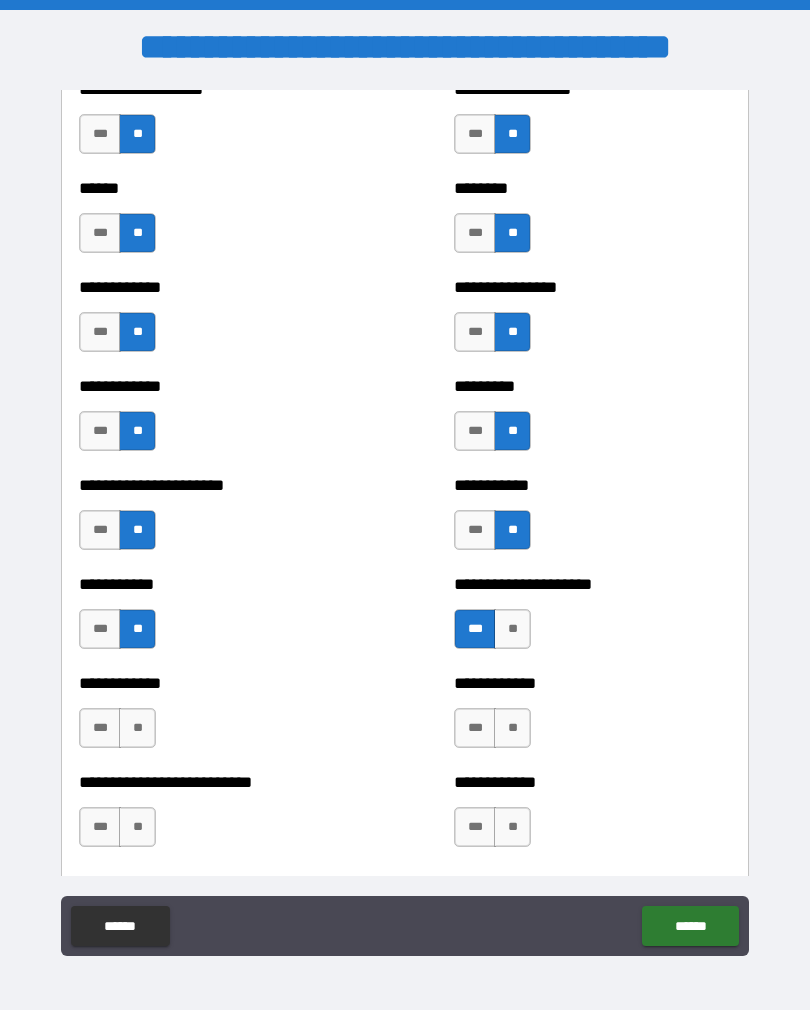 click on "**" at bounding box center (137, 728) 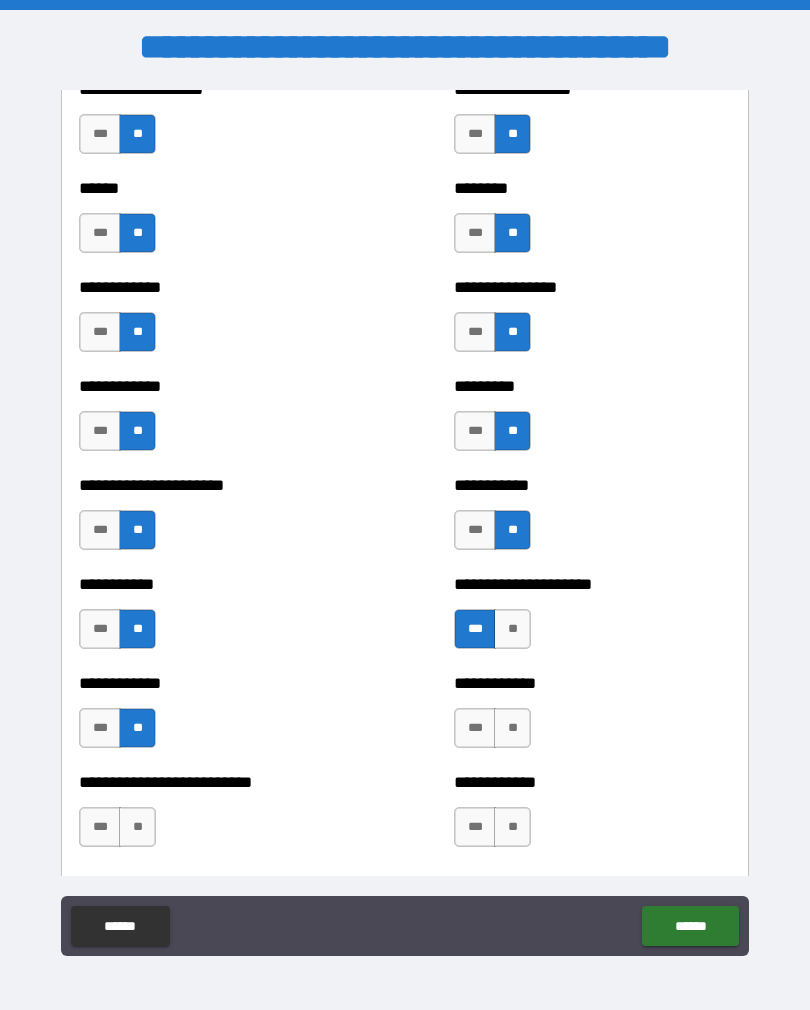 click on "**" at bounding box center (512, 728) 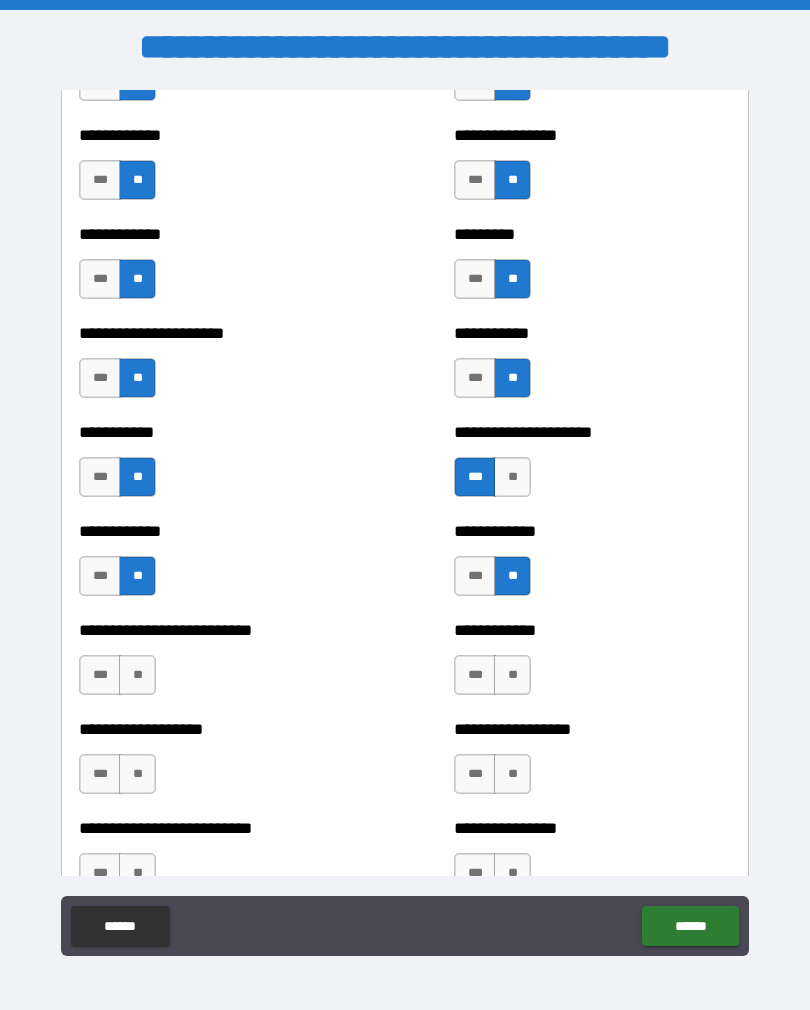 scroll, scrollTop: 5201, scrollLeft: 0, axis: vertical 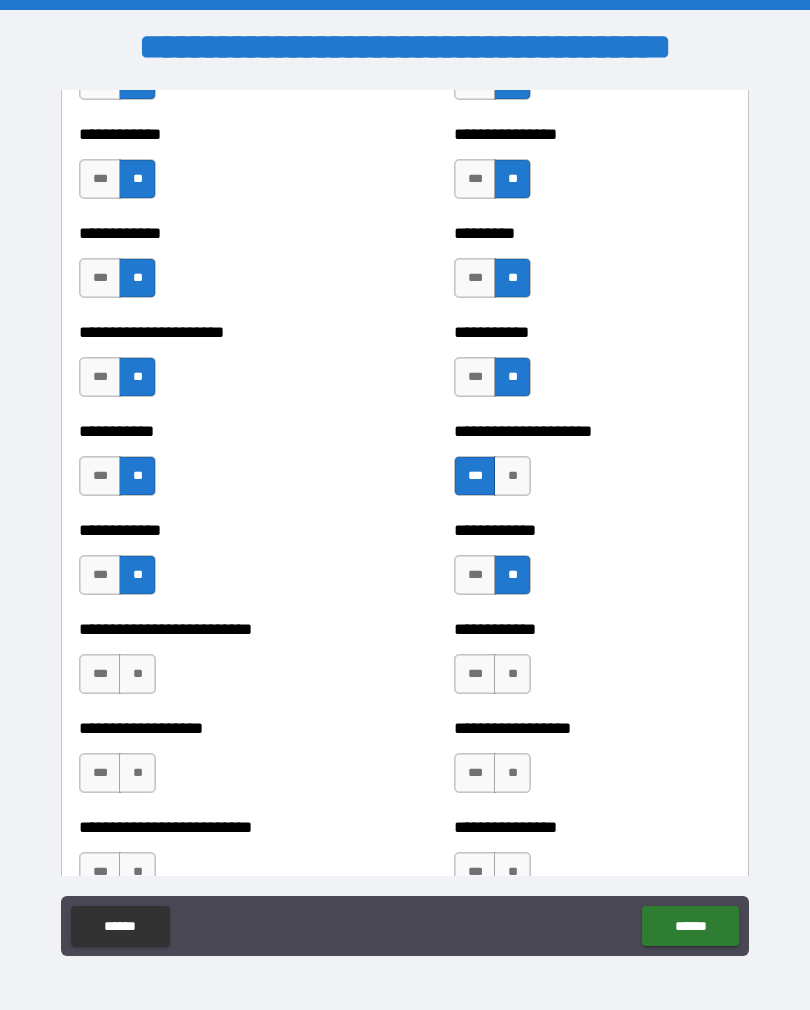 click on "***" at bounding box center (475, 674) 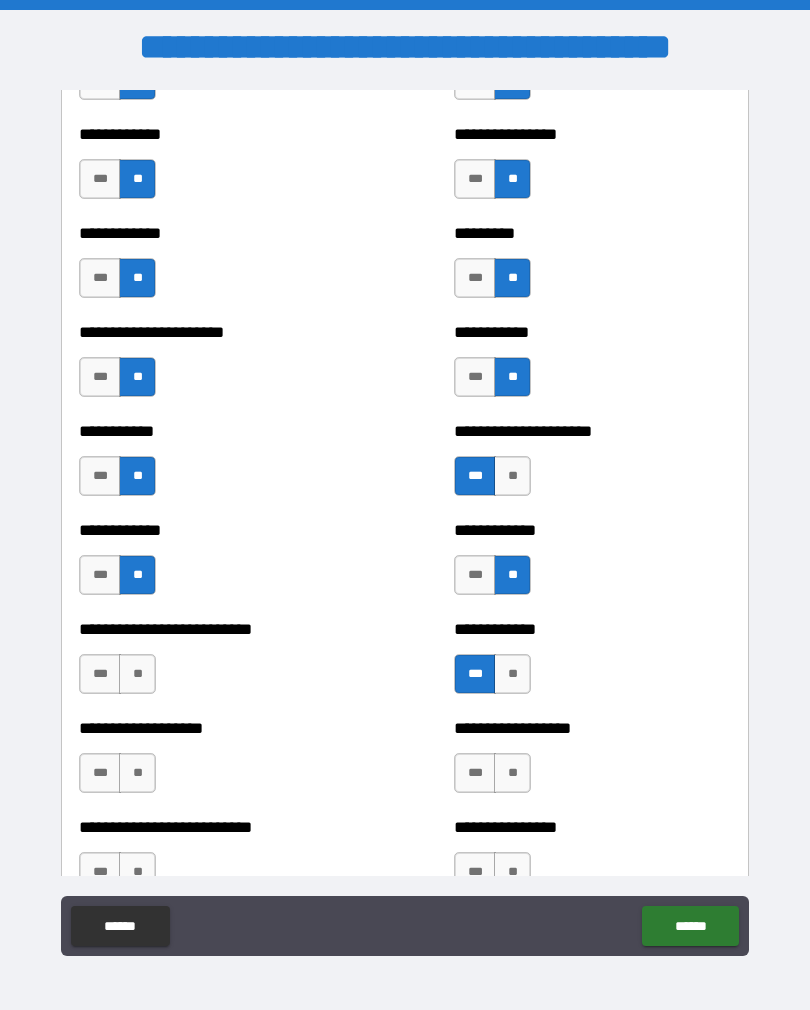 click on "**" at bounding box center (137, 674) 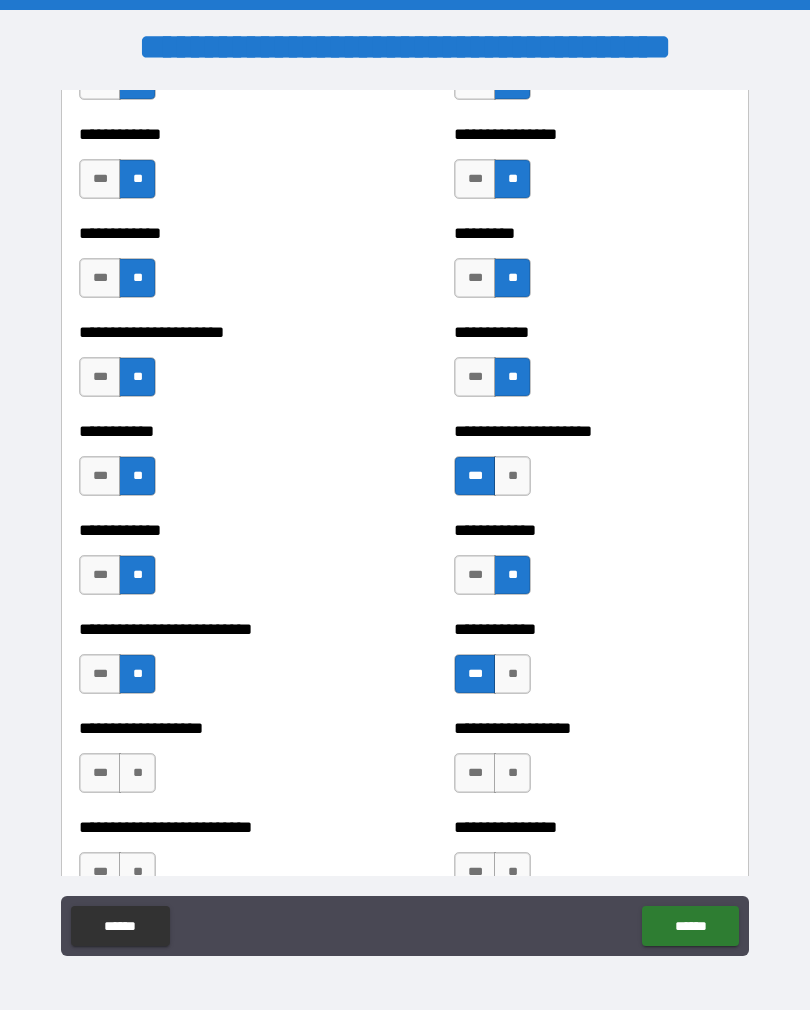 click on "**" at bounding box center (137, 773) 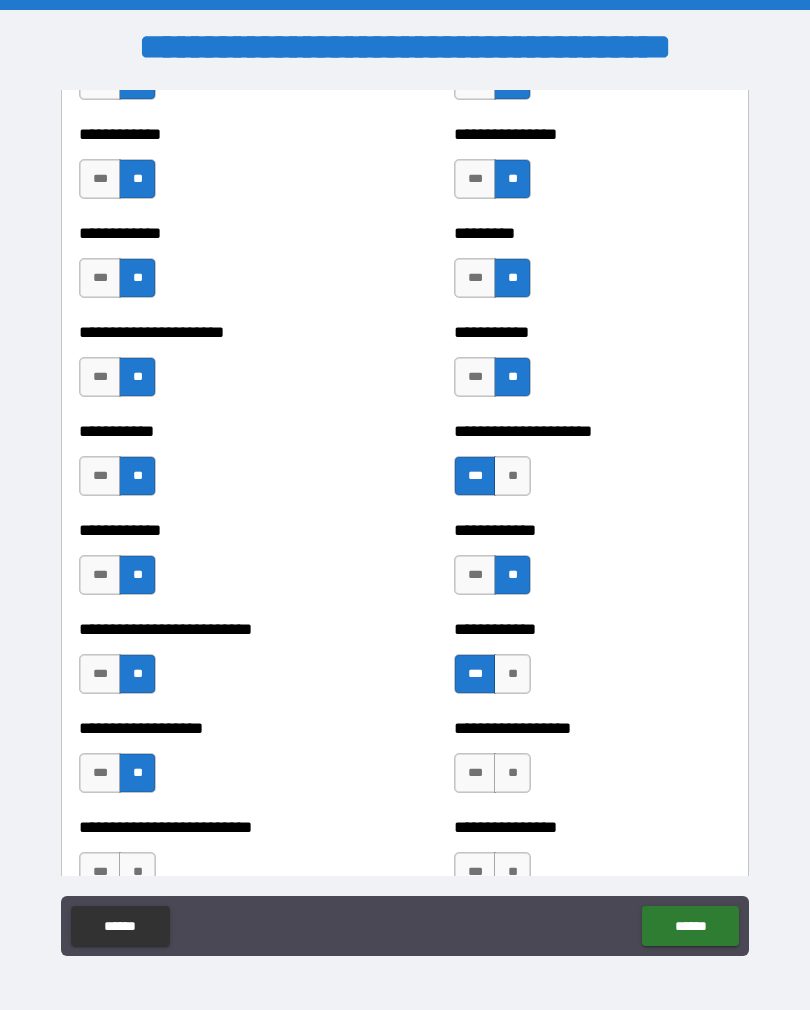 click on "**" at bounding box center (512, 773) 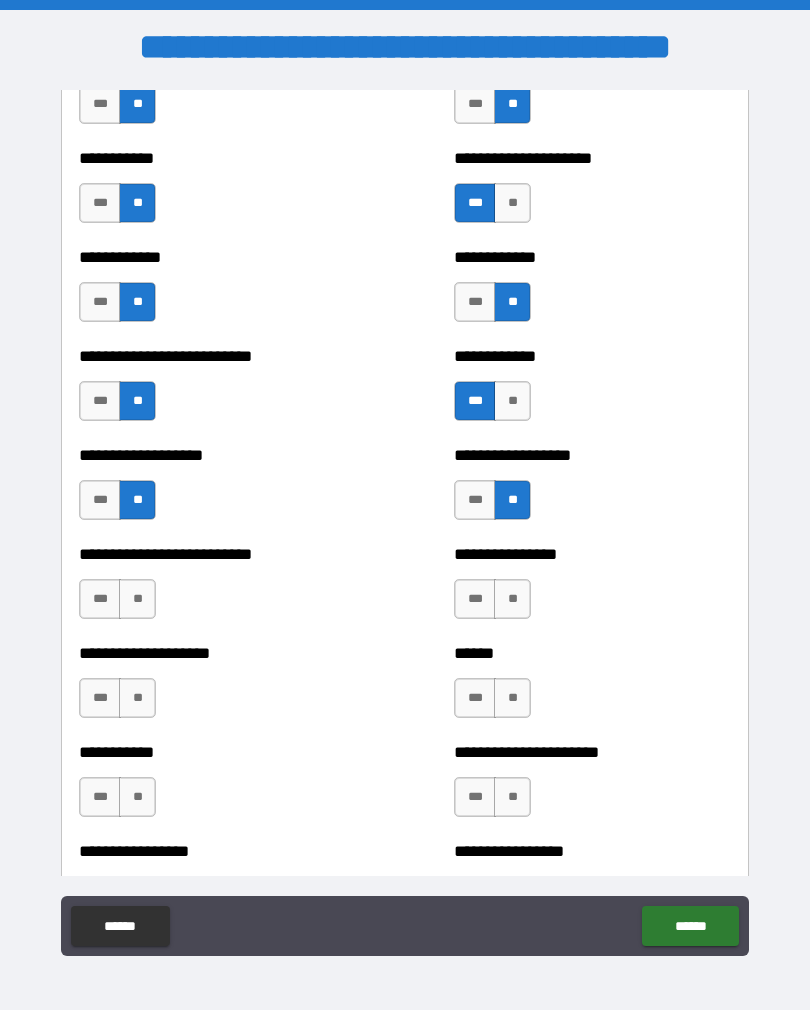 scroll, scrollTop: 5477, scrollLeft: 0, axis: vertical 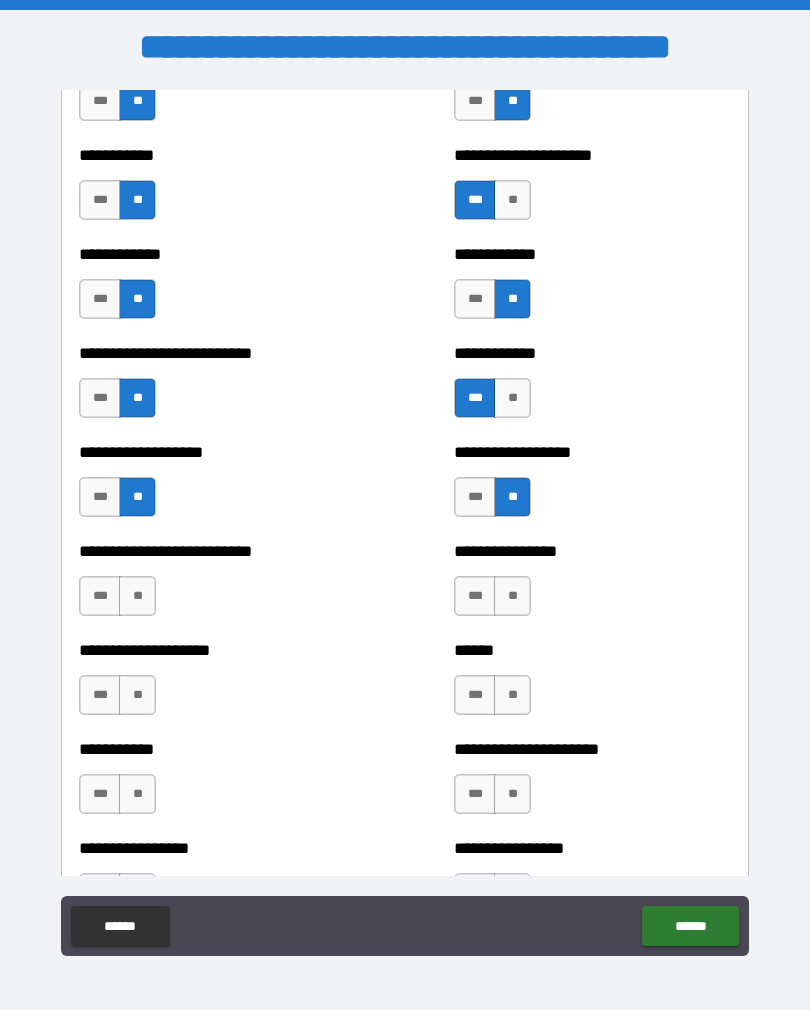 click on "**" at bounding box center (137, 596) 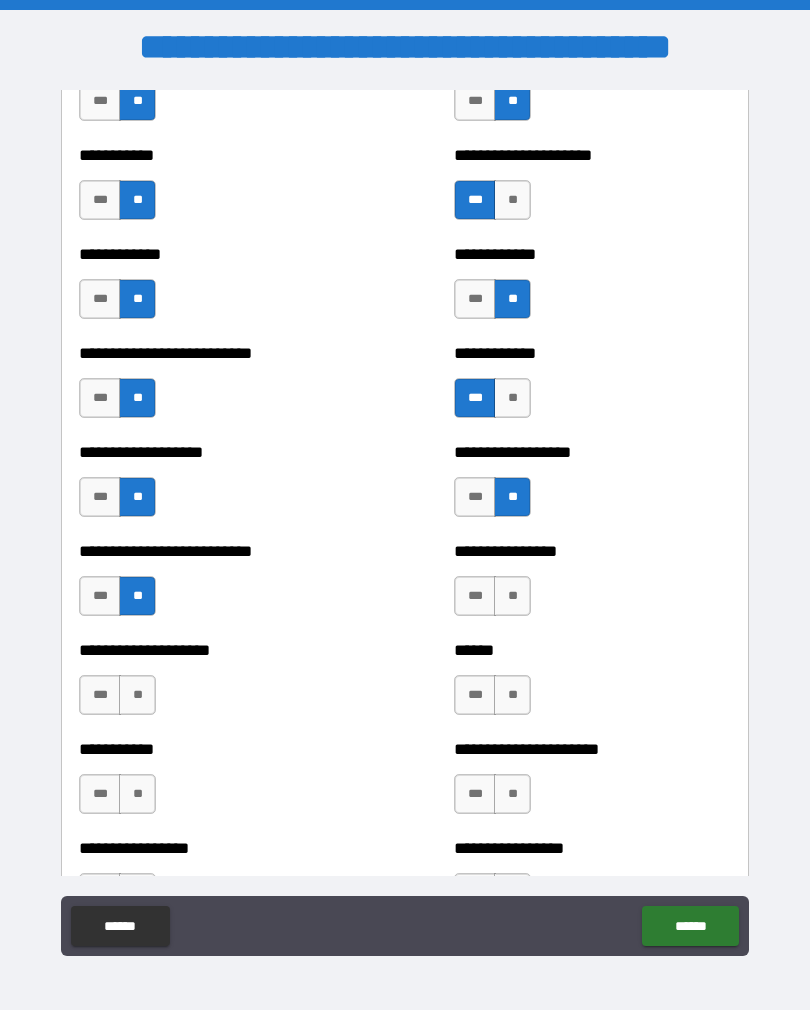 click on "**" at bounding box center [512, 596] 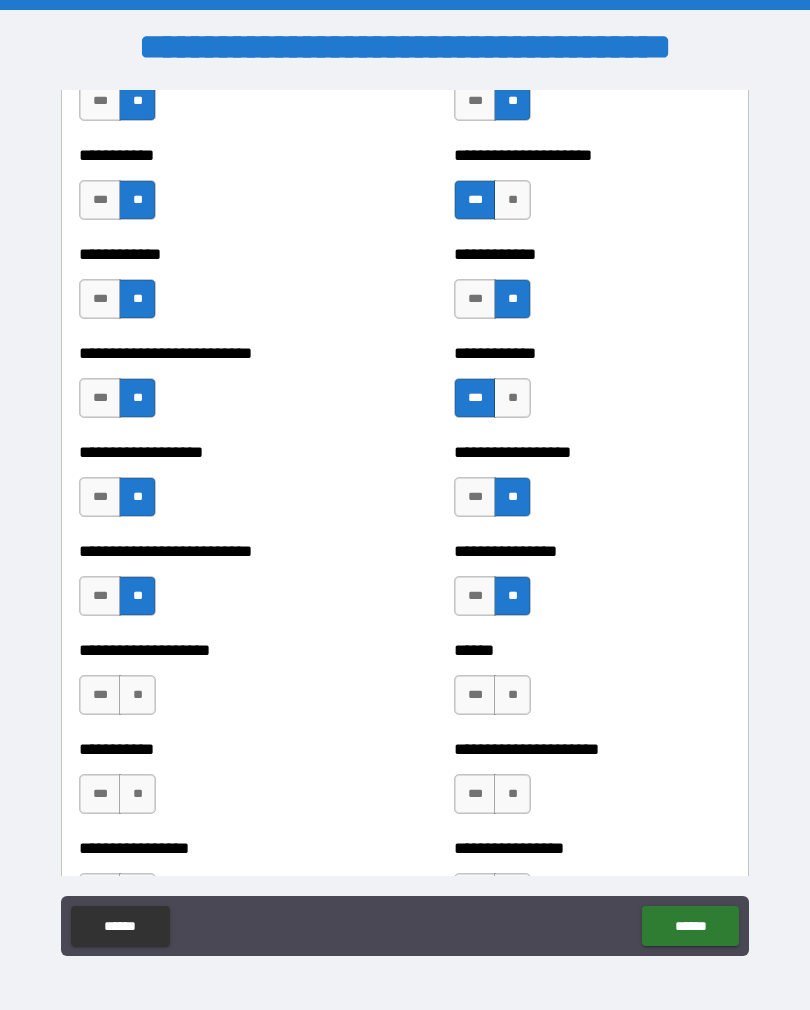 click on "**" at bounding box center [512, 695] 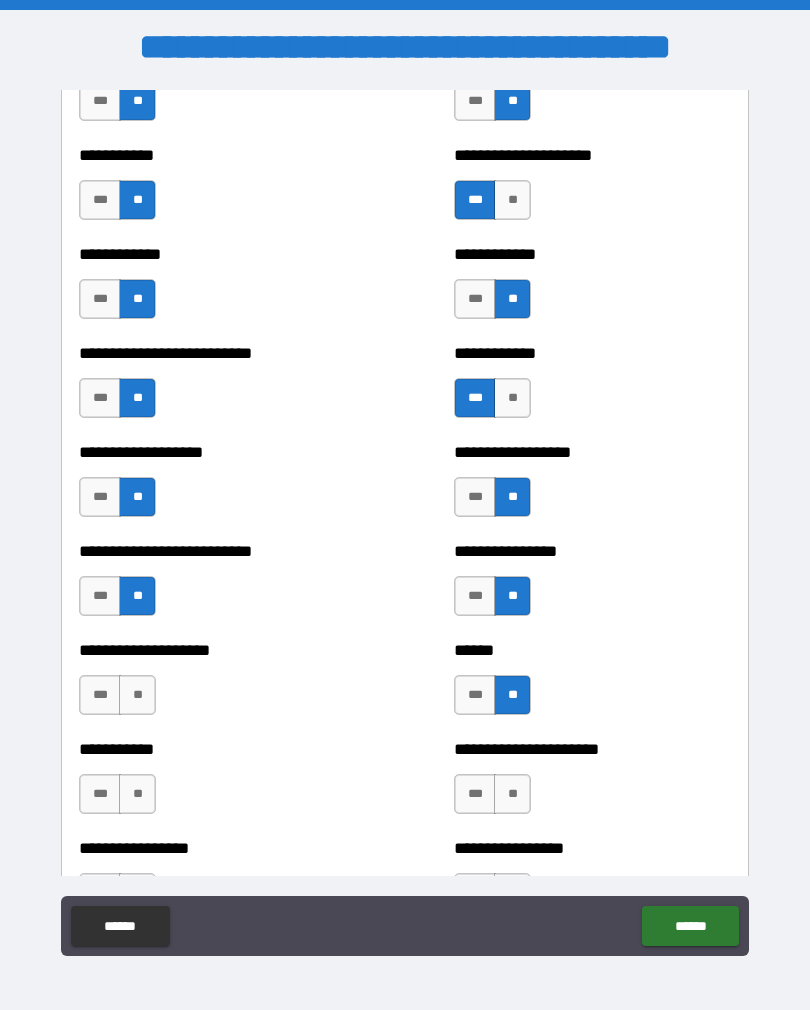 click on "**" at bounding box center [137, 695] 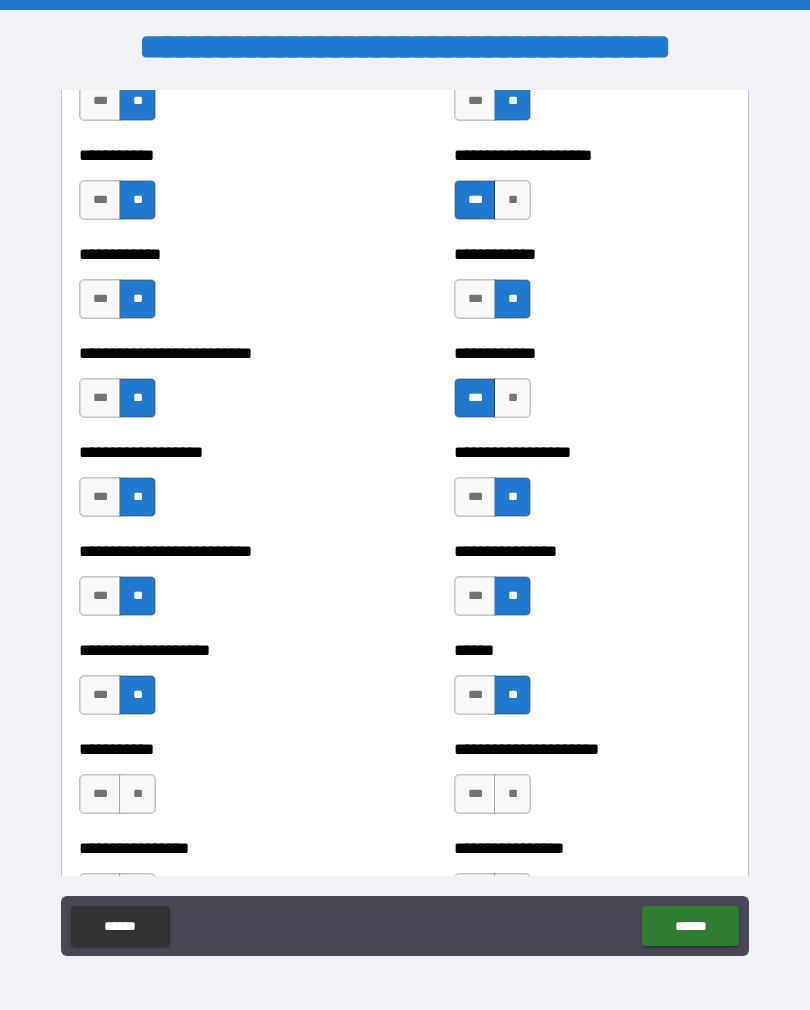 click on "**" at bounding box center [137, 794] 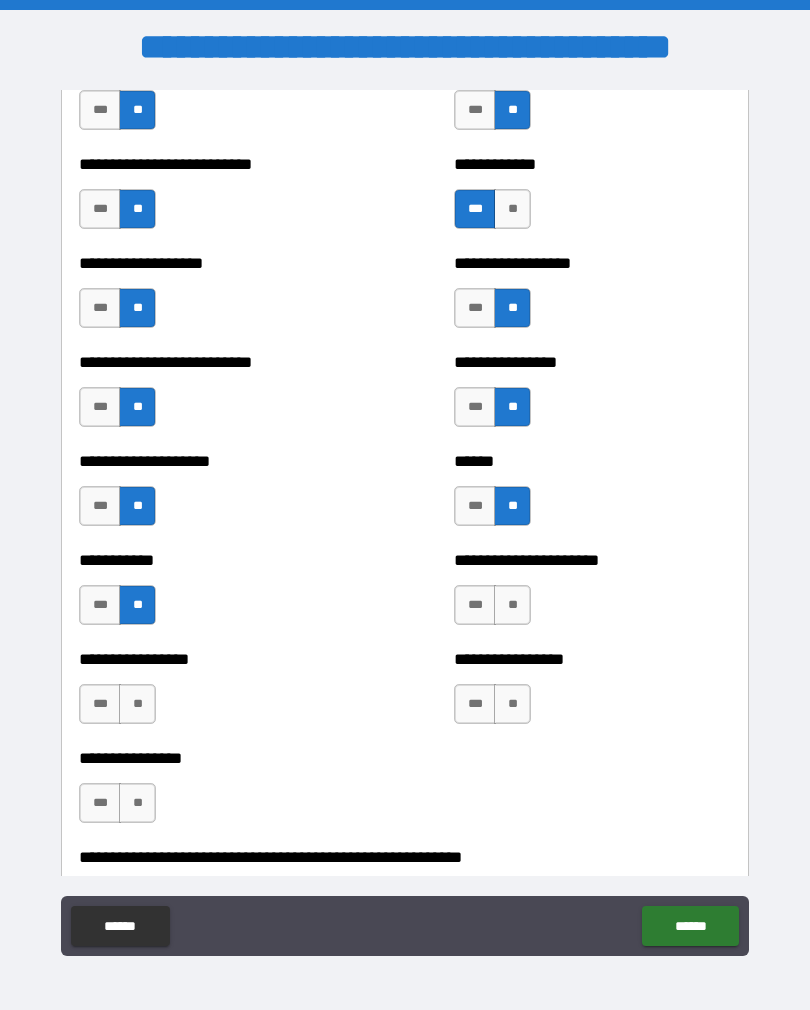 scroll, scrollTop: 5667, scrollLeft: 0, axis: vertical 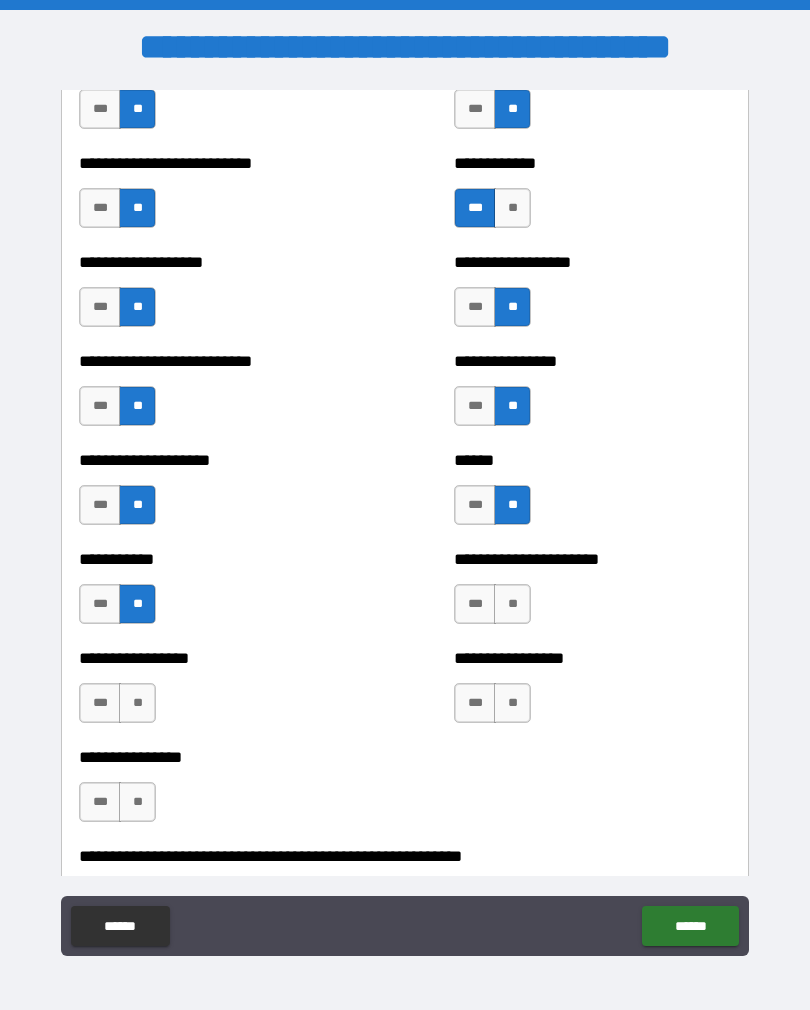 click on "***" at bounding box center (475, 604) 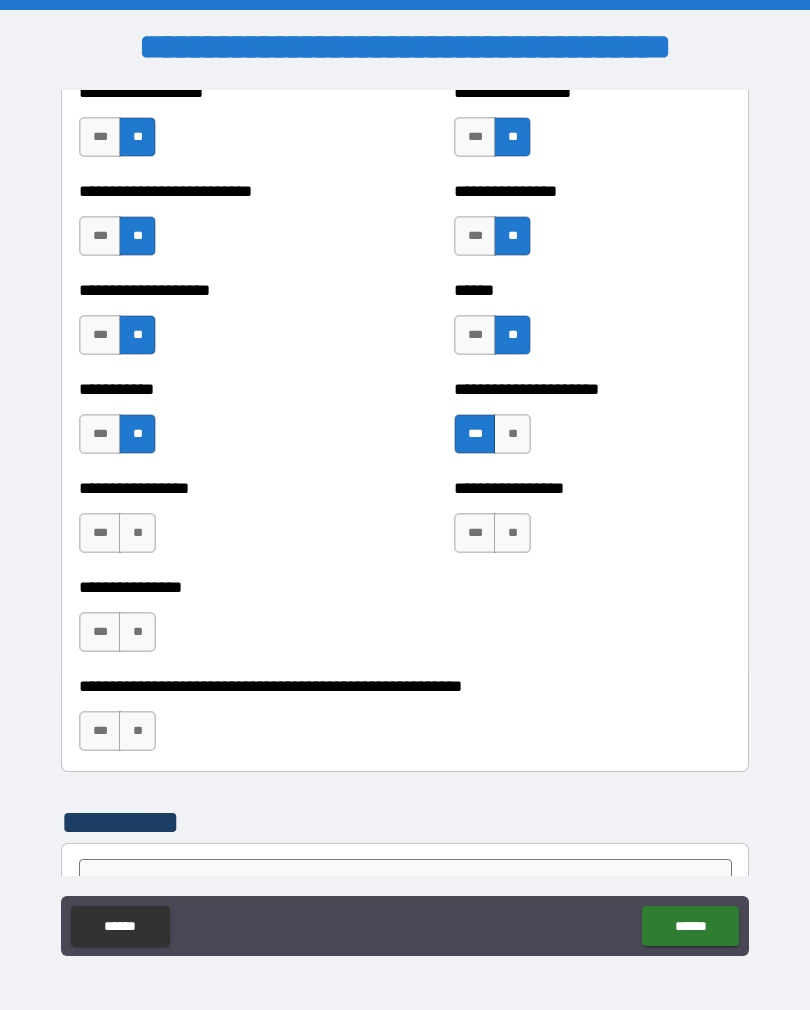 scroll, scrollTop: 5838, scrollLeft: 0, axis: vertical 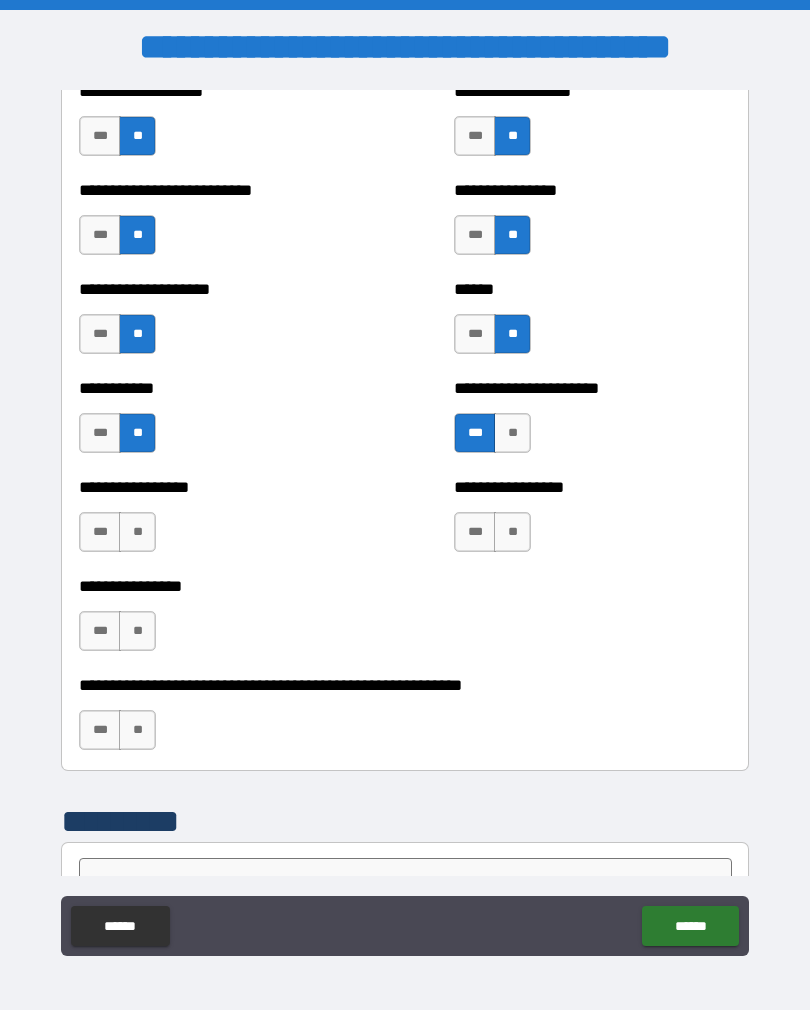 click on "**" at bounding box center (512, 532) 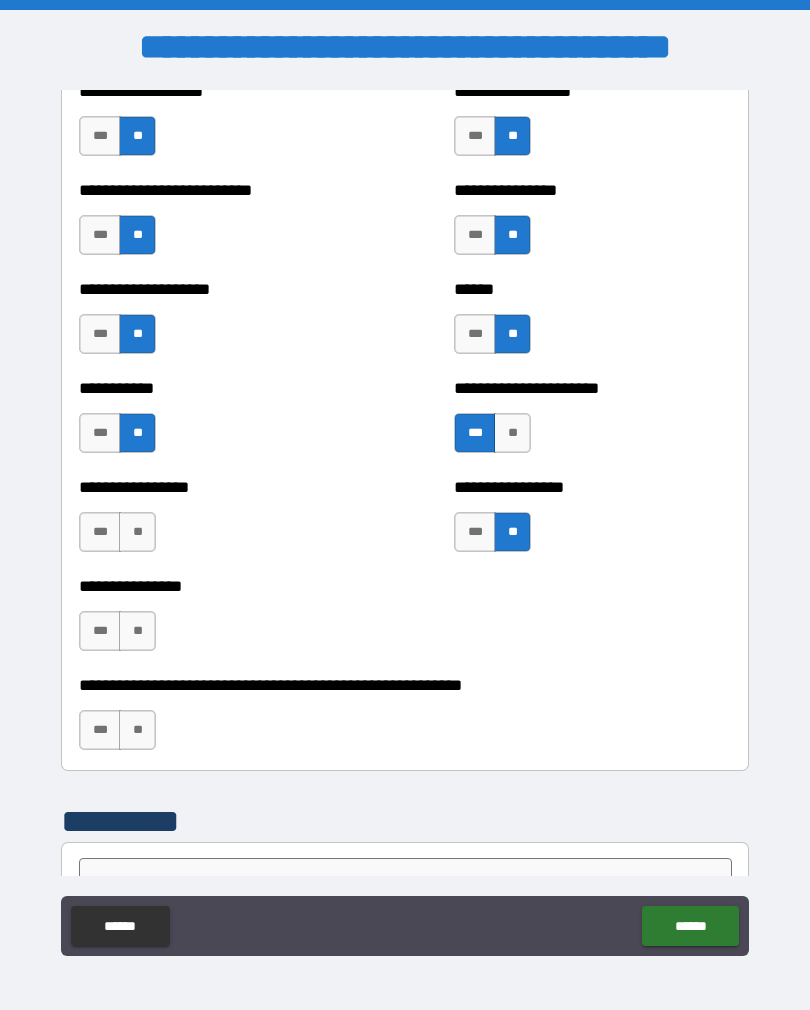 click on "**" at bounding box center (137, 532) 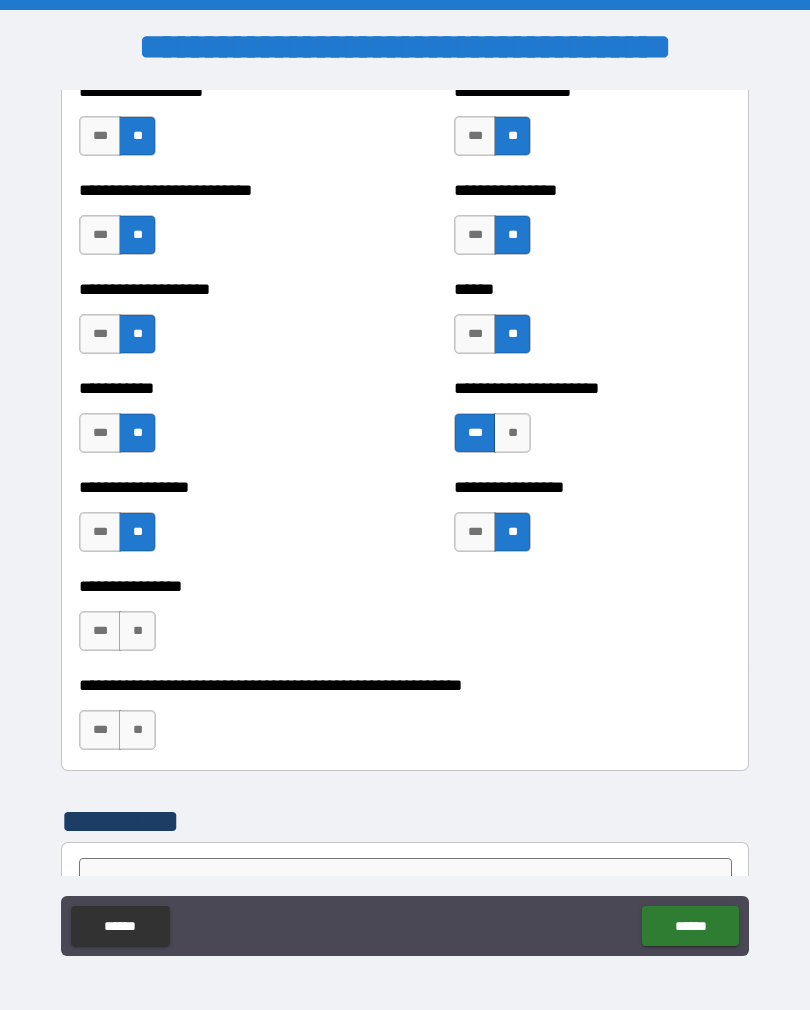 click on "**" at bounding box center [137, 631] 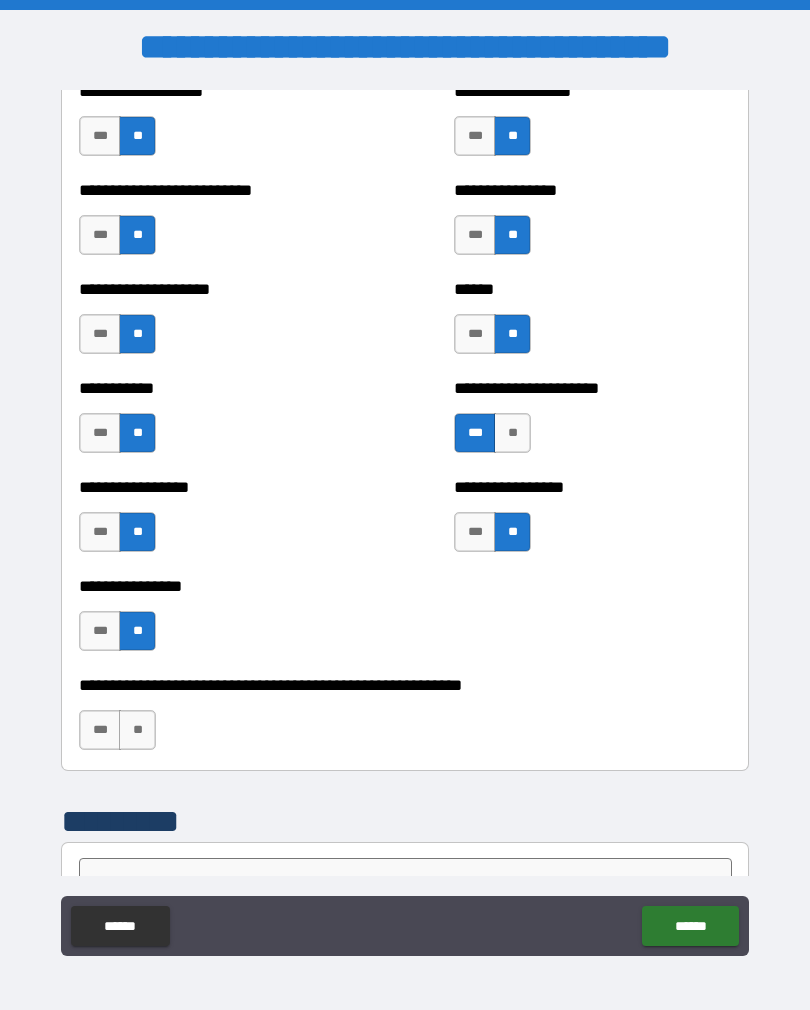 click on "**" at bounding box center (137, 730) 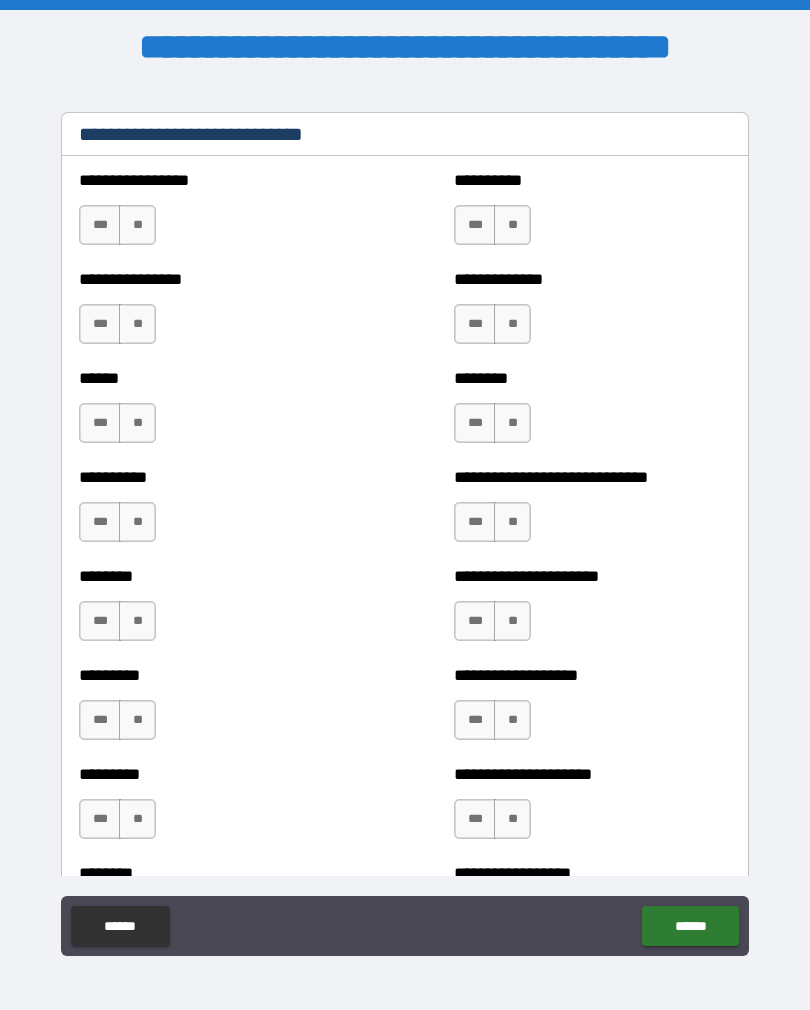 scroll, scrollTop: 6764, scrollLeft: 0, axis: vertical 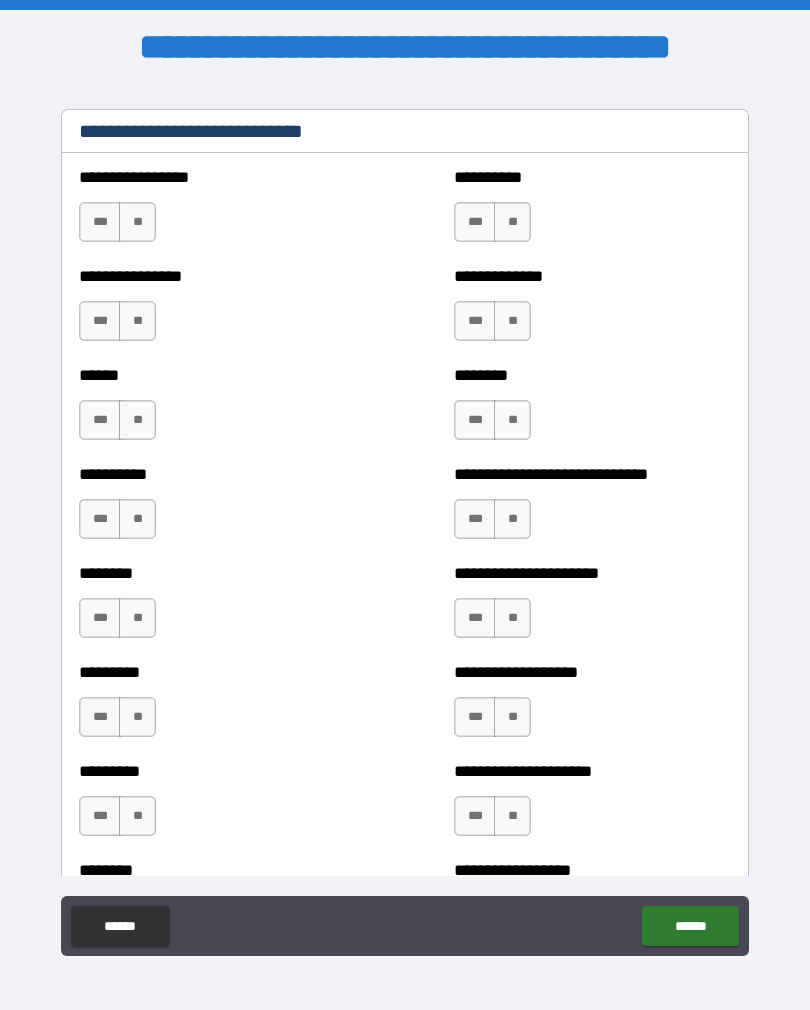 click on "***" at bounding box center [475, 618] 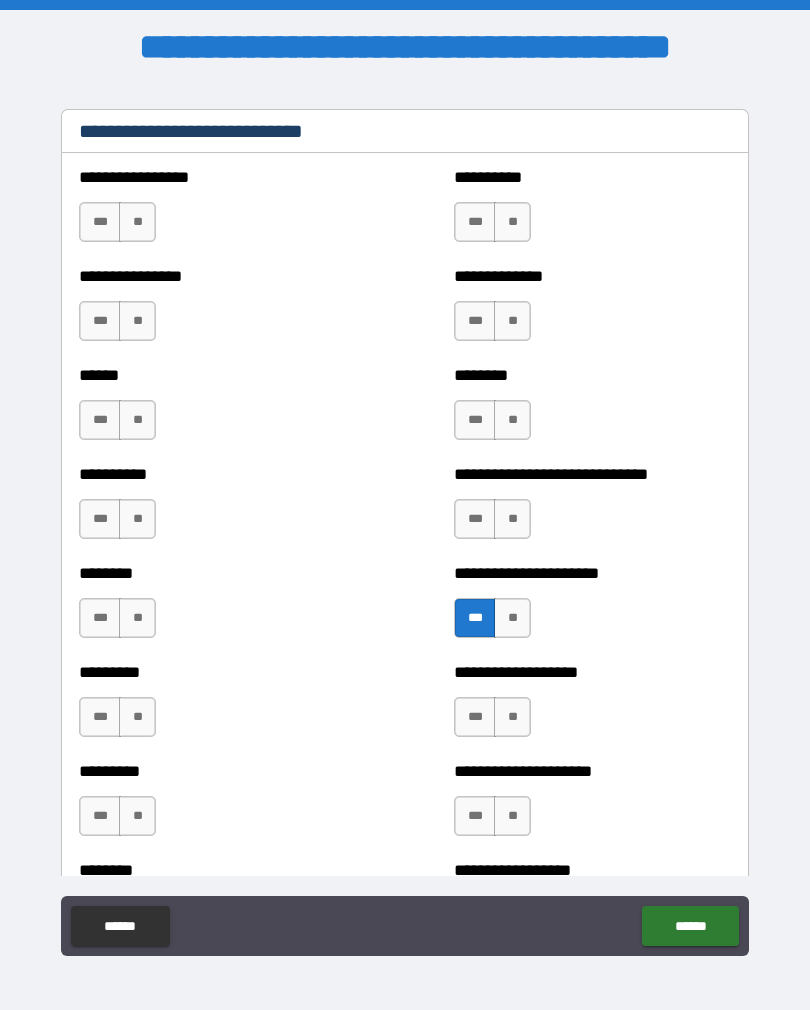 click on "**" at bounding box center (512, 519) 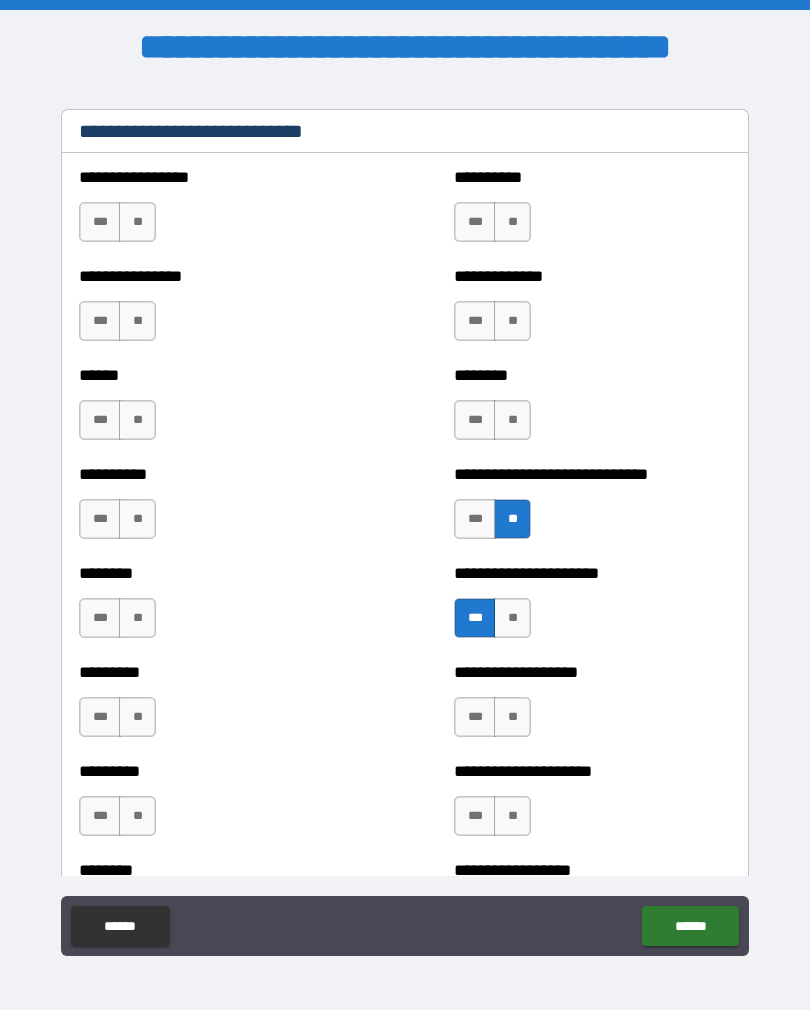 click on "***" at bounding box center (475, 519) 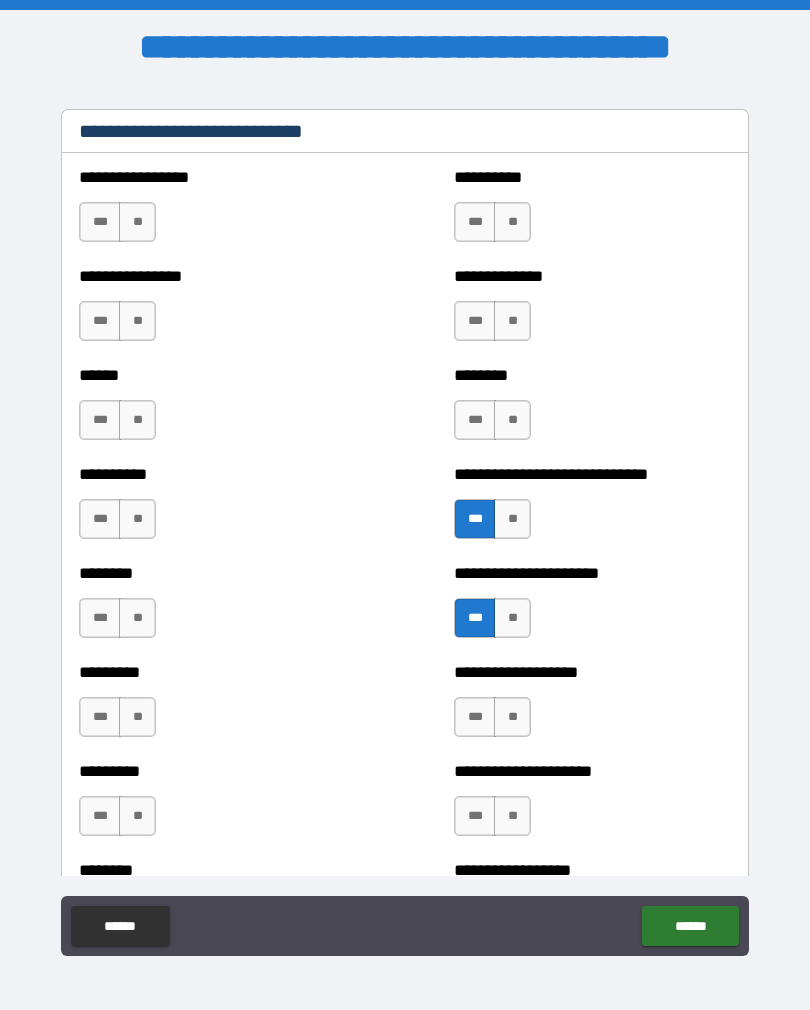 click on "**" at bounding box center (512, 420) 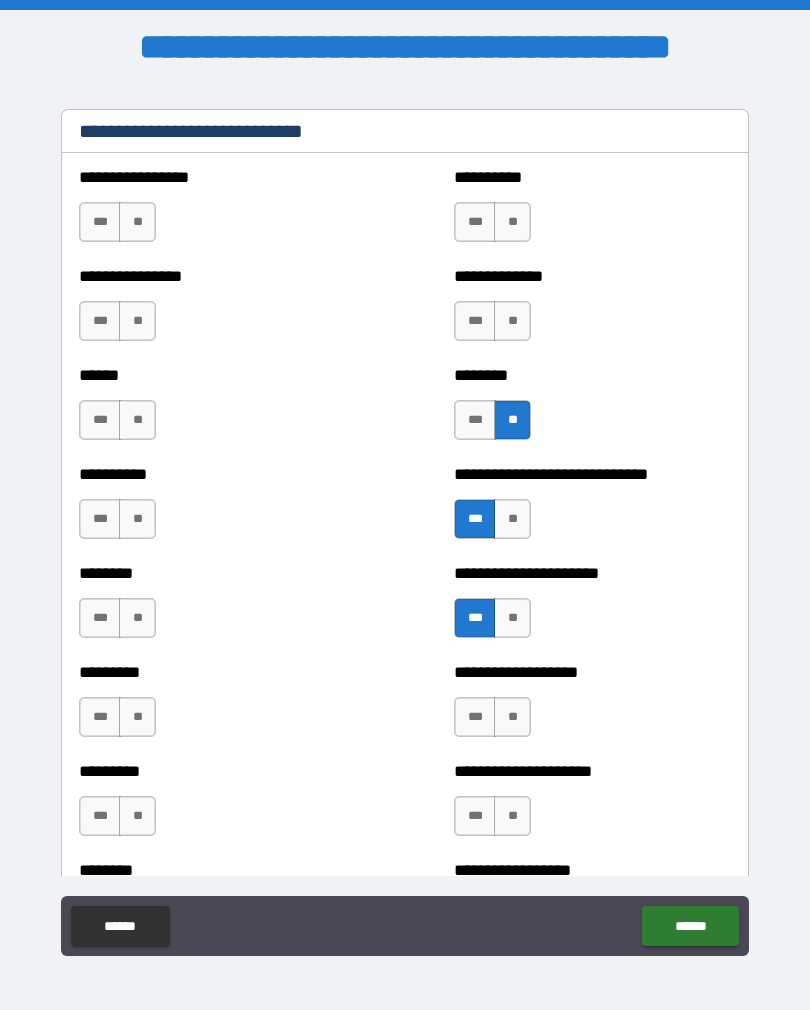 click on "**" at bounding box center [512, 321] 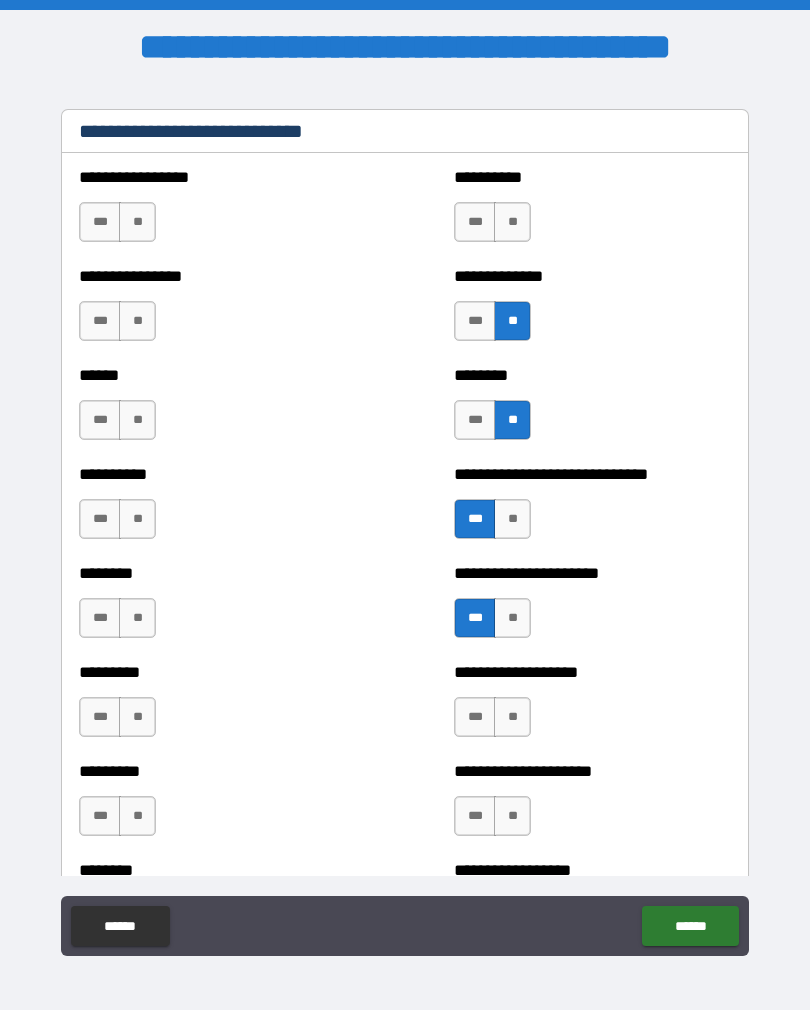 click on "**" at bounding box center (512, 222) 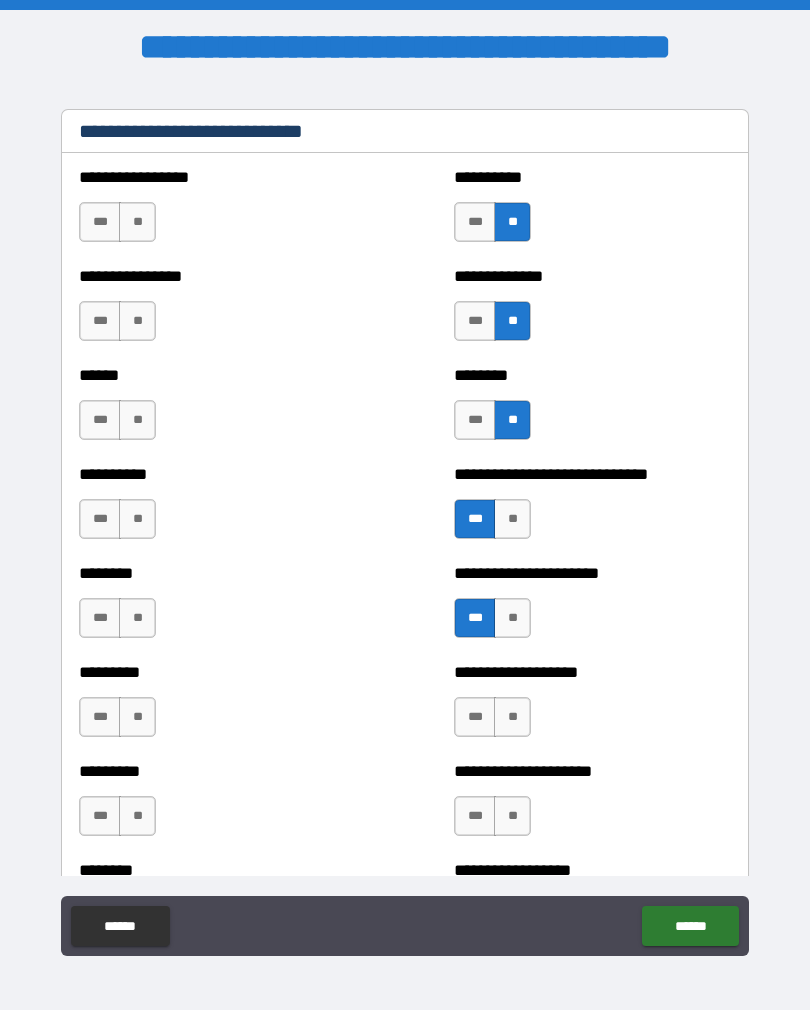 click on "***" at bounding box center [100, 222] 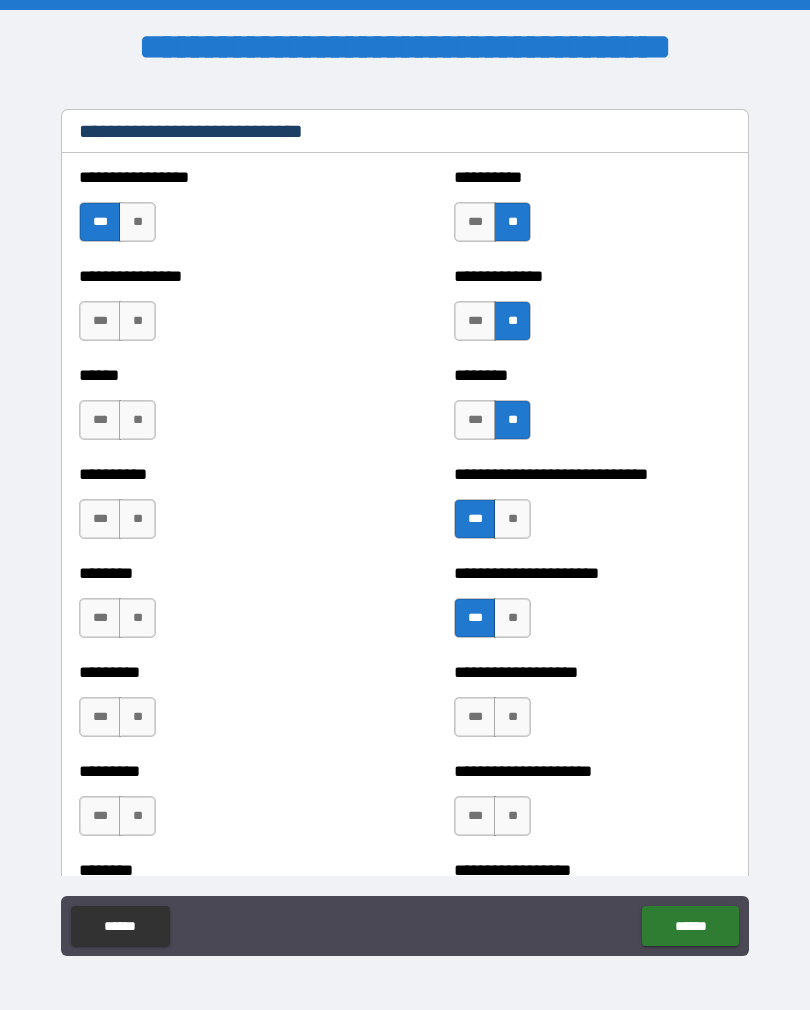 click on "**" at bounding box center (137, 321) 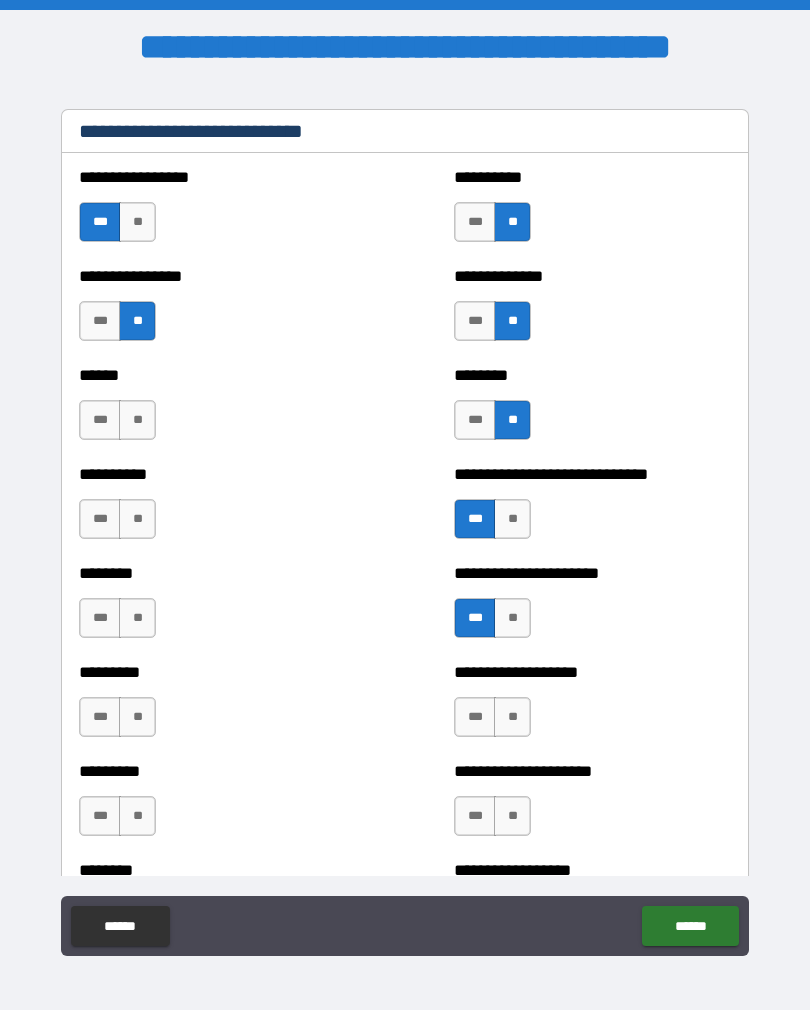 click on "**" at bounding box center (137, 420) 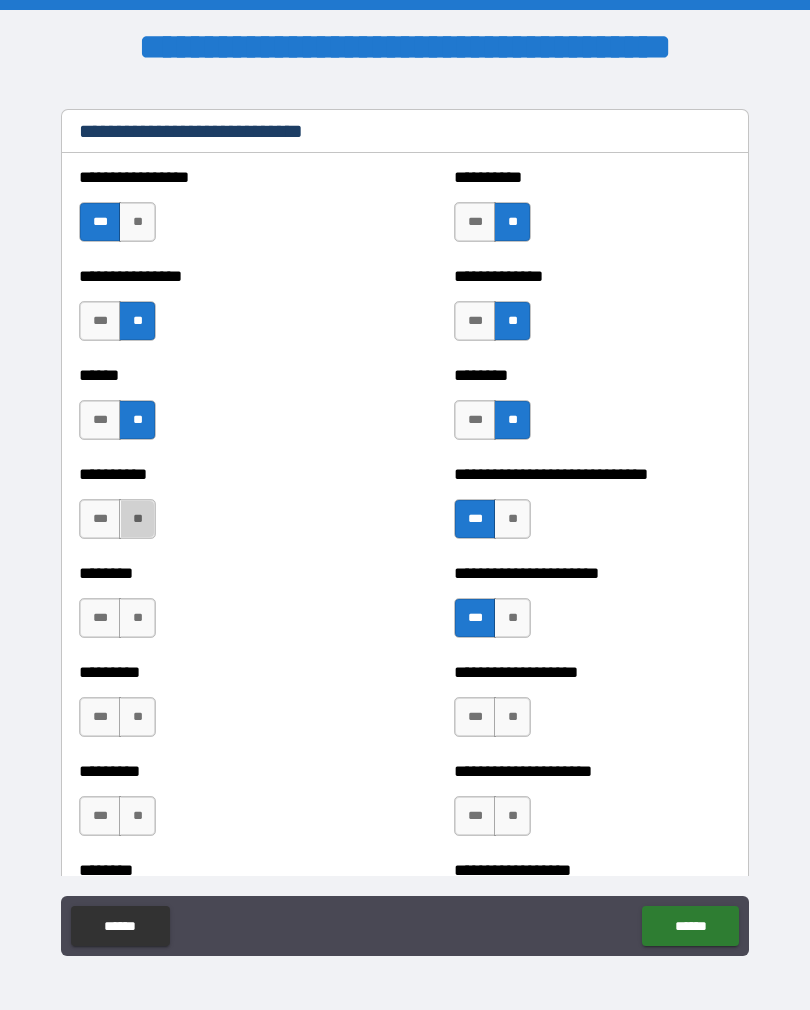 click on "**" at bounding box center (137, 519) 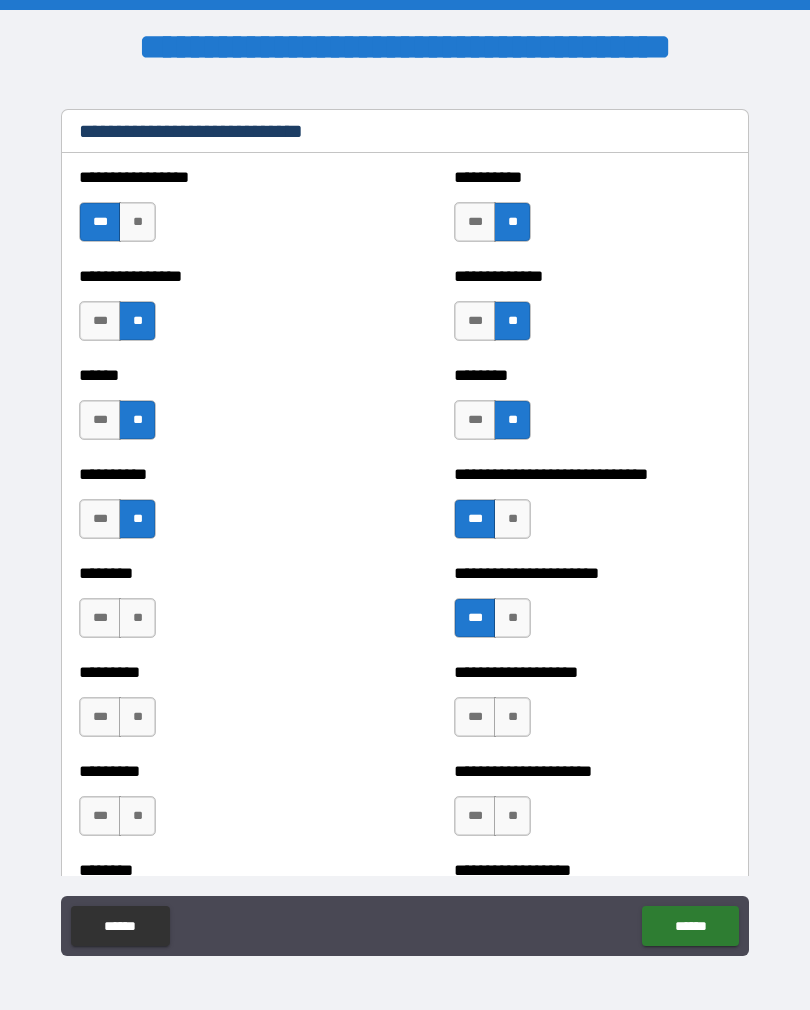 click on "**" at bounding box center [137, 618] 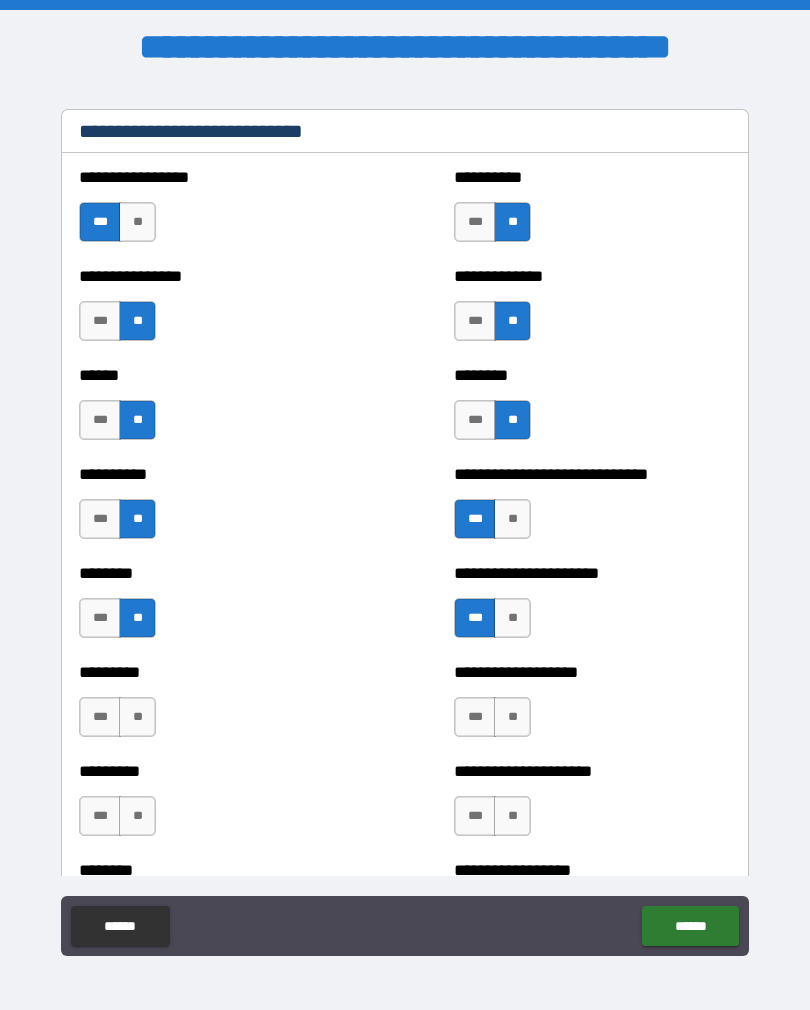 click on "**" at bounding box center [137, 717] 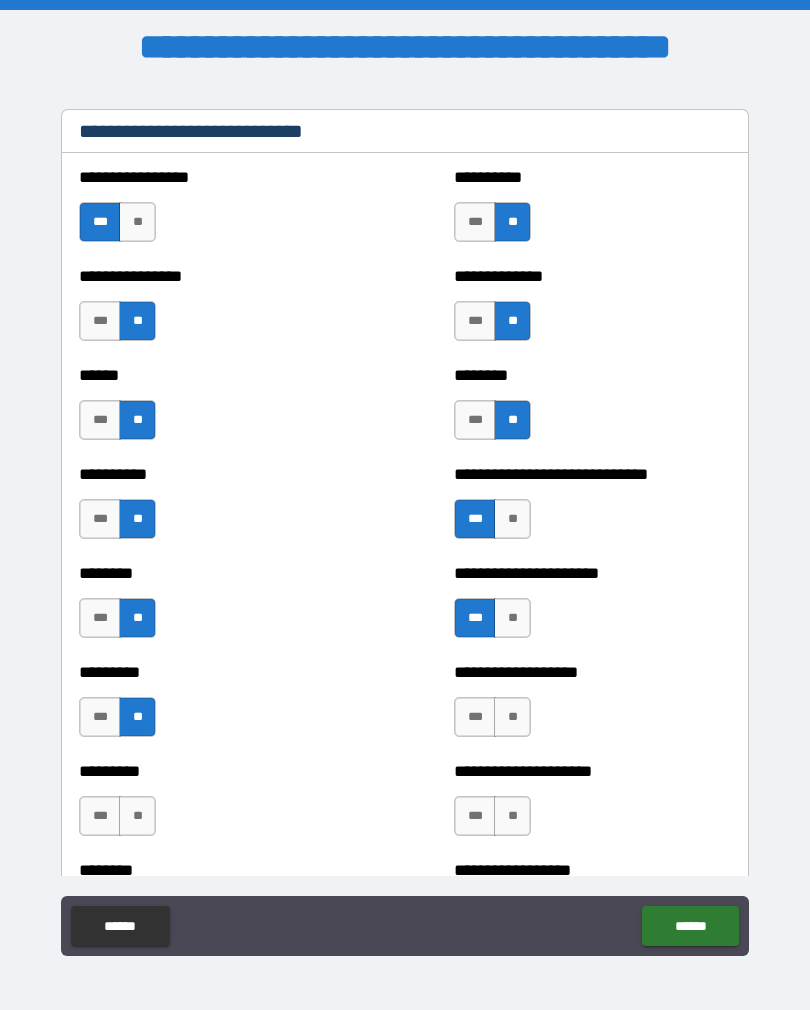 click on "**" at bounding box center (137, 816) 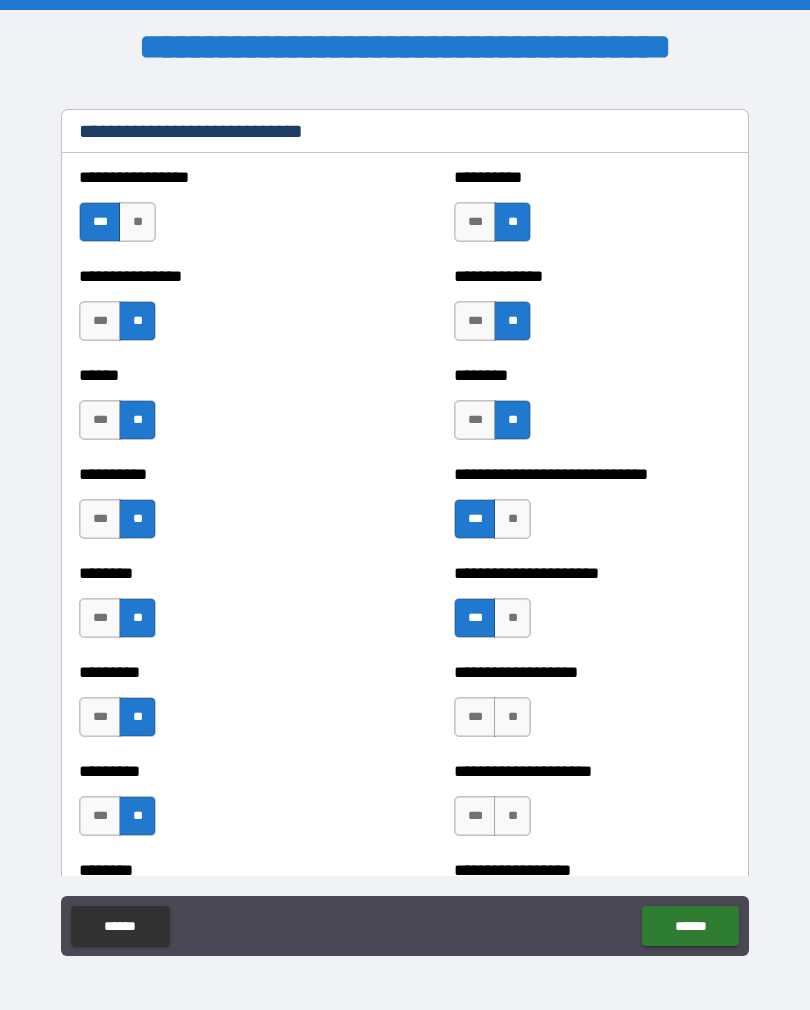 click on "***" at bounding box center [475, 717] 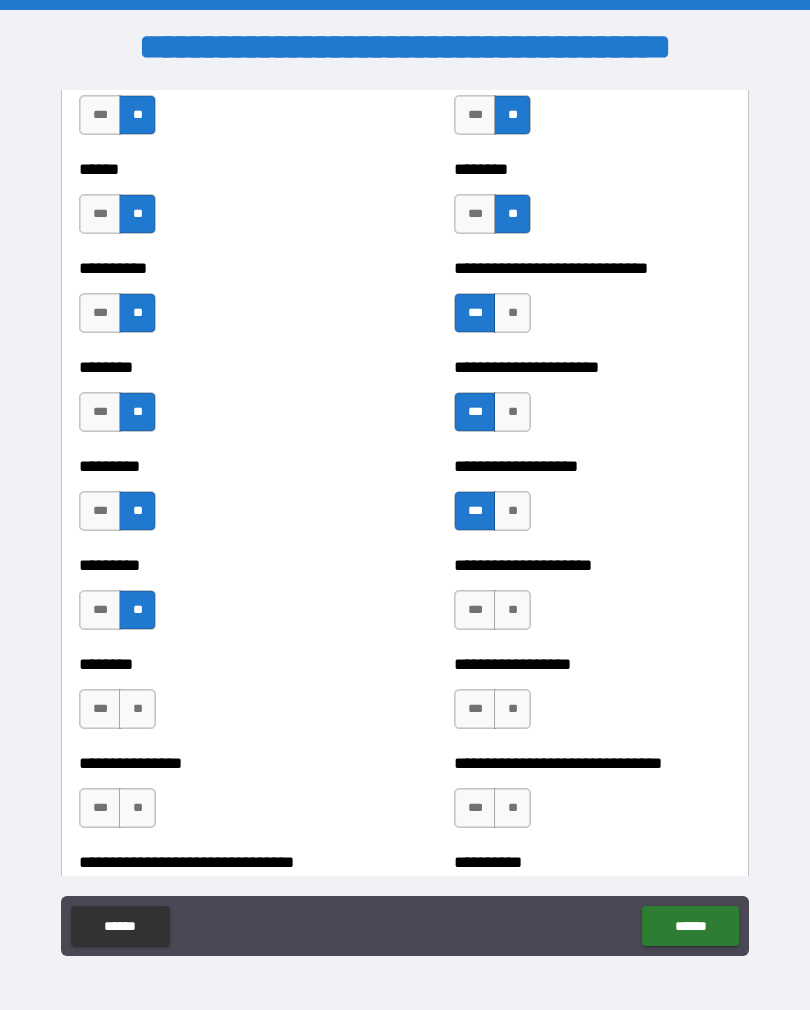 scroll, scrollTop: 6971, scrollLeft: 0, axis: vertical 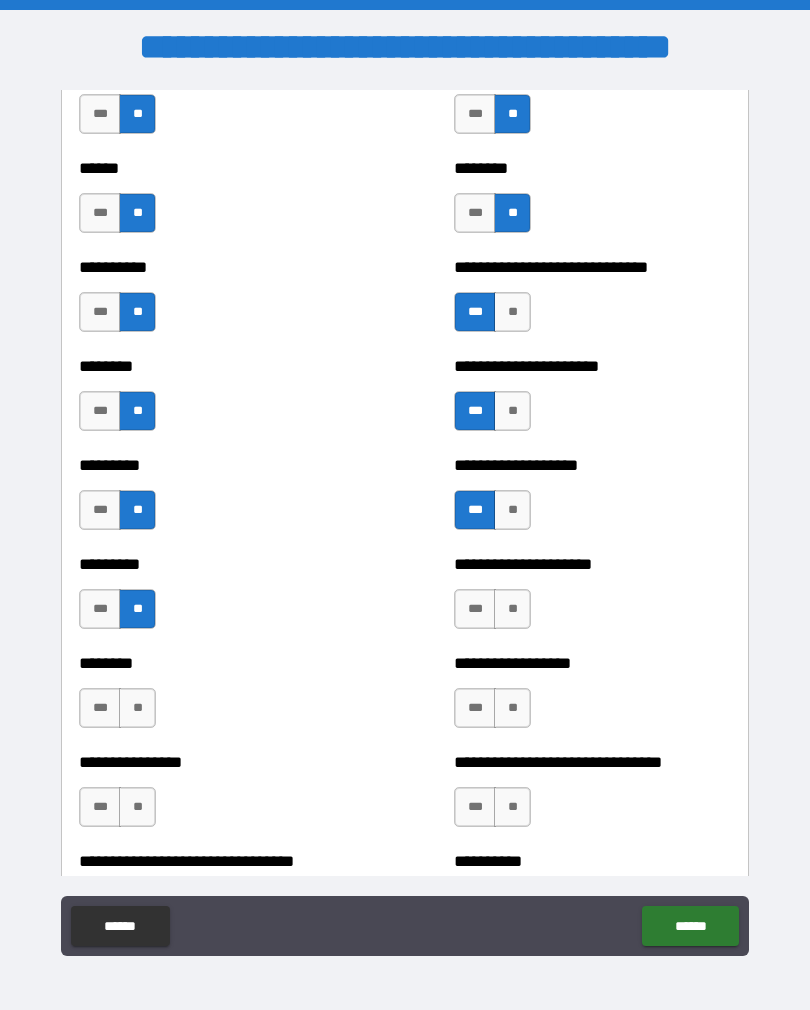 click on "**" at bounding box center (512, 609) 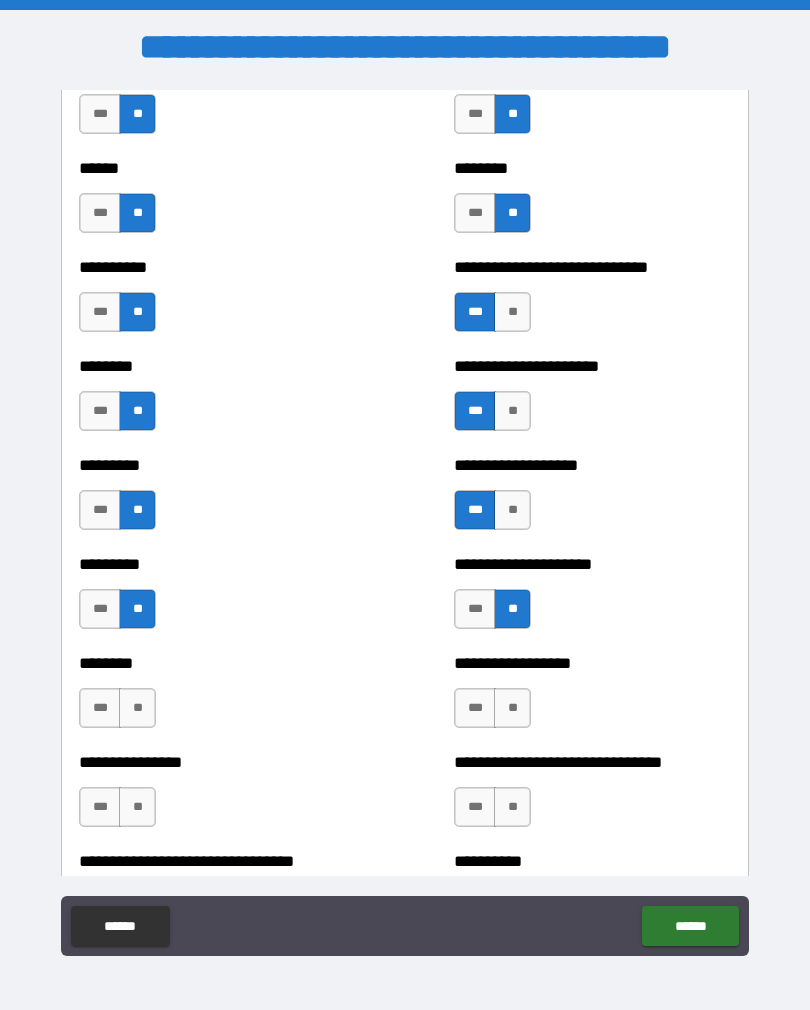 click on "**" at bounding box center [512, 708] 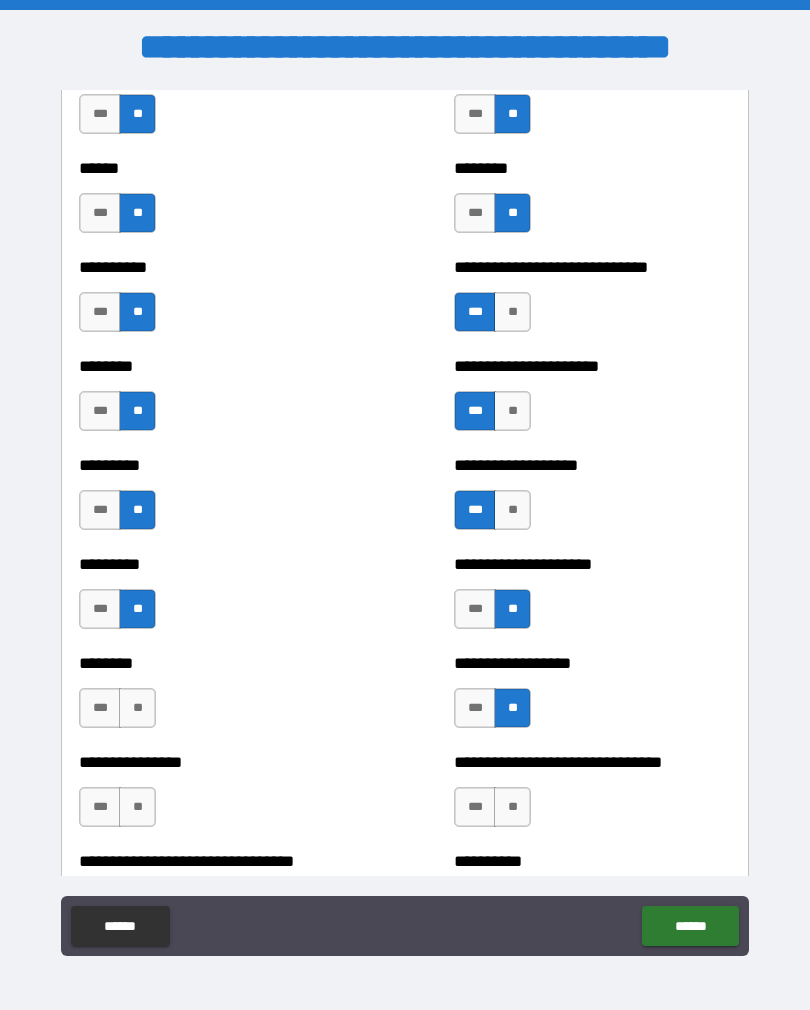 click on "**" at bounding box center (137, 708) 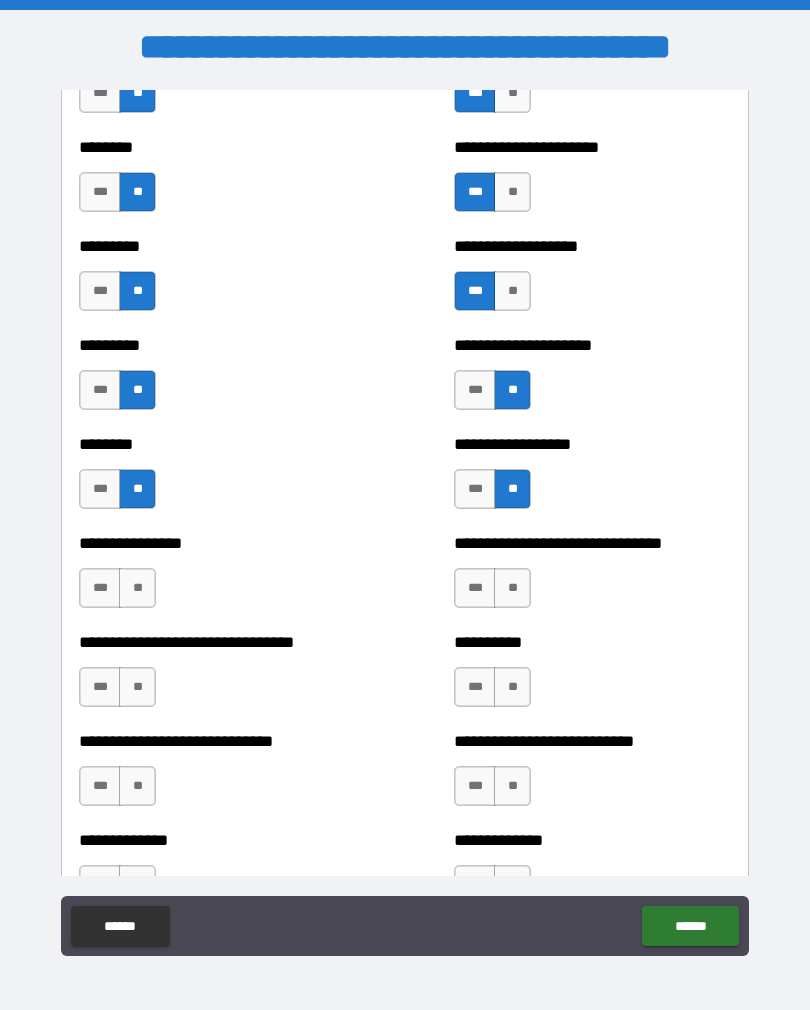 scroll, scrollTop: 7191, scrollLeft: 0, axis: vertical 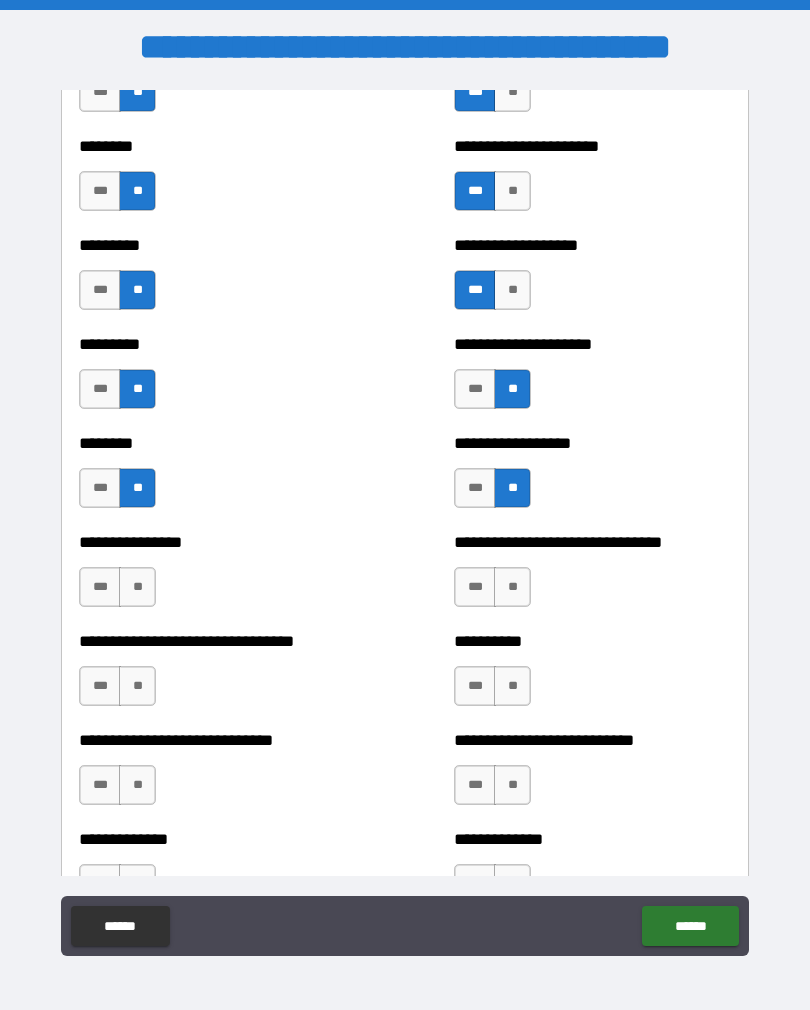 click on "**" at bounding box center [512, 587] 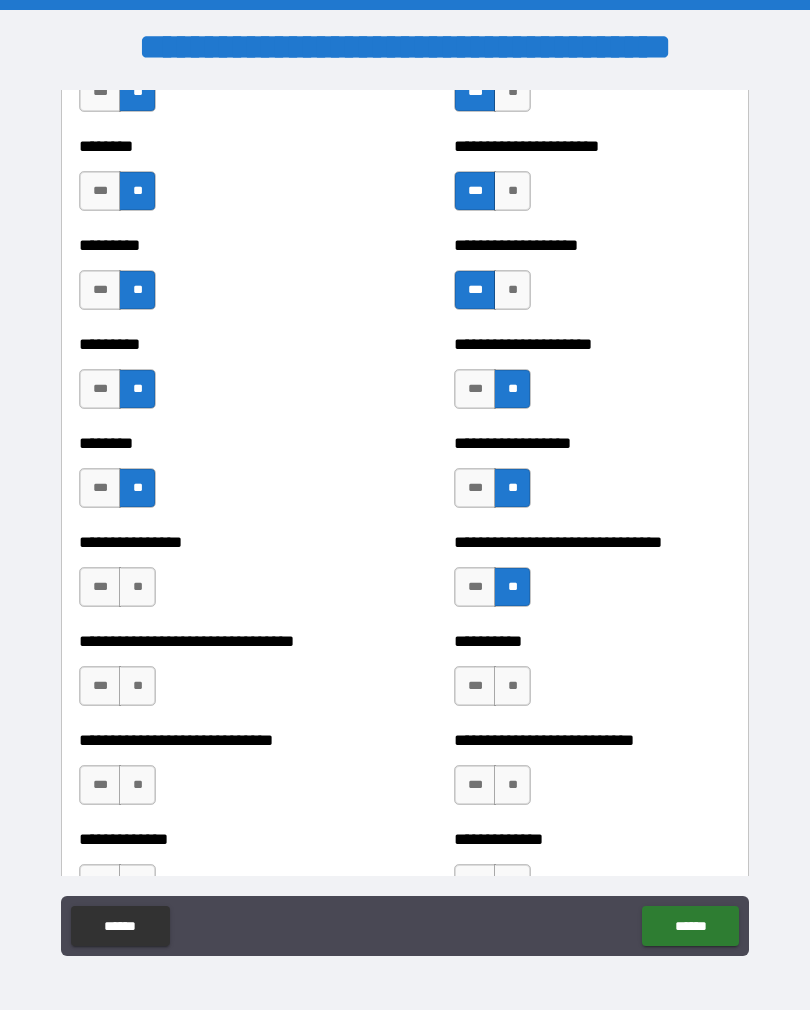 click on "**********" at bounding box center (405, 577) 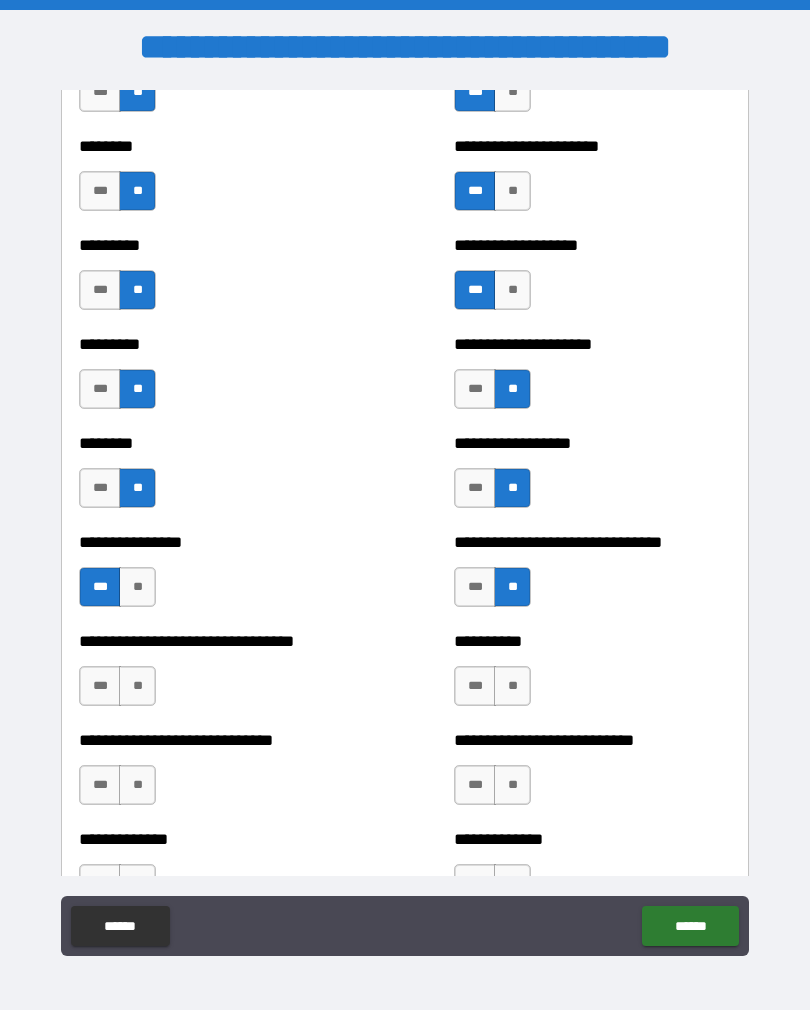 click on "**" at bounding box center [512, 686] 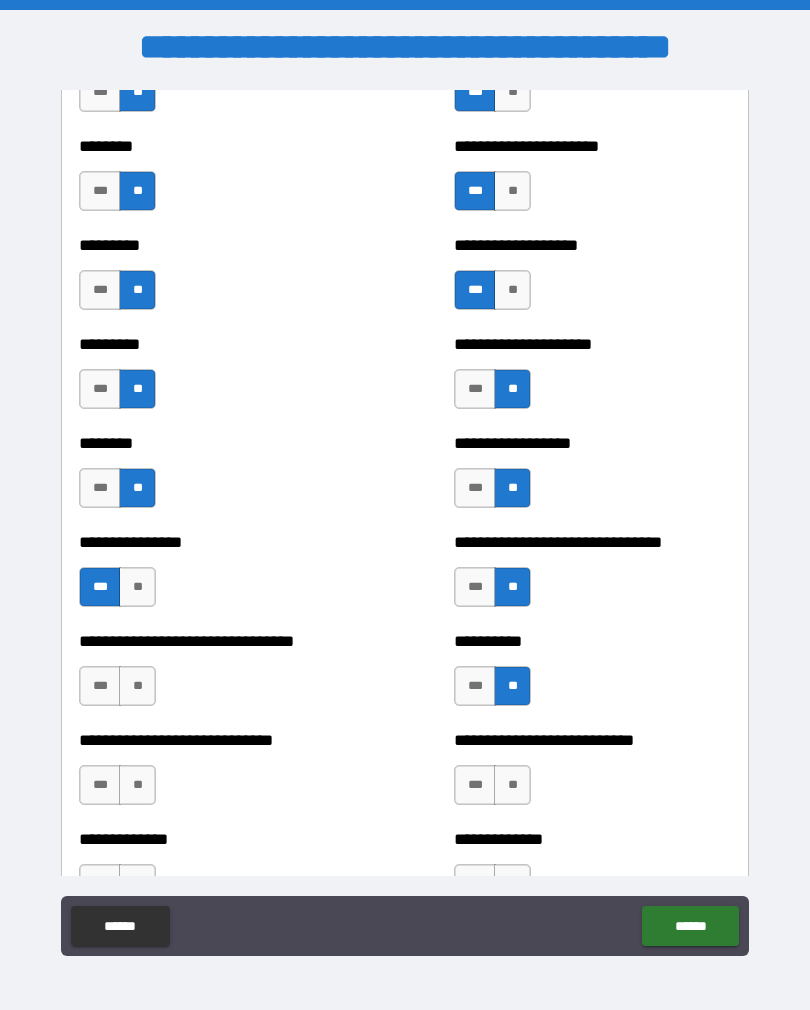 click on "**" at bounding box center (137, 686) 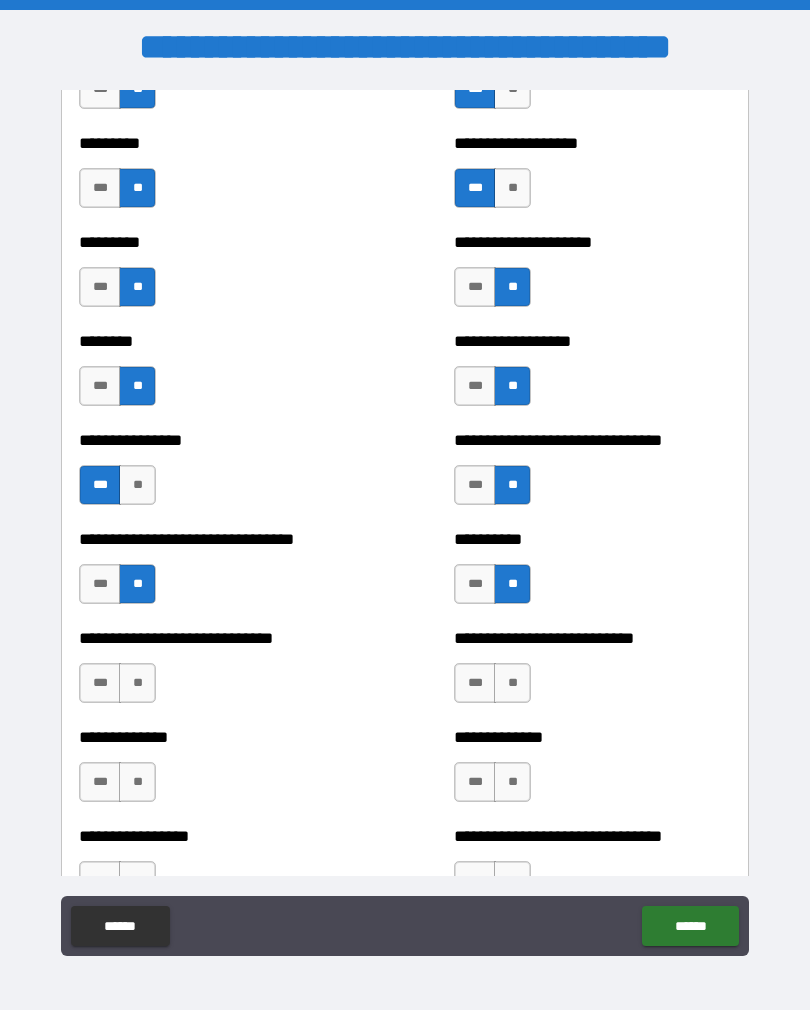 scroll, scrollTop: 7293, scrollLeft: 0, axis: vertical 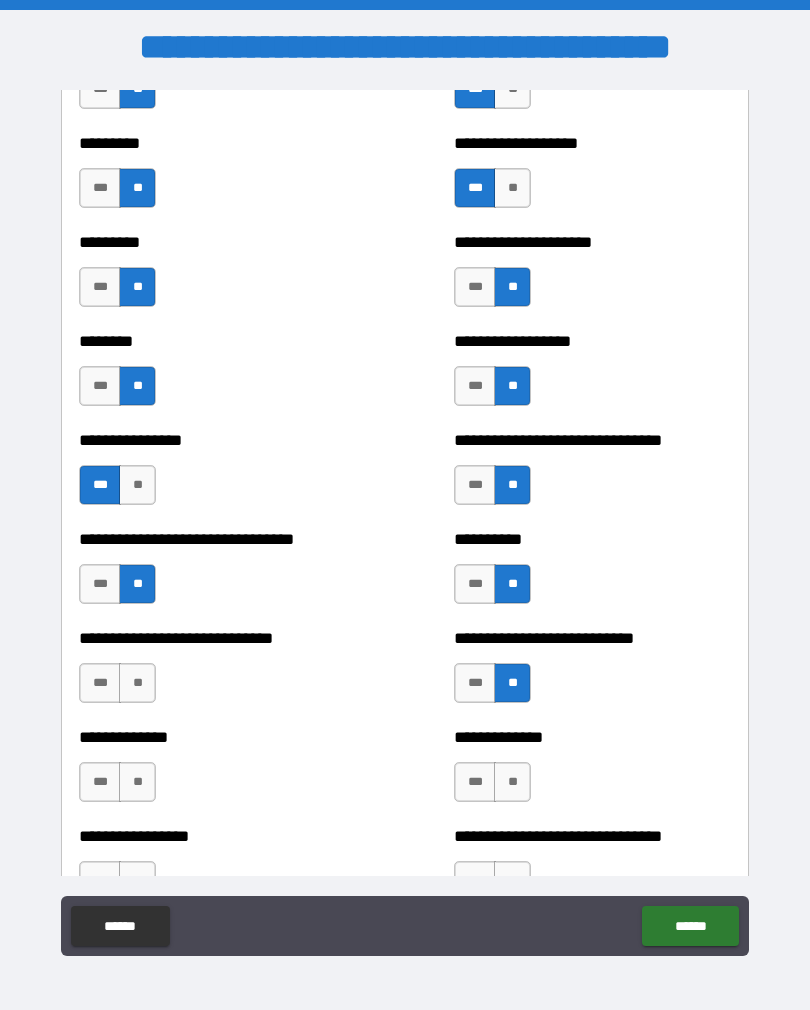 click on "**" at bounding box center (137, 683) 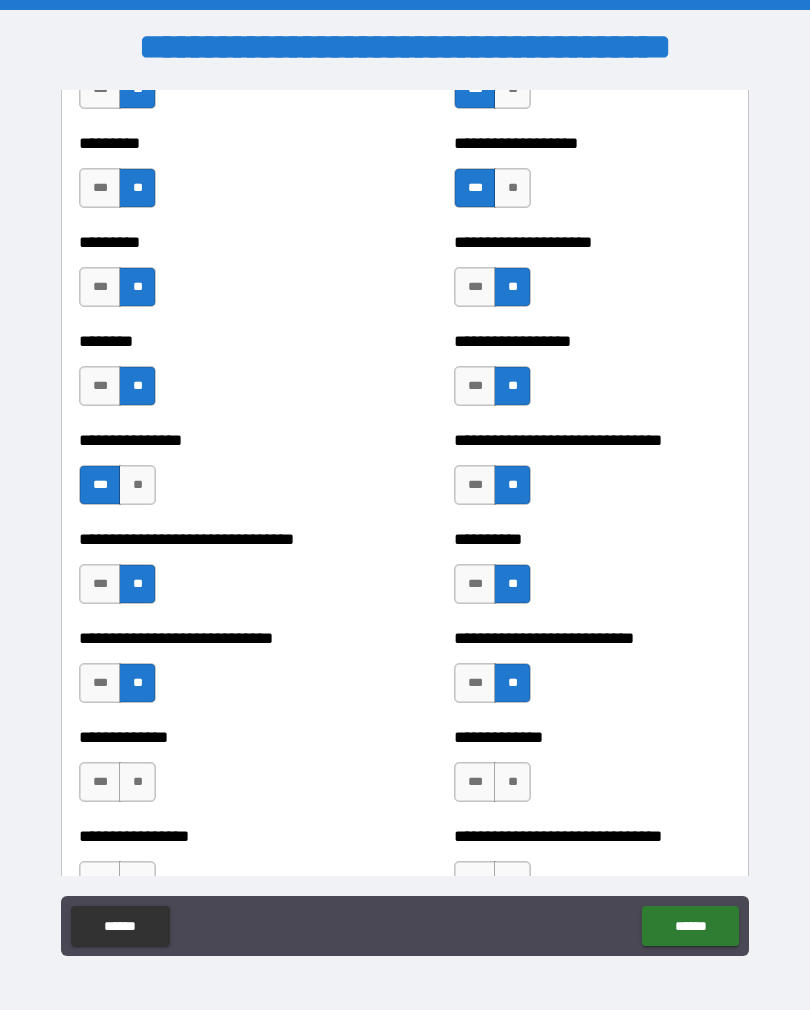 click on "**" at bounding box center (137, 782) 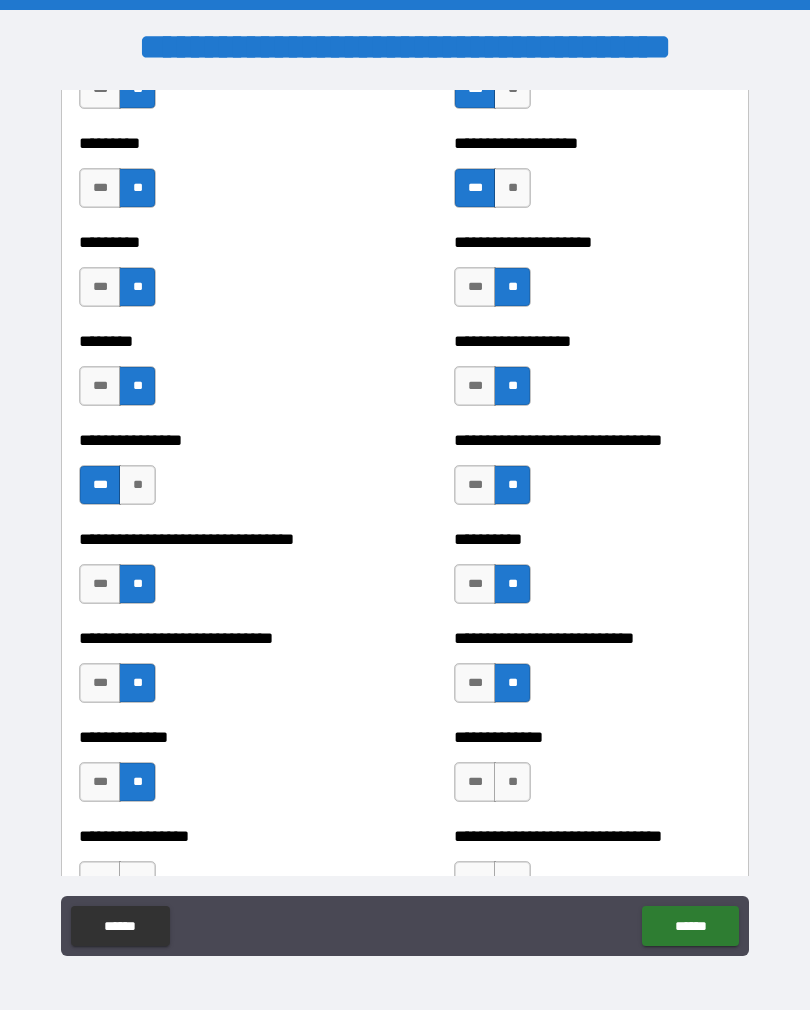 click on "**" at bounding box center (512, 782) 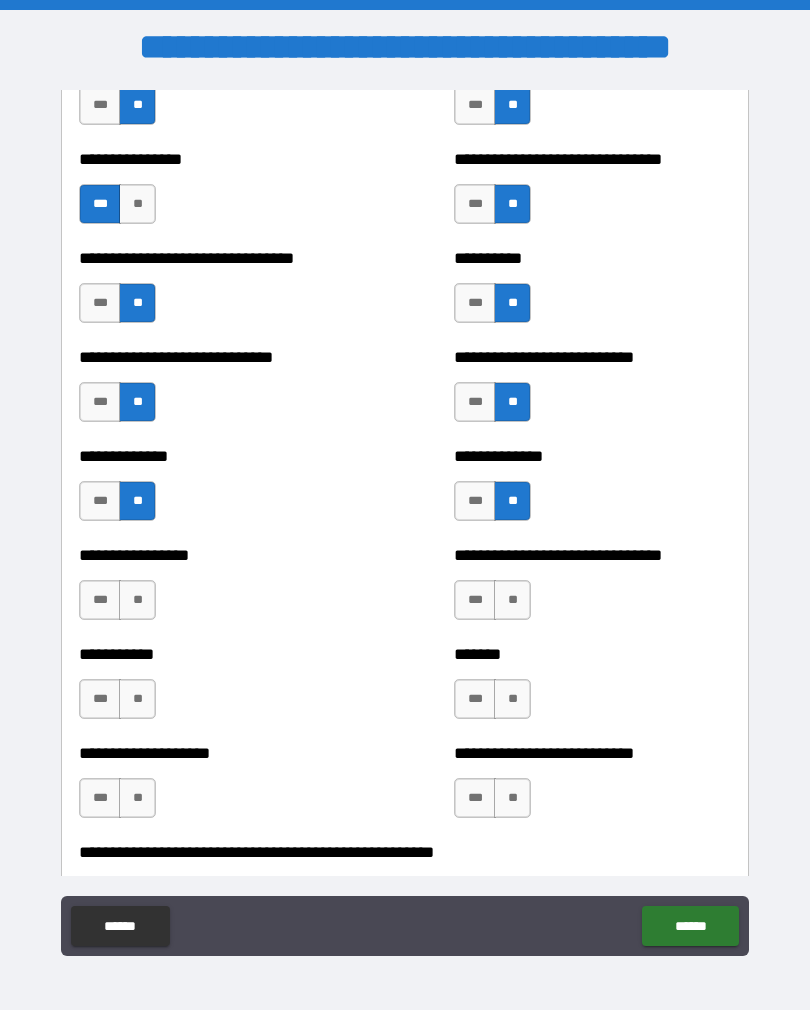 scroll, scrollTop: 7578, scrollLeft: 0, axis: vertical 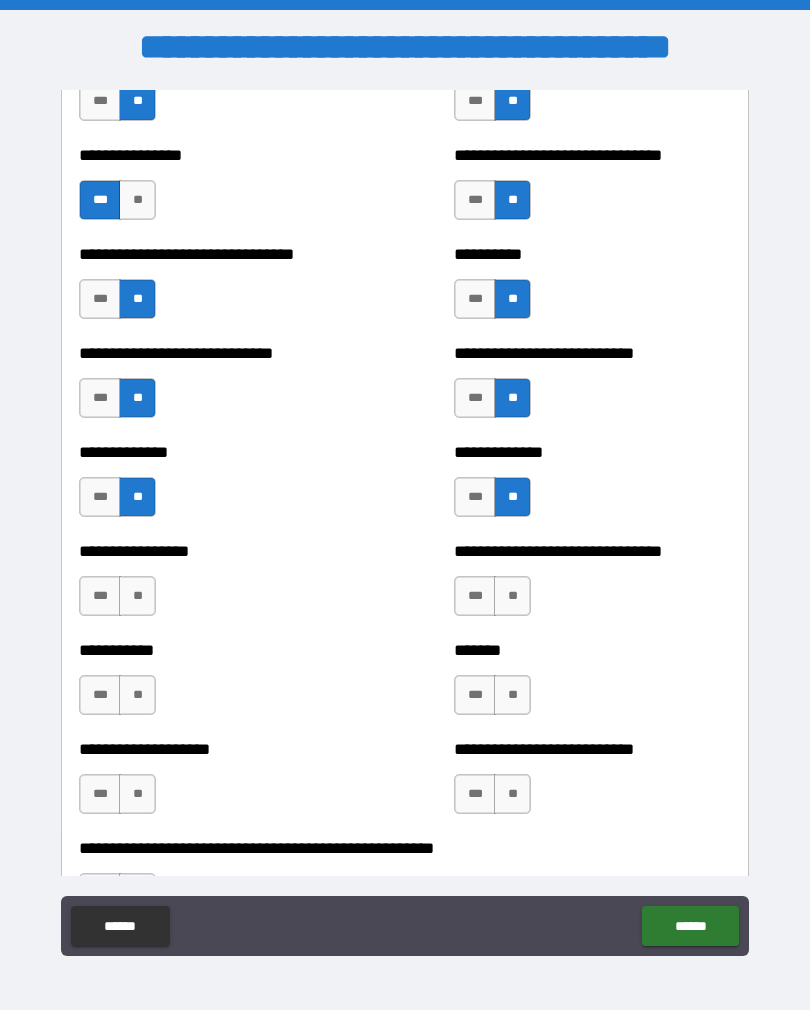 click on "***" at bounding box center [475, 596] 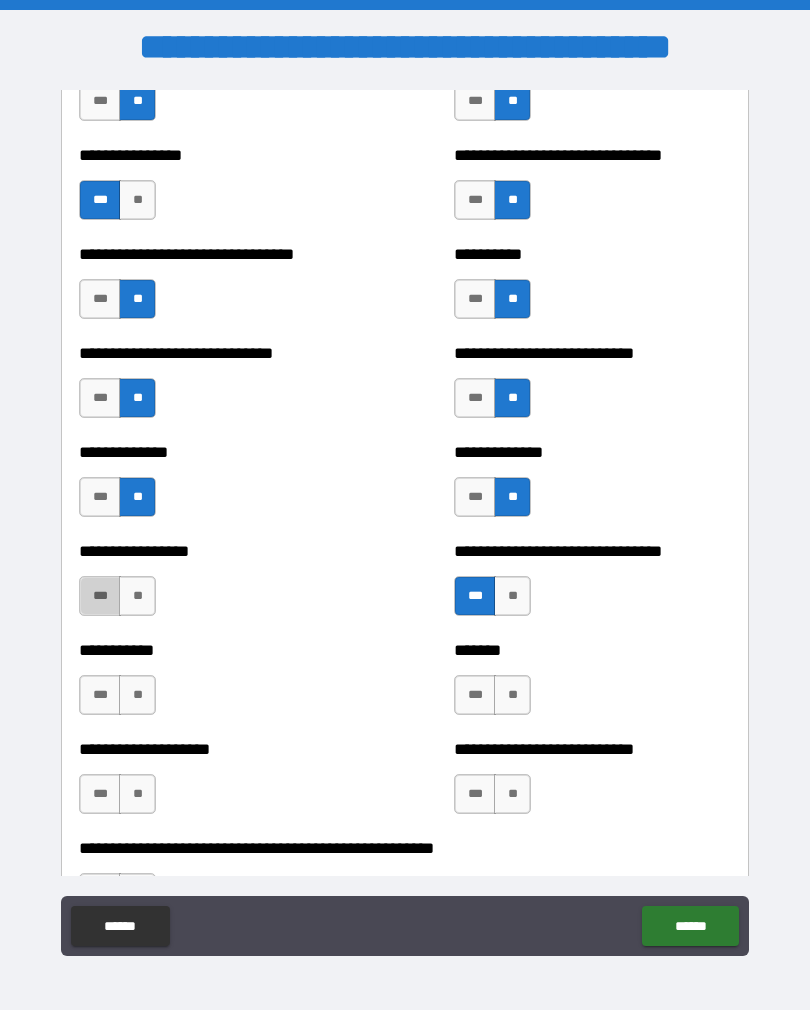 click on "***" at bounding box center (100, 596) 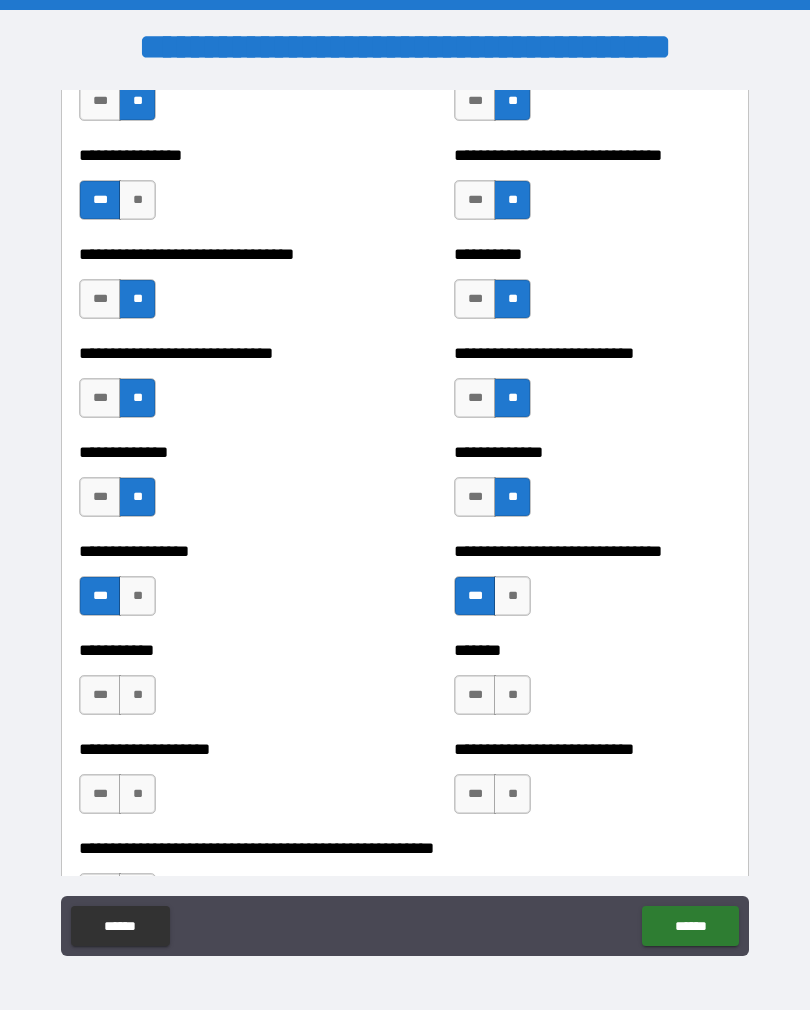 click on "**" at bounding box center [137, 695] 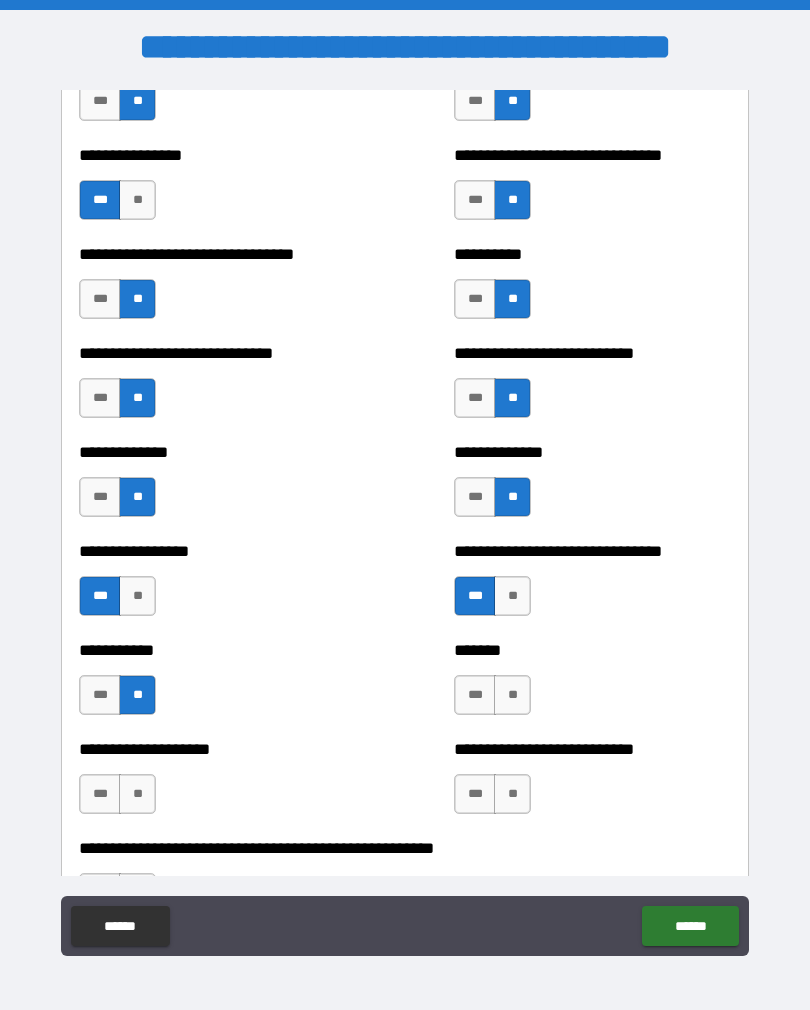 click on "***" at bounding box center [475, 695] 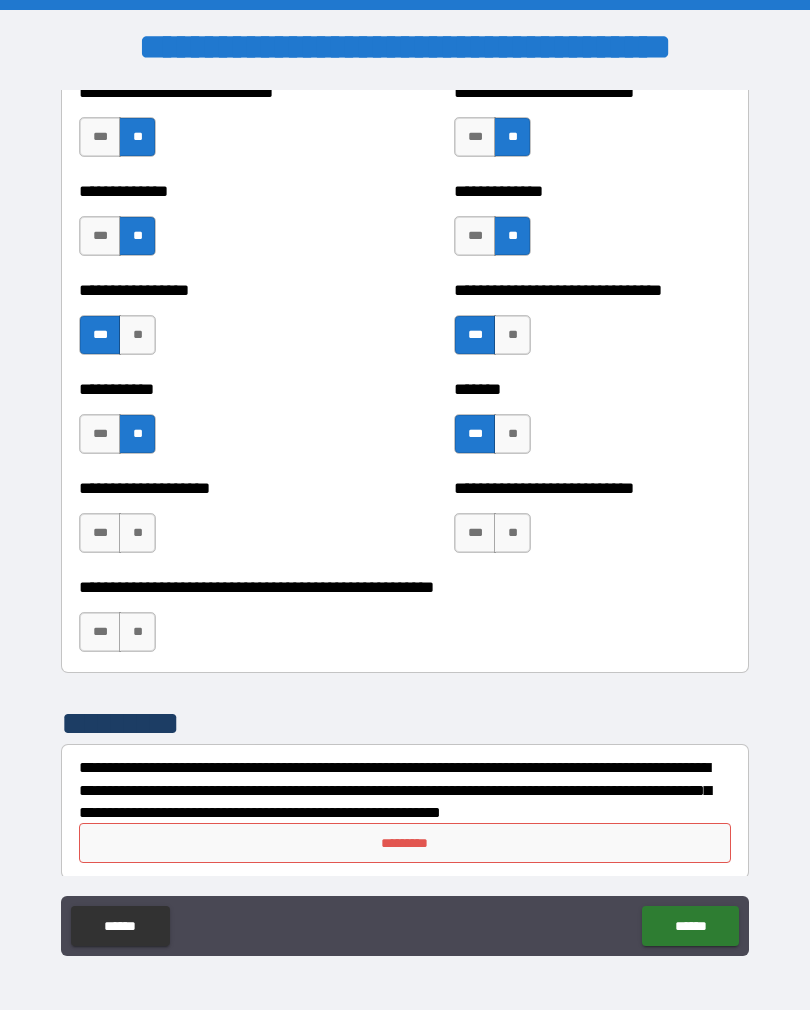 scroll, scrollTop: 7841, scrollLeft: 0, axis: vertical 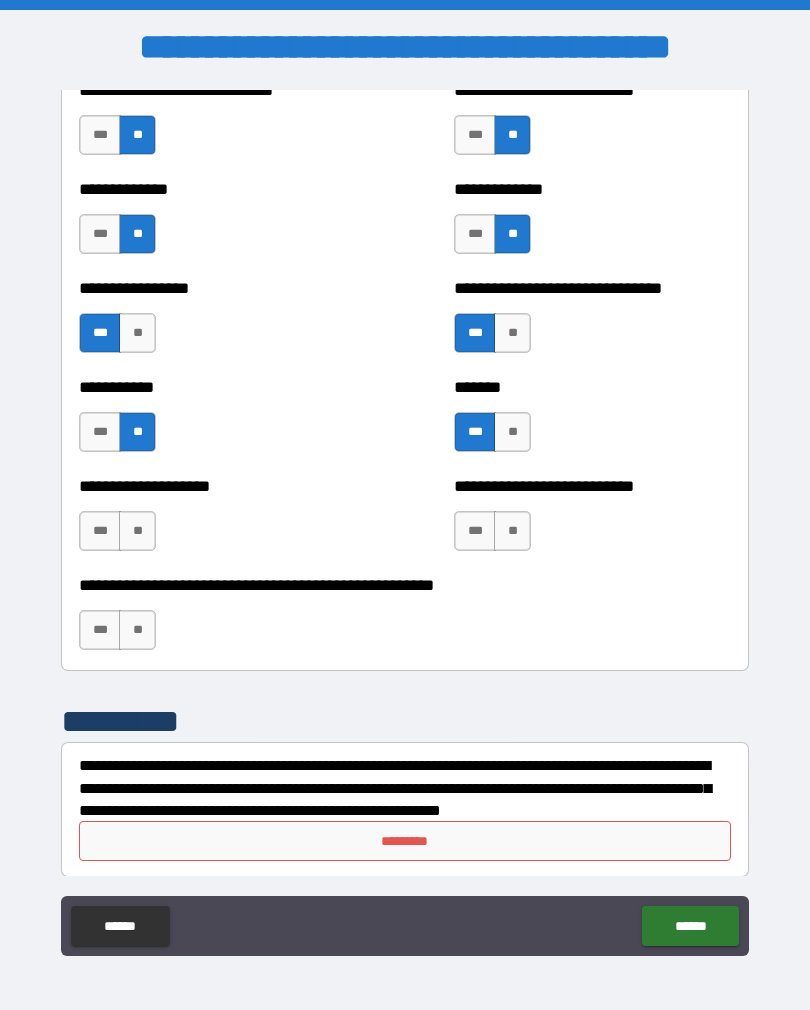 click on "**" at bounding box center (512, 531) 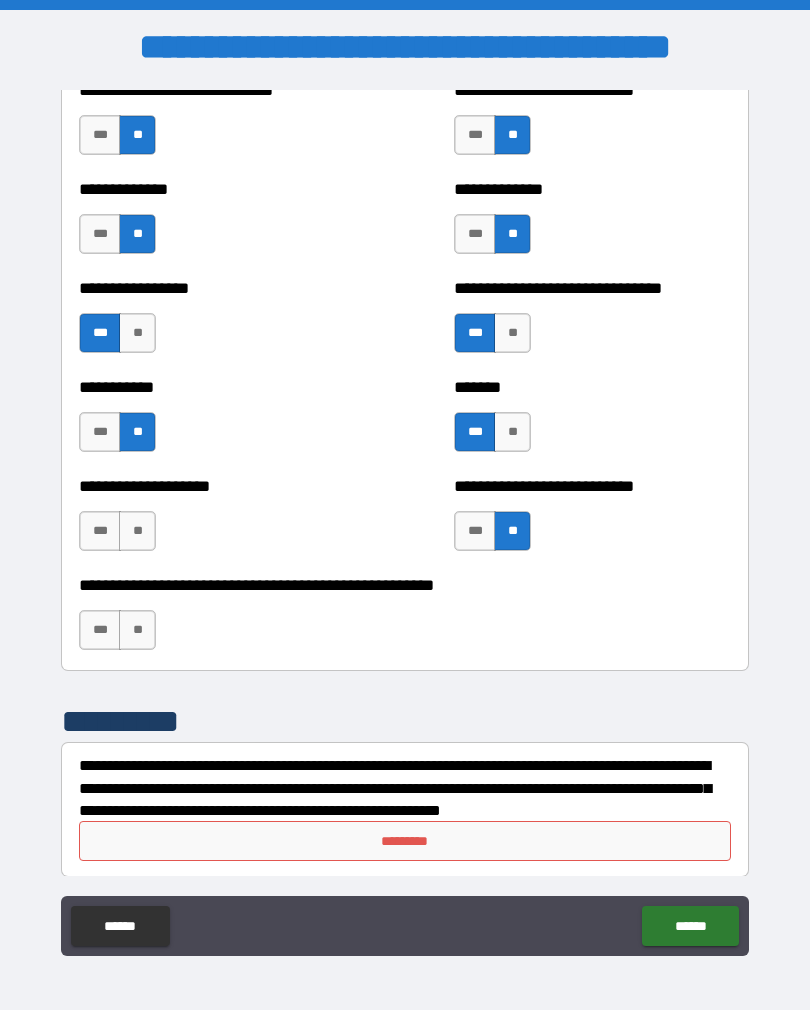 click on "**" at bounding box center (137, 531) 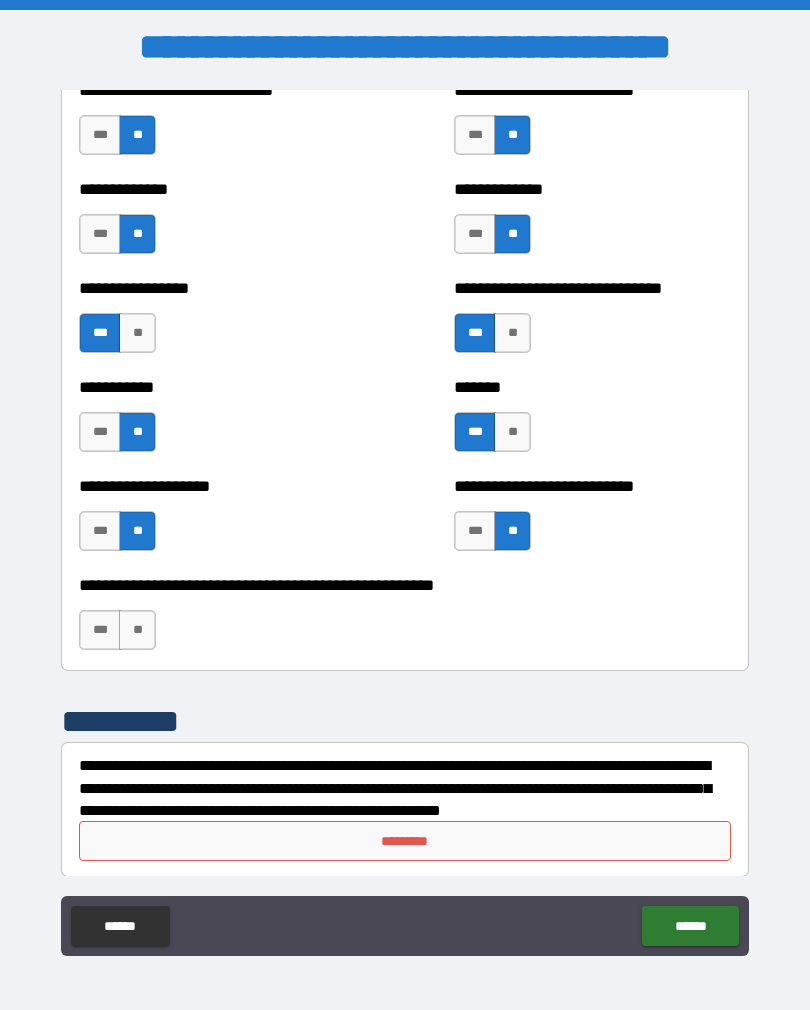 click on "**" at bounding box center [137, 630] 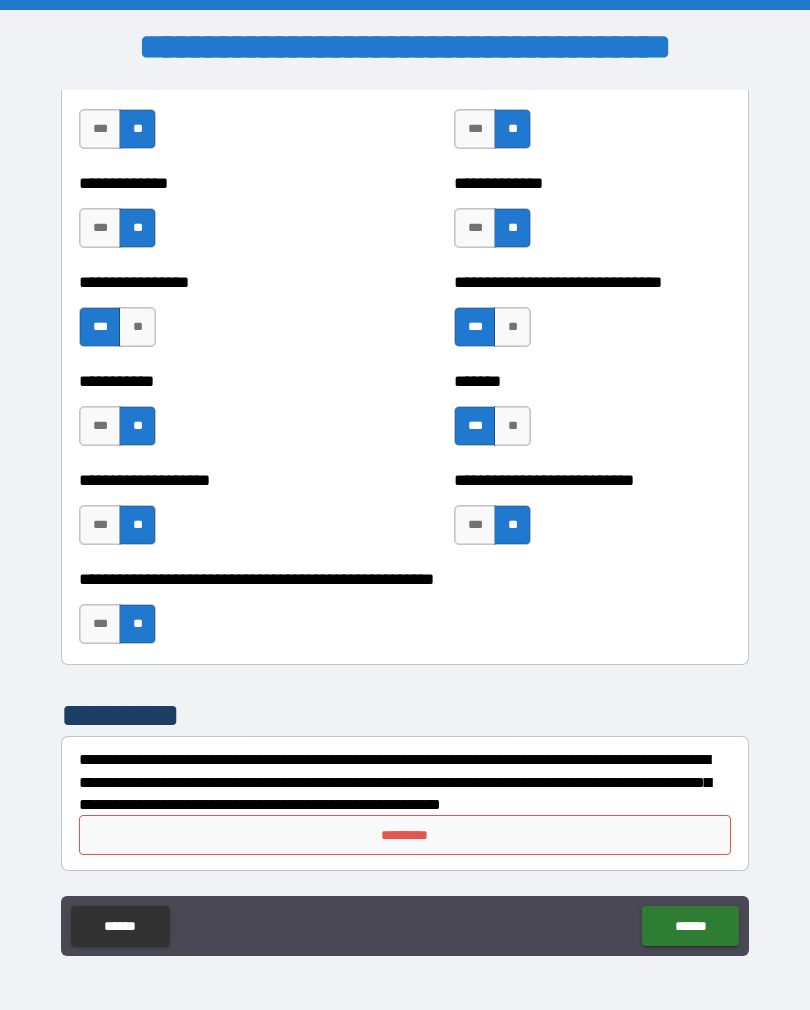 scroll, scrollTop: 7847, scrollLeft: 0, axis: vertical 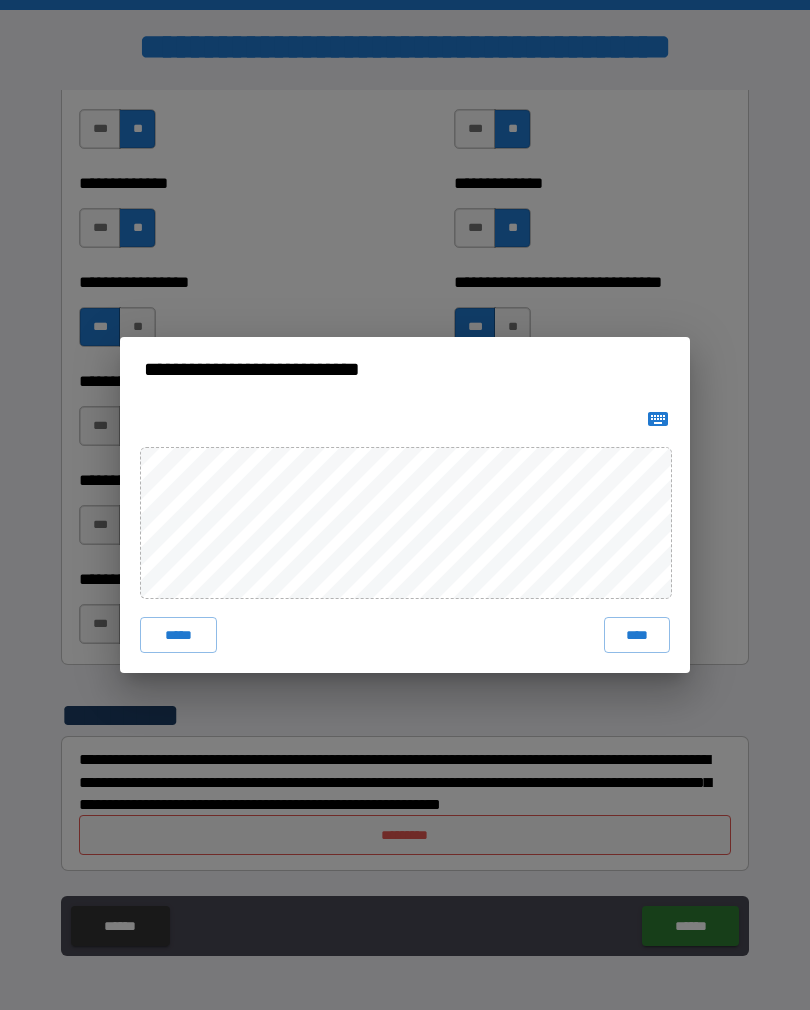 click on "****" at bounding box center [637, 635] 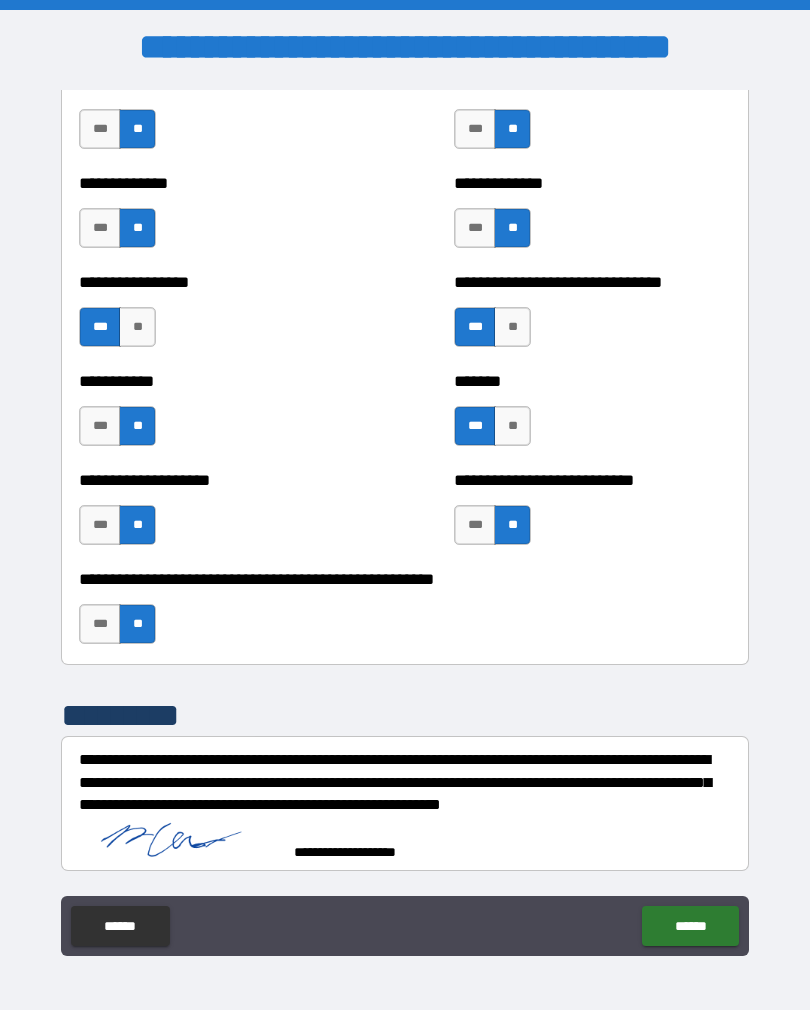 scroll, scrollTop: 7837, scrollLeft: 0, axis: vertical 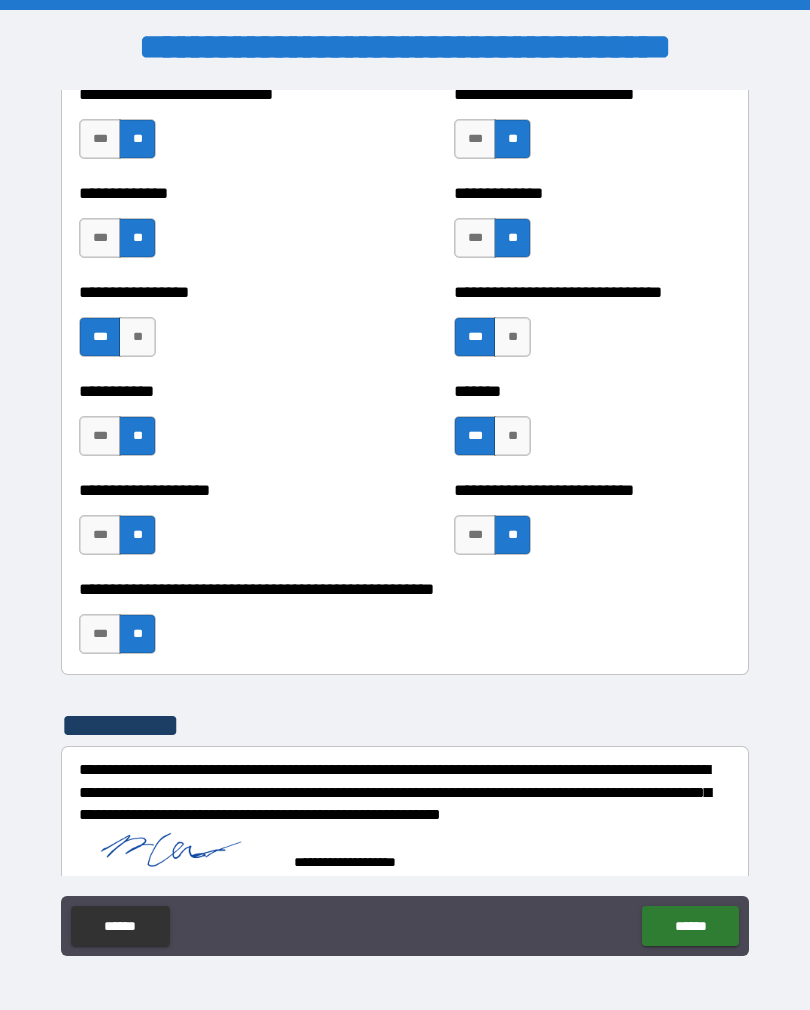 click on "******" at bounding box center (690, 926) 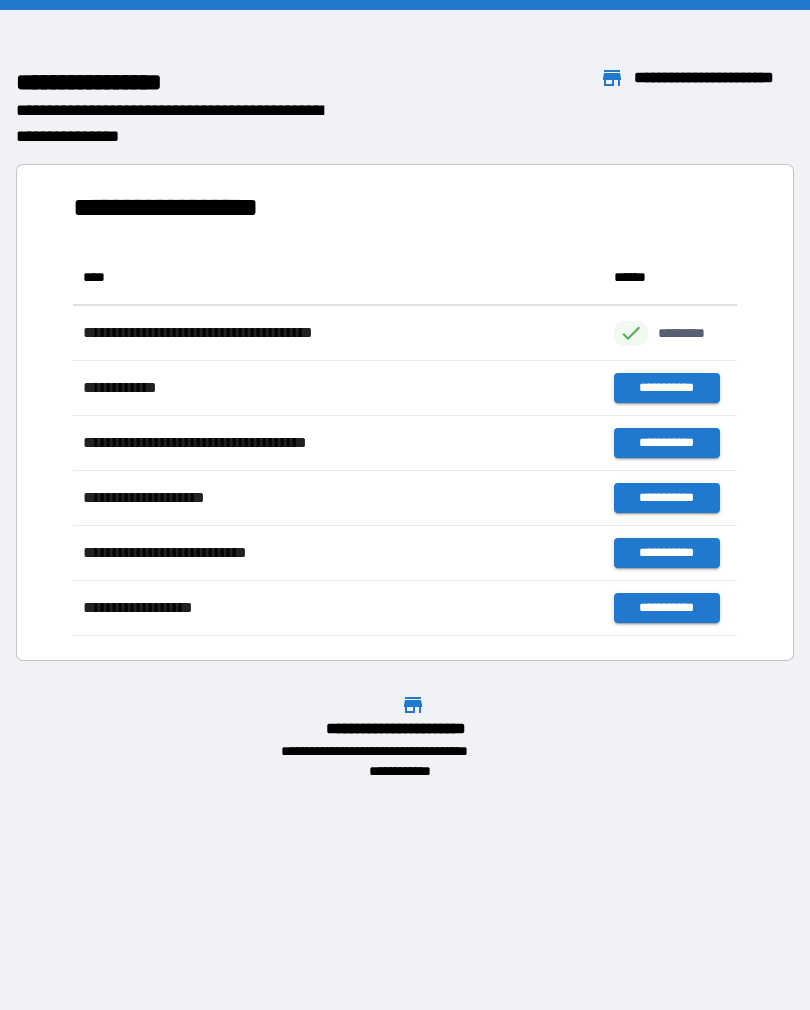 scroll, scrollTop: 386, scrollLeft: 664, axis: both 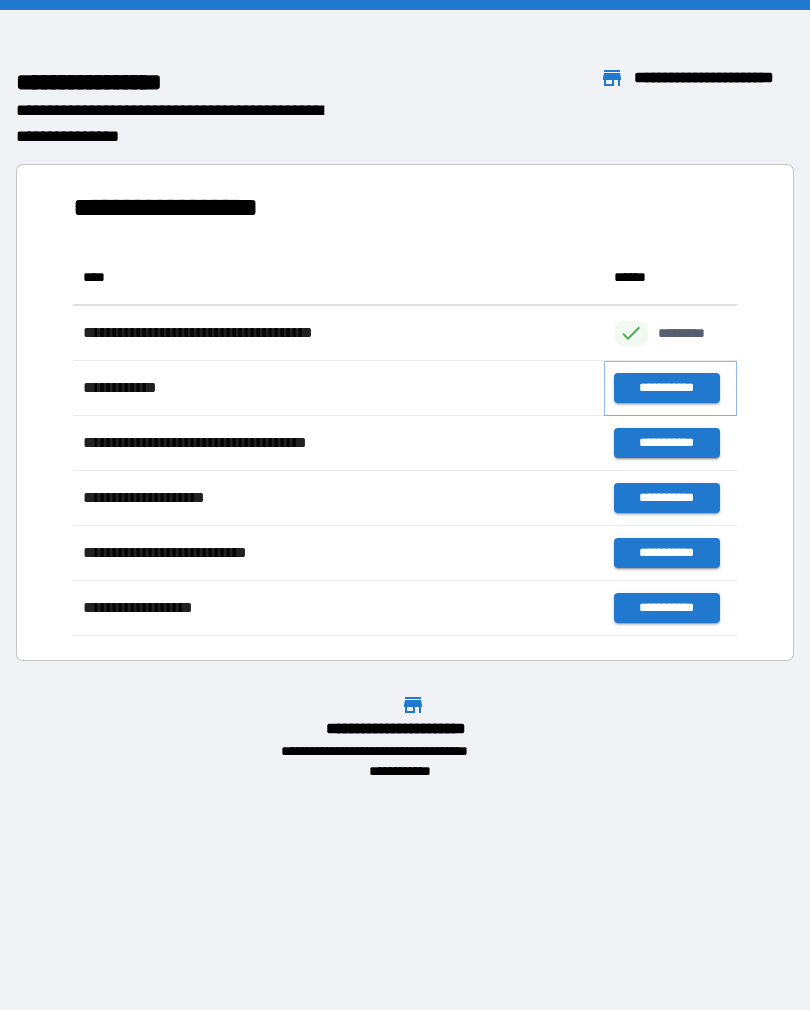 click on "**********" at bounding box center (666, 388) 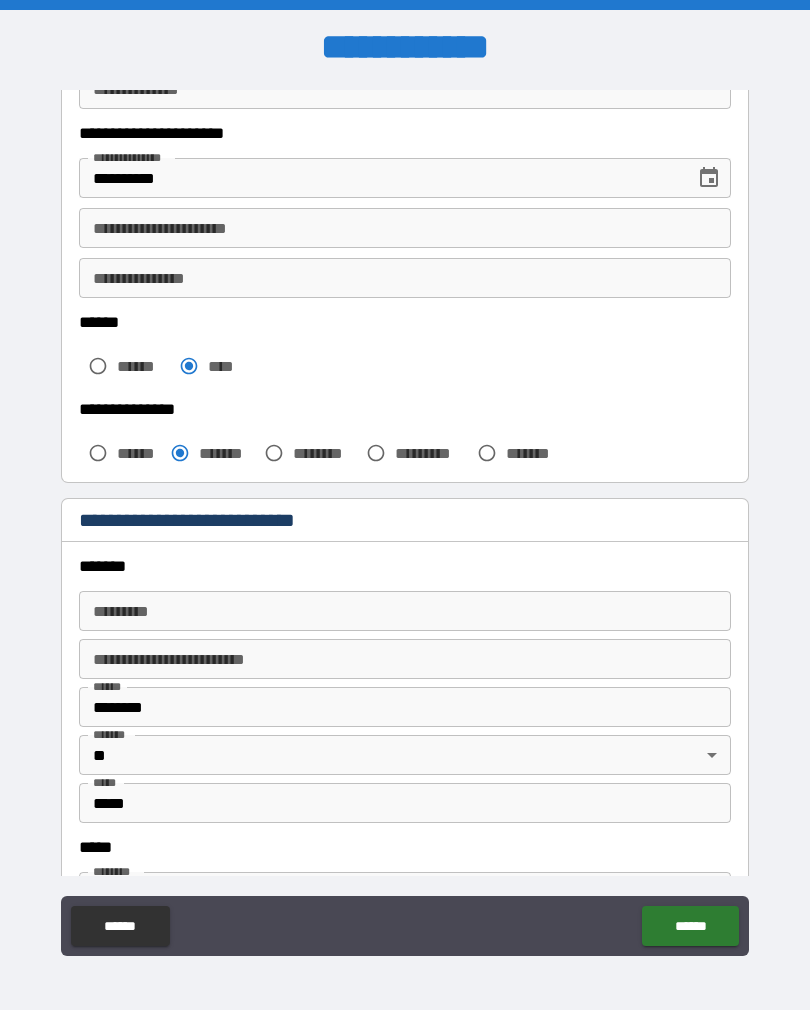 scroll, scrollTop: 321, scrollLeft: 0, axis: vertical 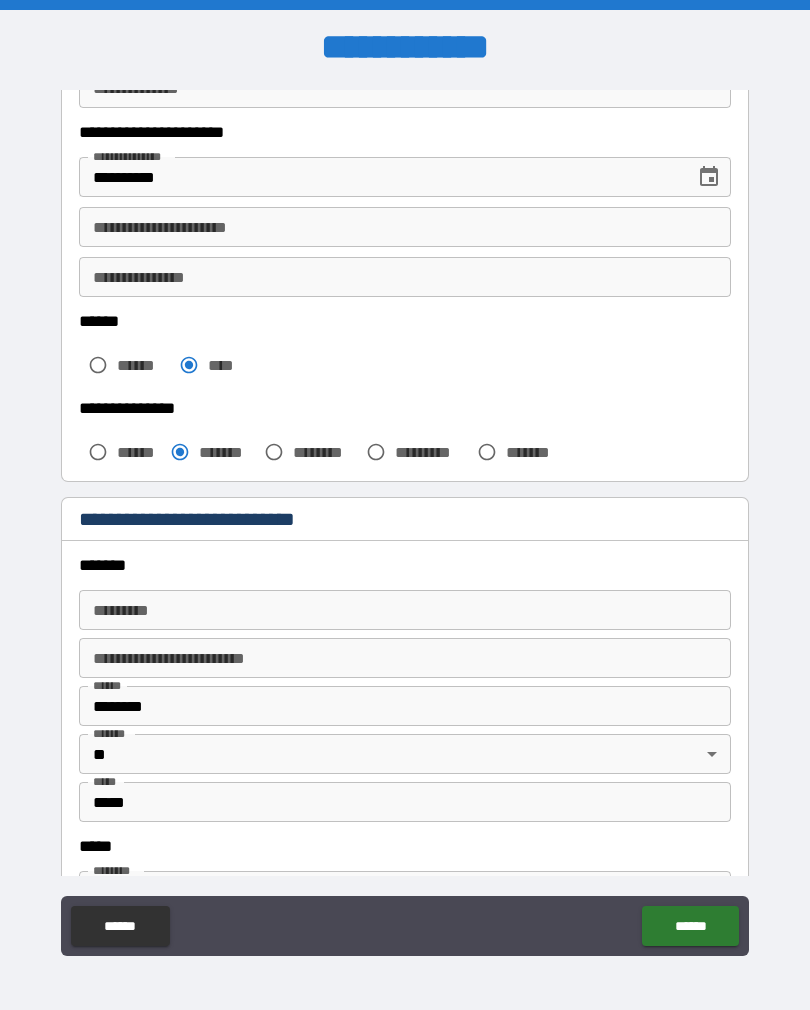 click on "*******   * *******   *" at bounding box center (405, 610) 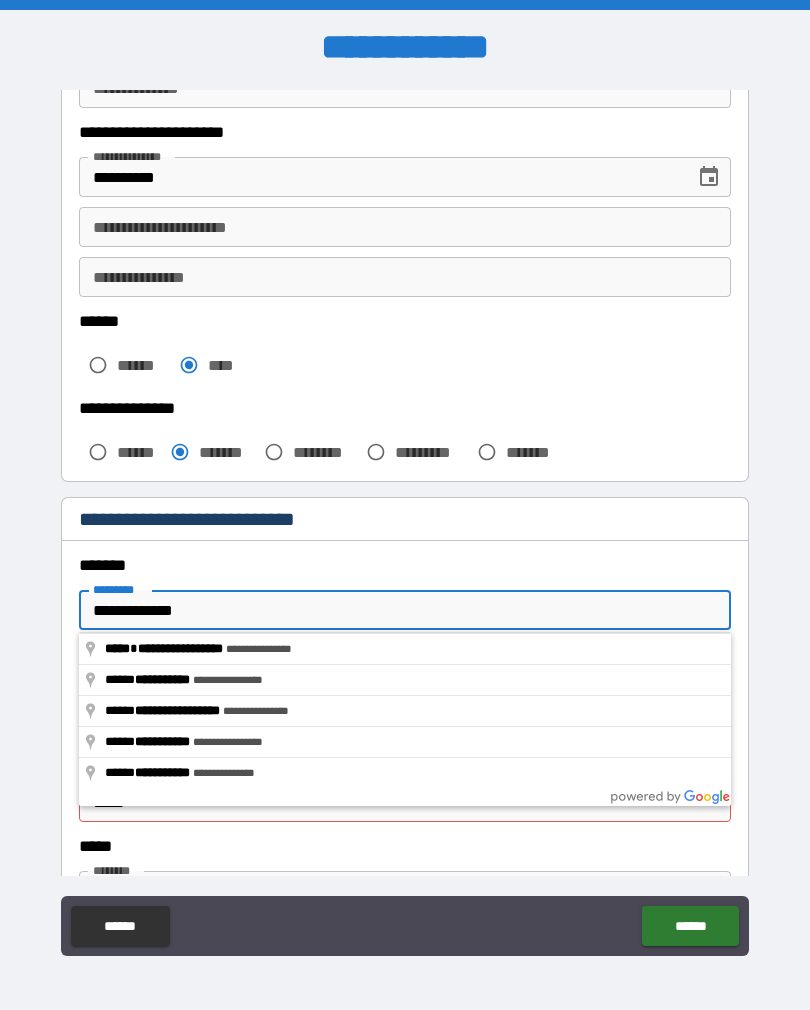 click on "**********" at bounding box center [405, 610] 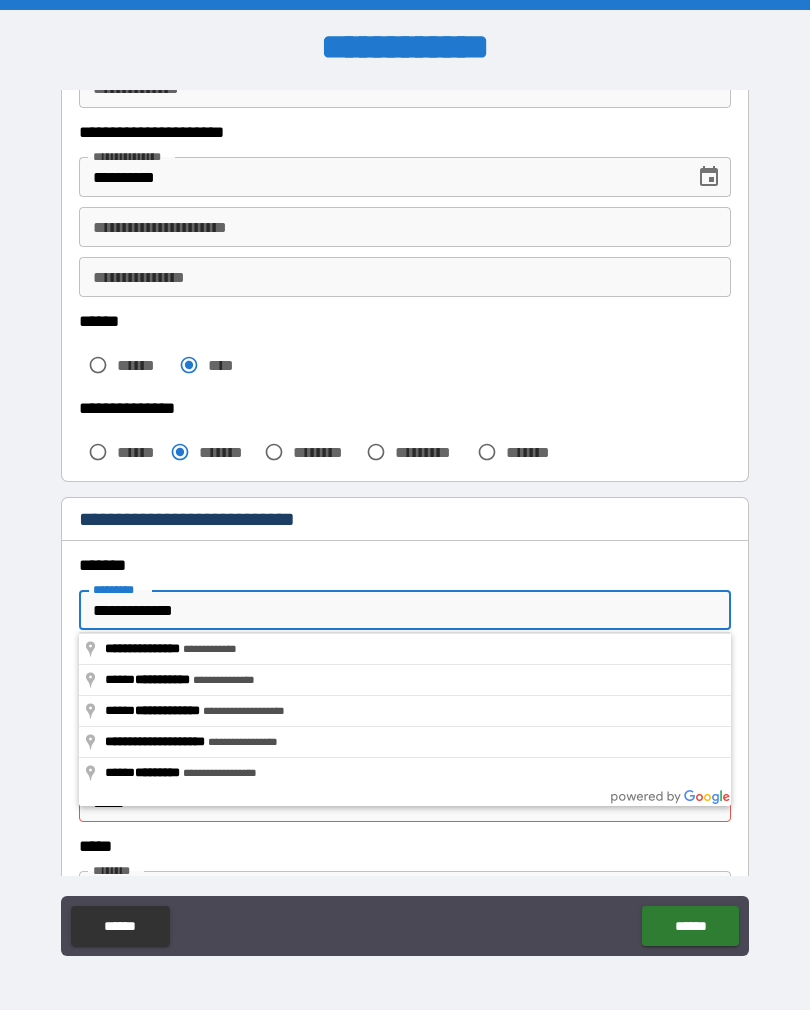 click on "**********" at bounding box center [405, 610] 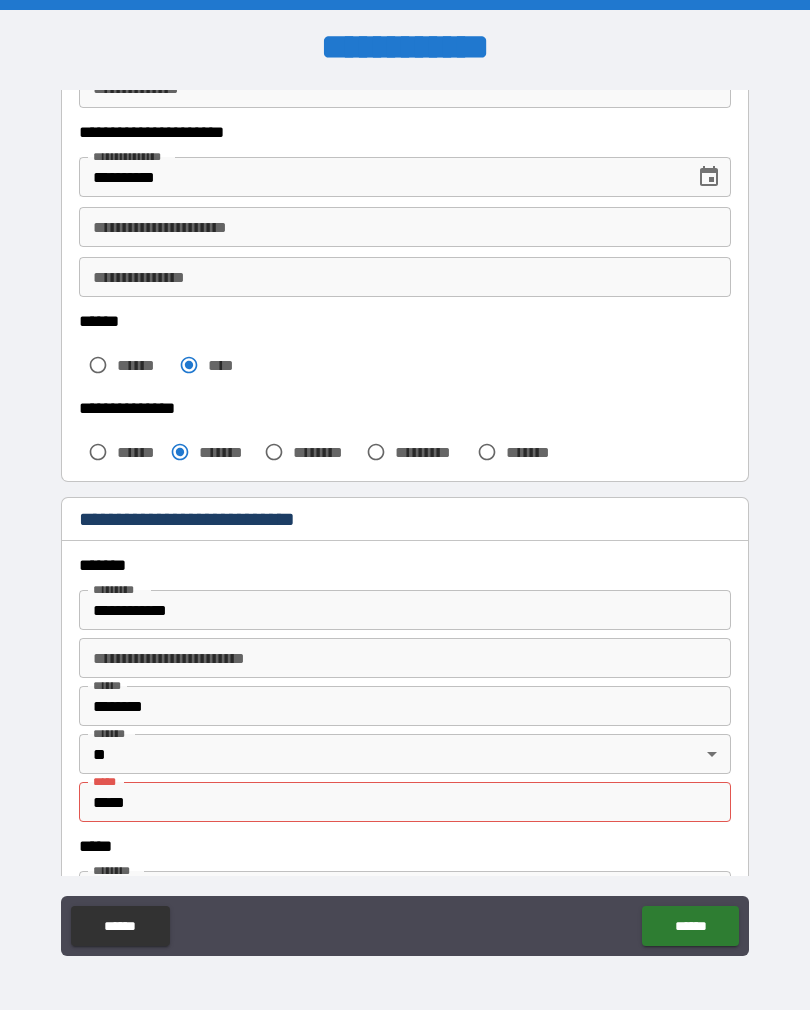 type on "**********" 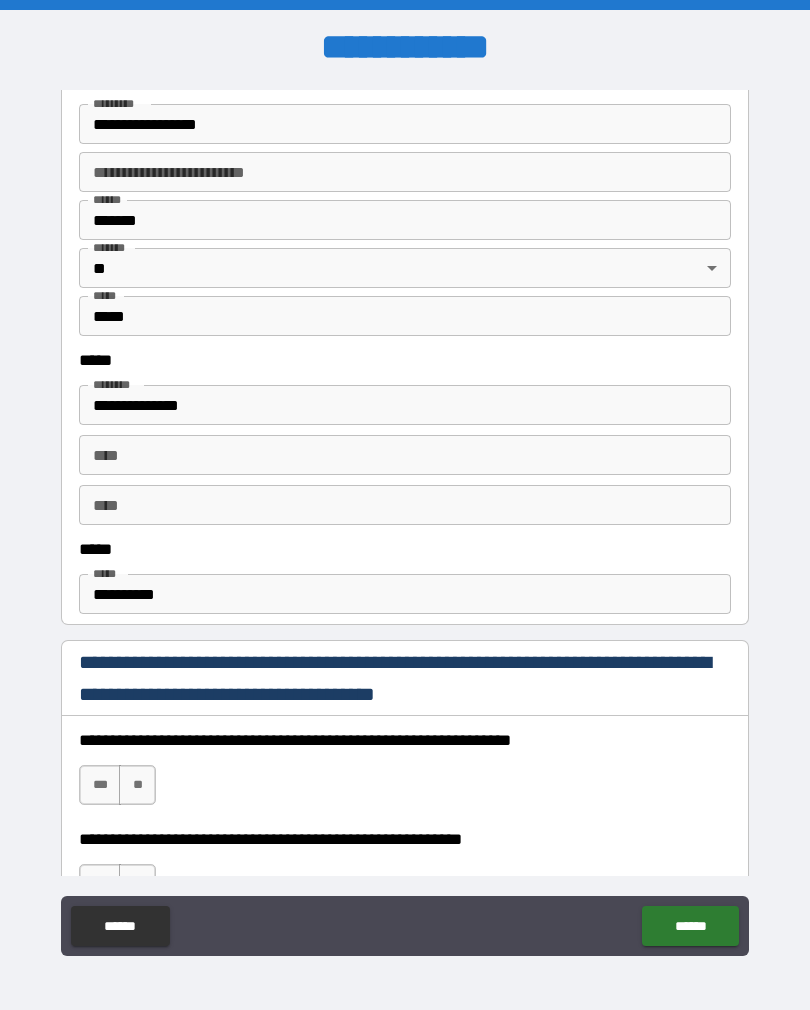 scroll, scrollTop: 807, scrollLeft: 0, axis: vertical 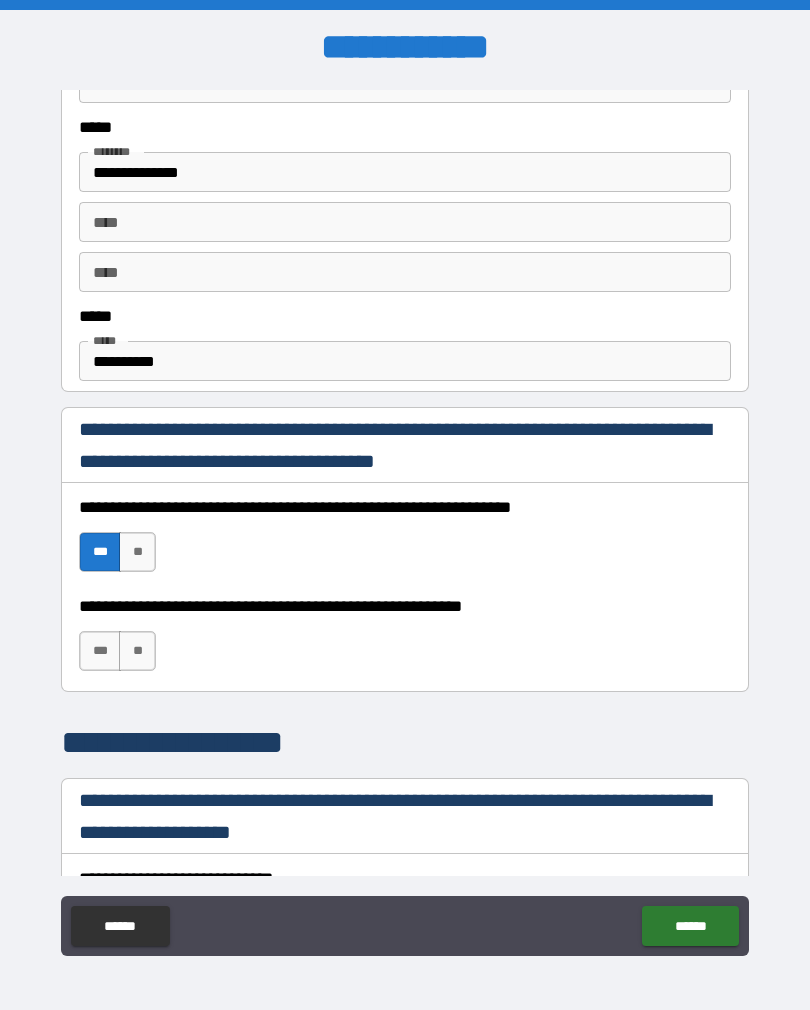 click on "***" at bounding box center [100, 651] 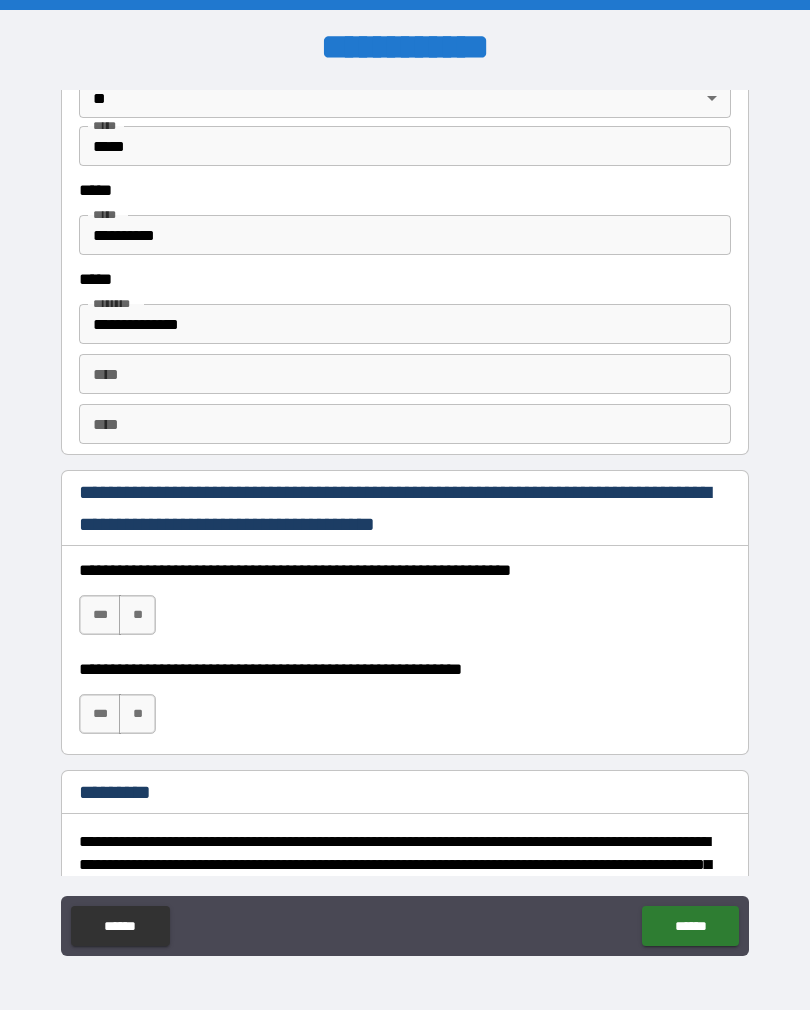 scroll, scrollTop: 2615, scrollLeft: 0, axis: vertical 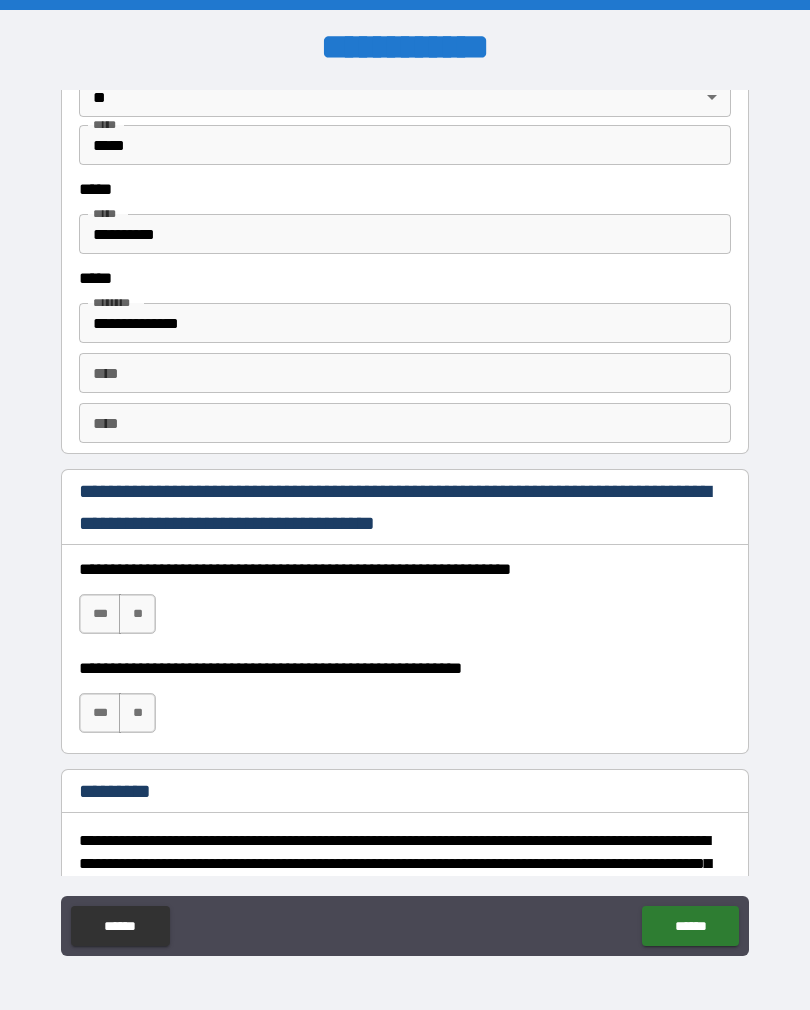 click on "***" at bounding box center (100, 614) 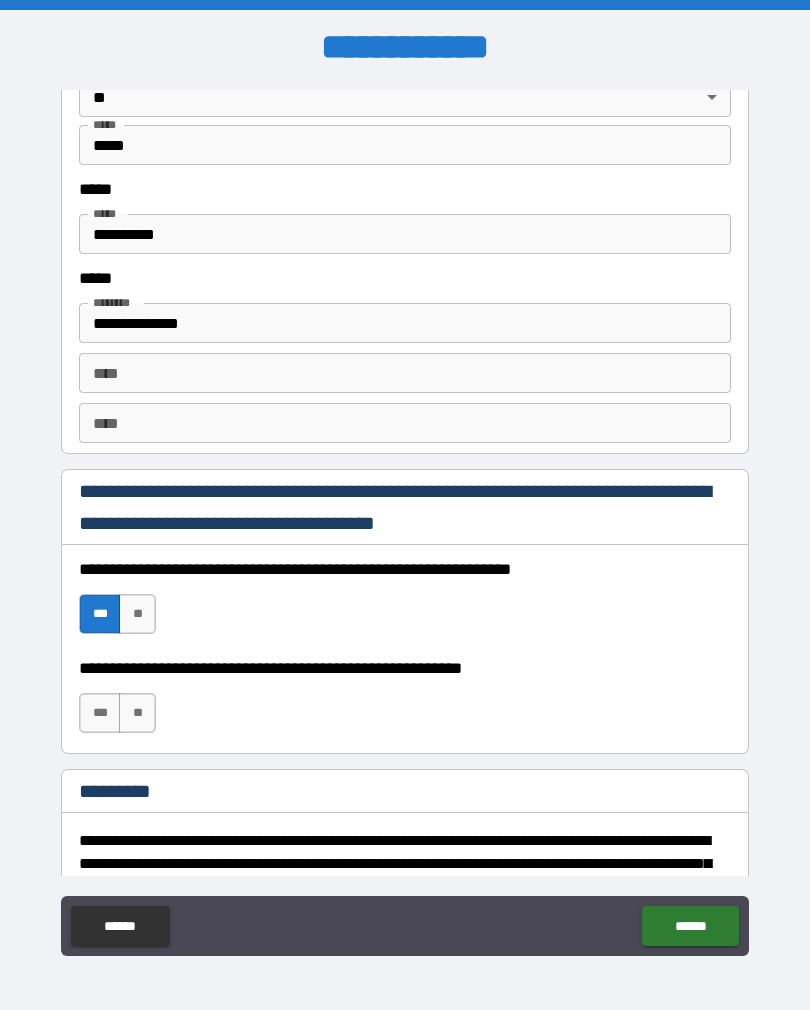 click on "***" at bounding box center (100, 713) 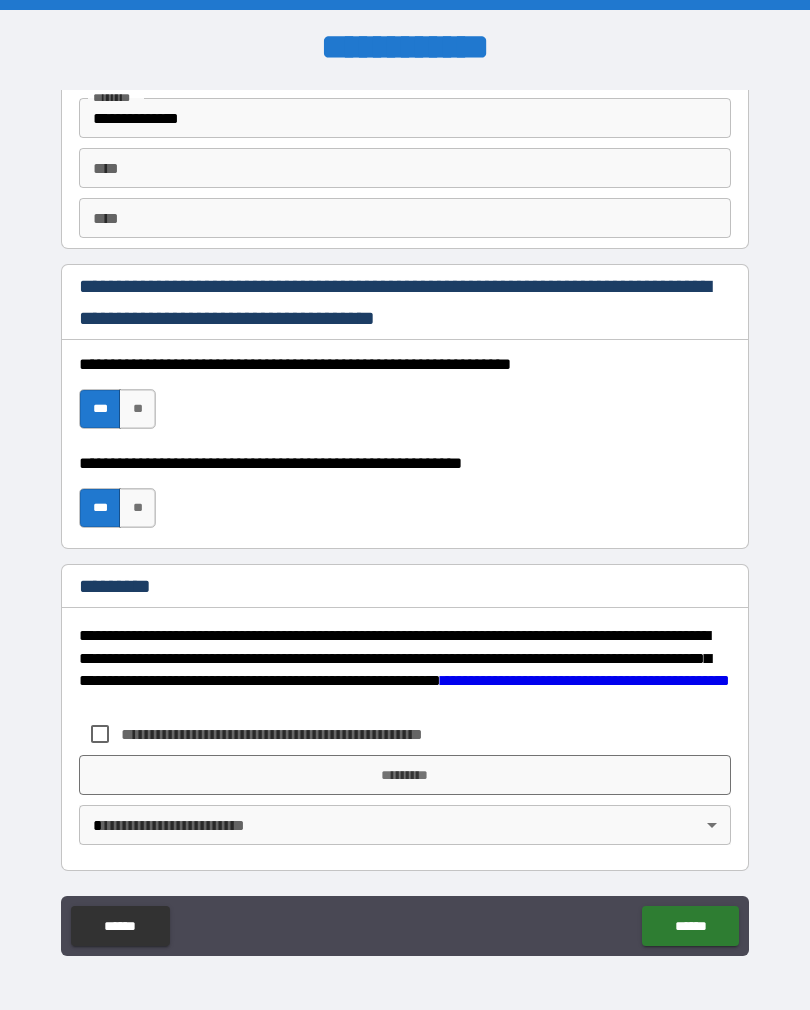 scroll, scrollTop: 2820, scrollLeft: 0, axis: vertical 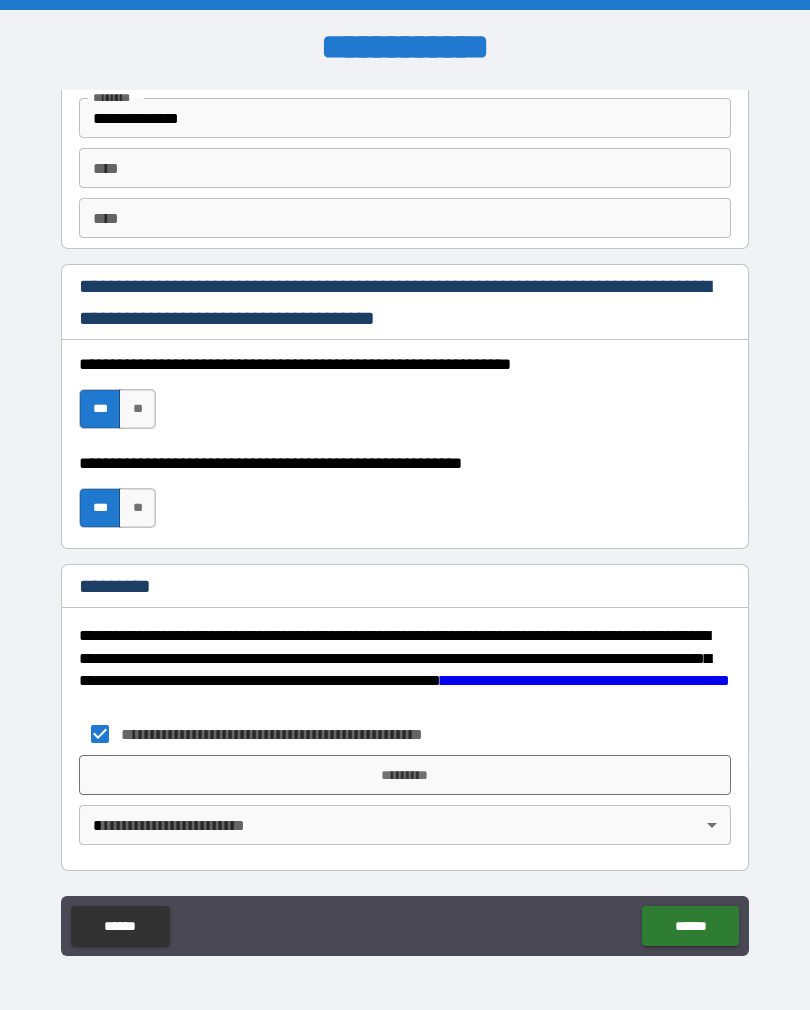 click on "*********" at bounding box center [405, 775] 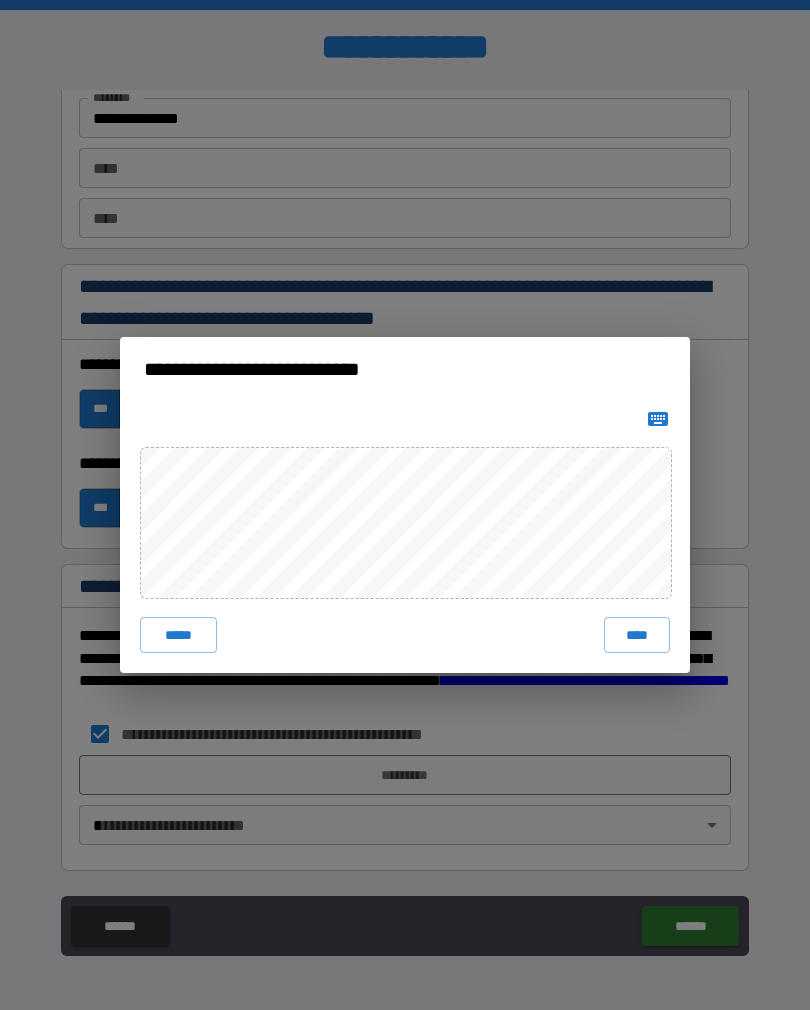 click on "****" at bounding box center (637, 635) 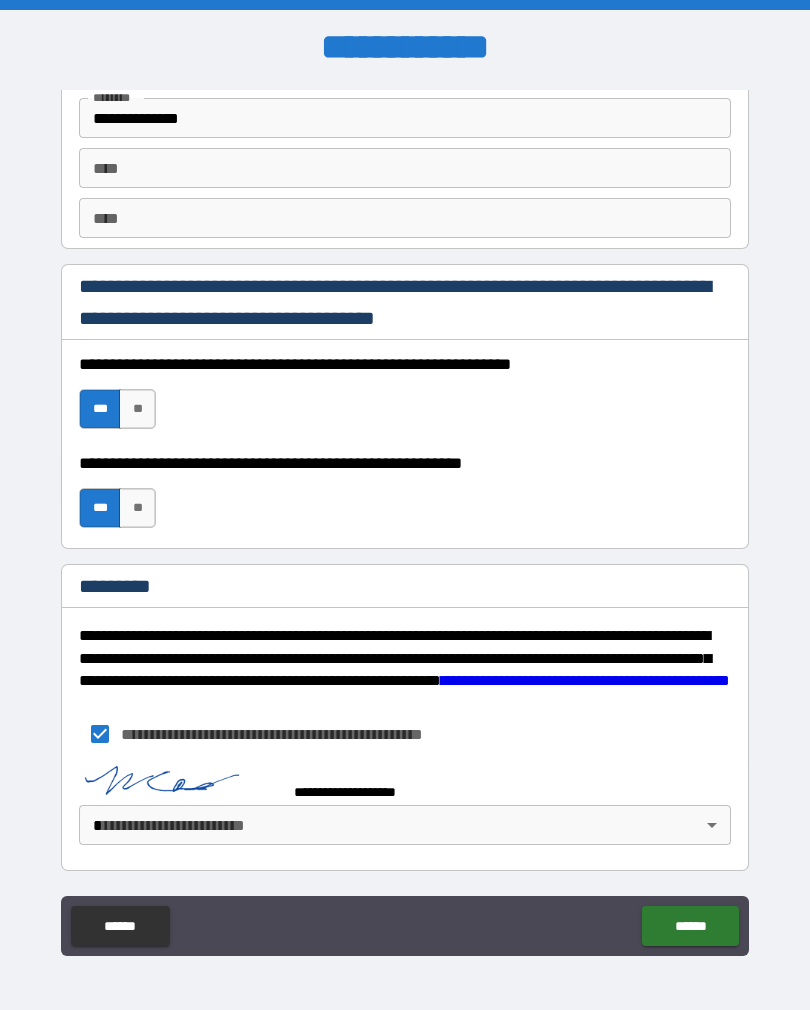 scroll, scrollTop: 2810, scrollLeft: 0, axis: vertical 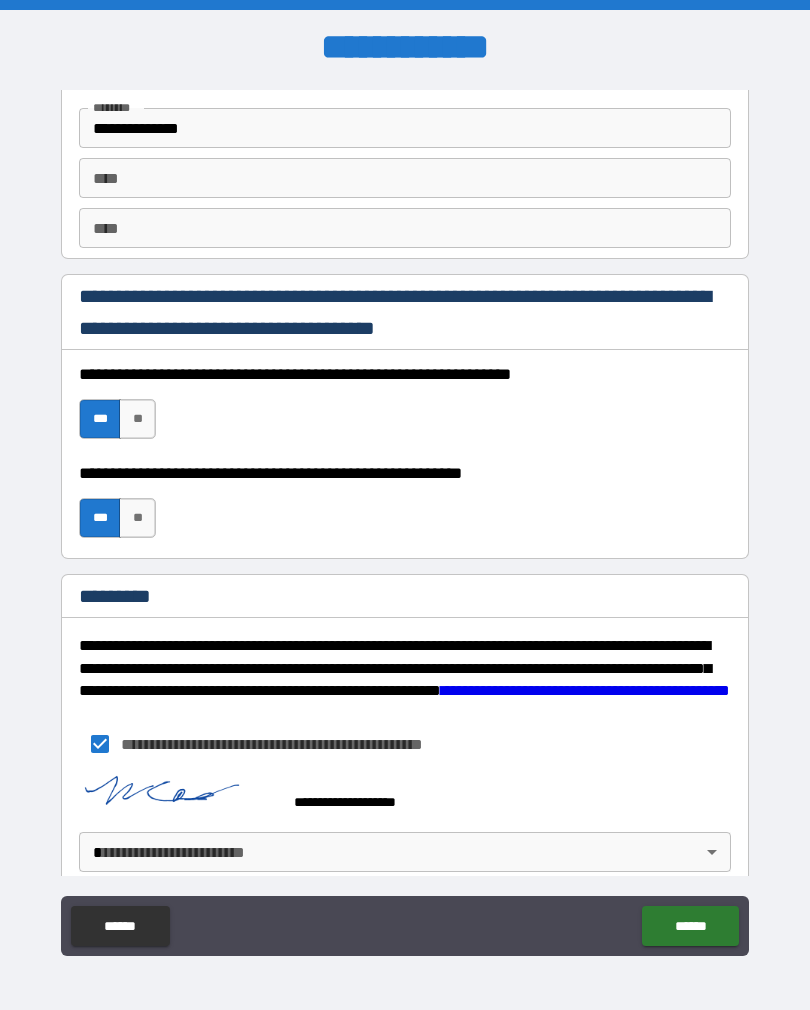 click on "******" at bounding box center [690, 926] 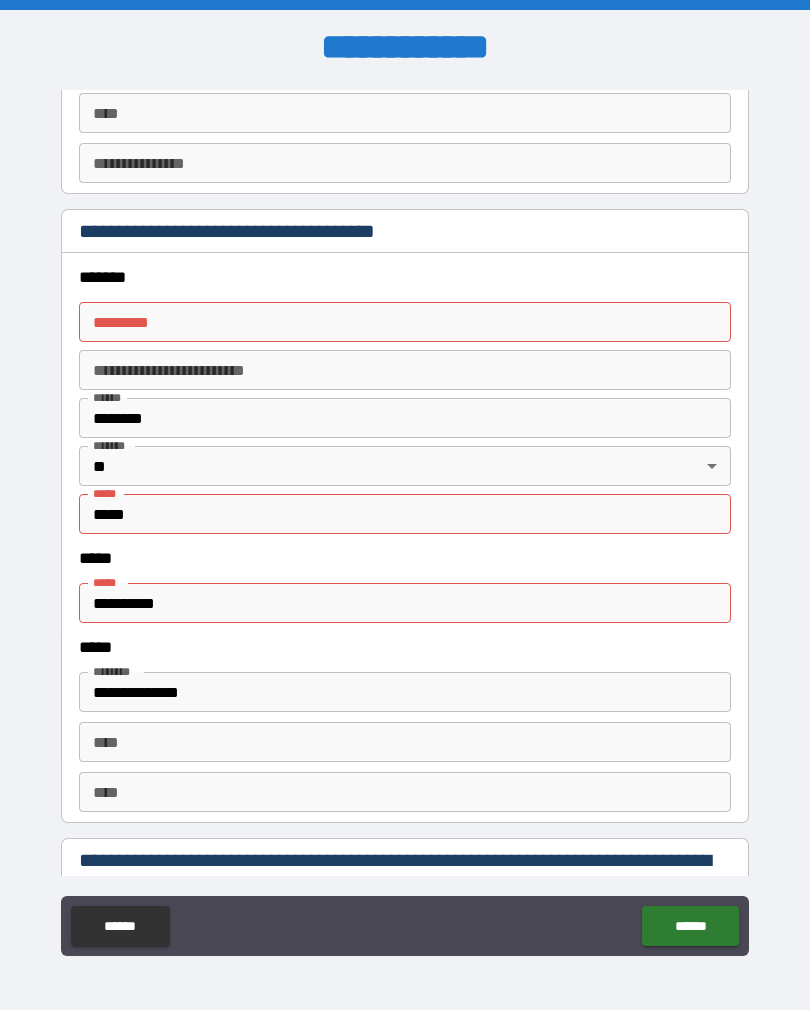 scroll, scrollTop: 2242, scrollLeft: 0, axis: vertical 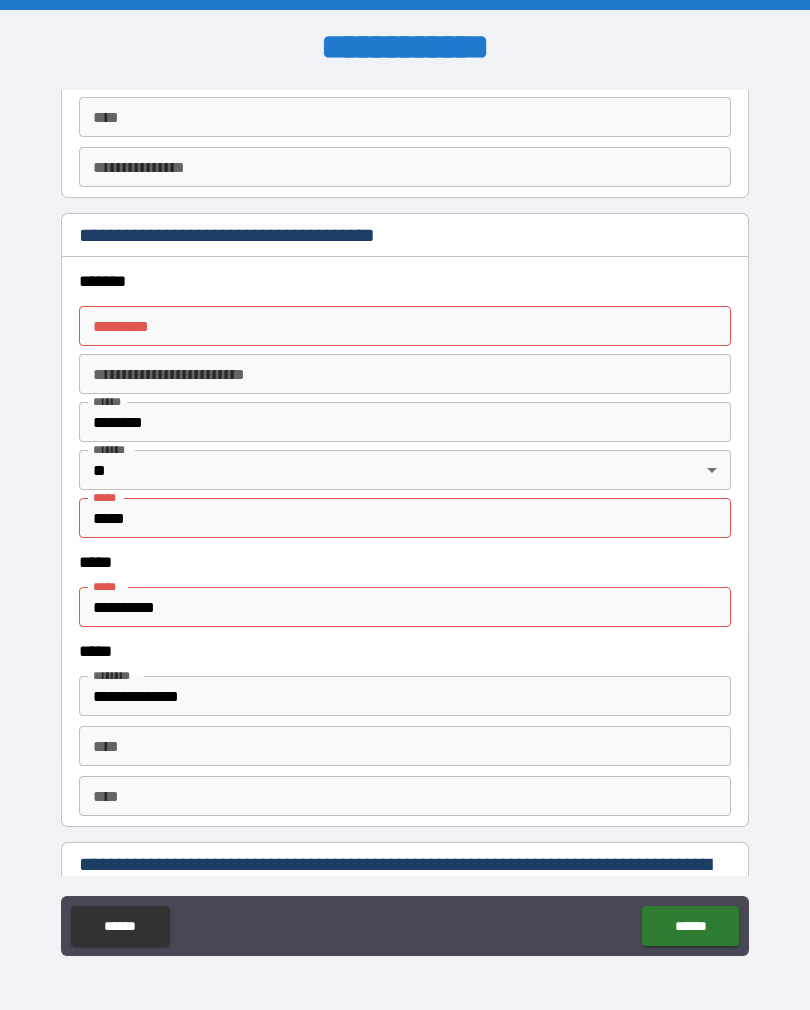 click on "*******   * *******   *" at bounding box center [405, 326] 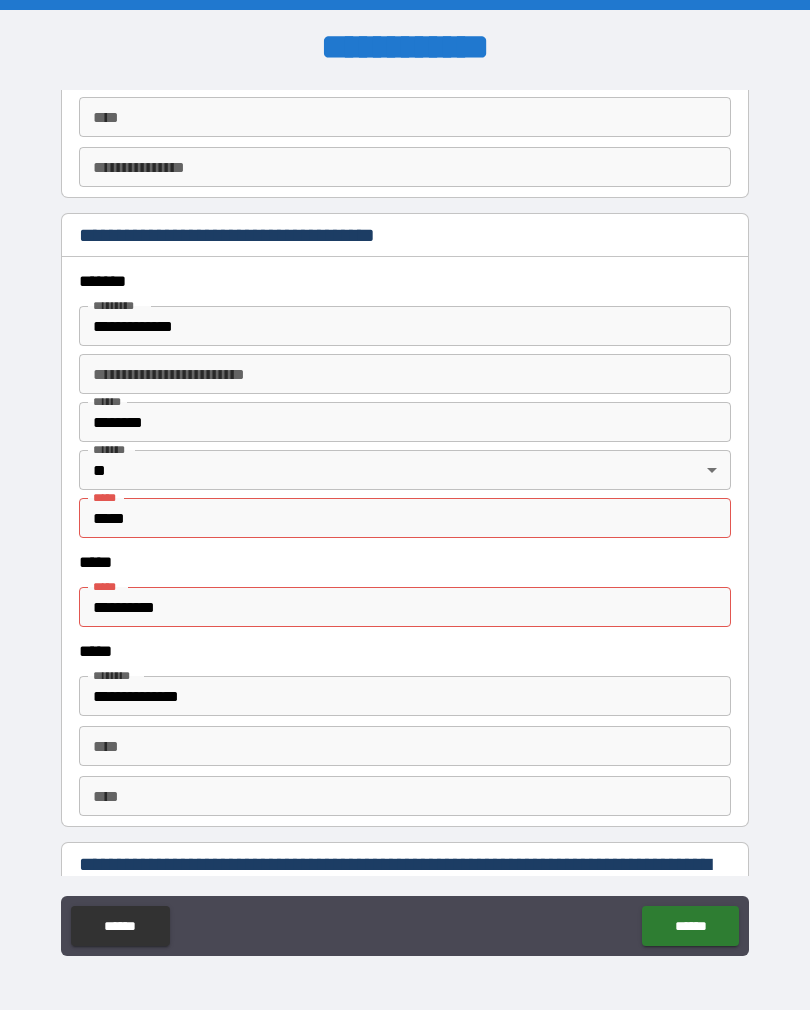 type on "**********" 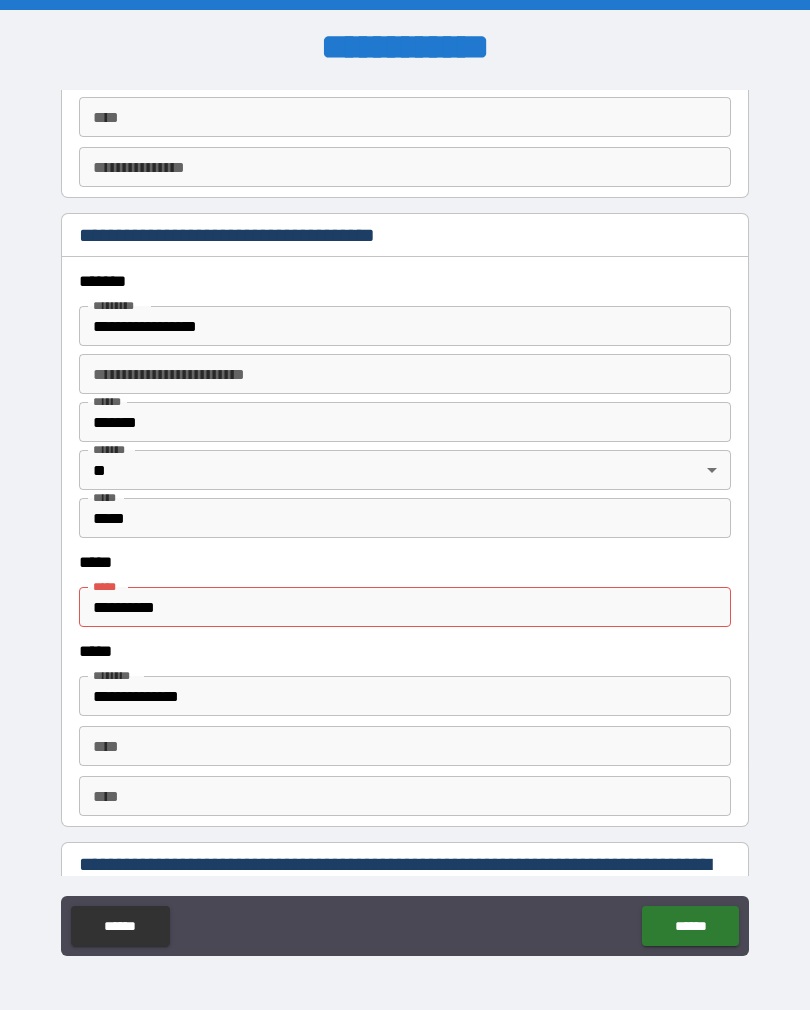 click on "**********" at bounding box center [405, 607] 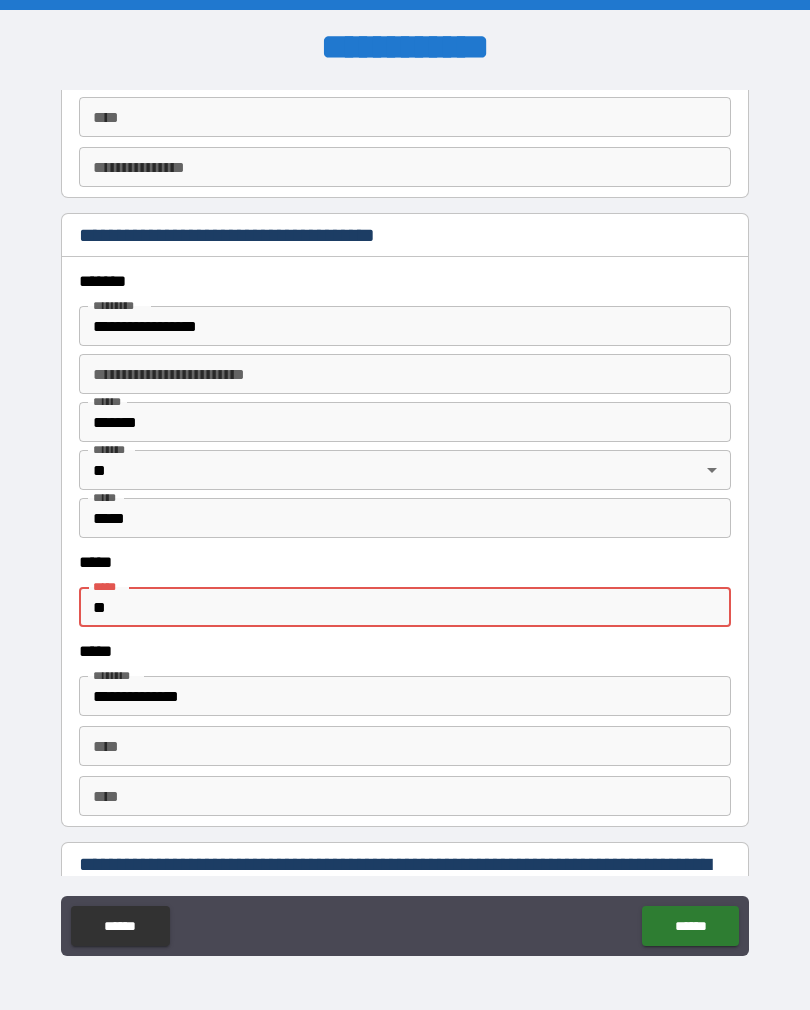 type on "*" 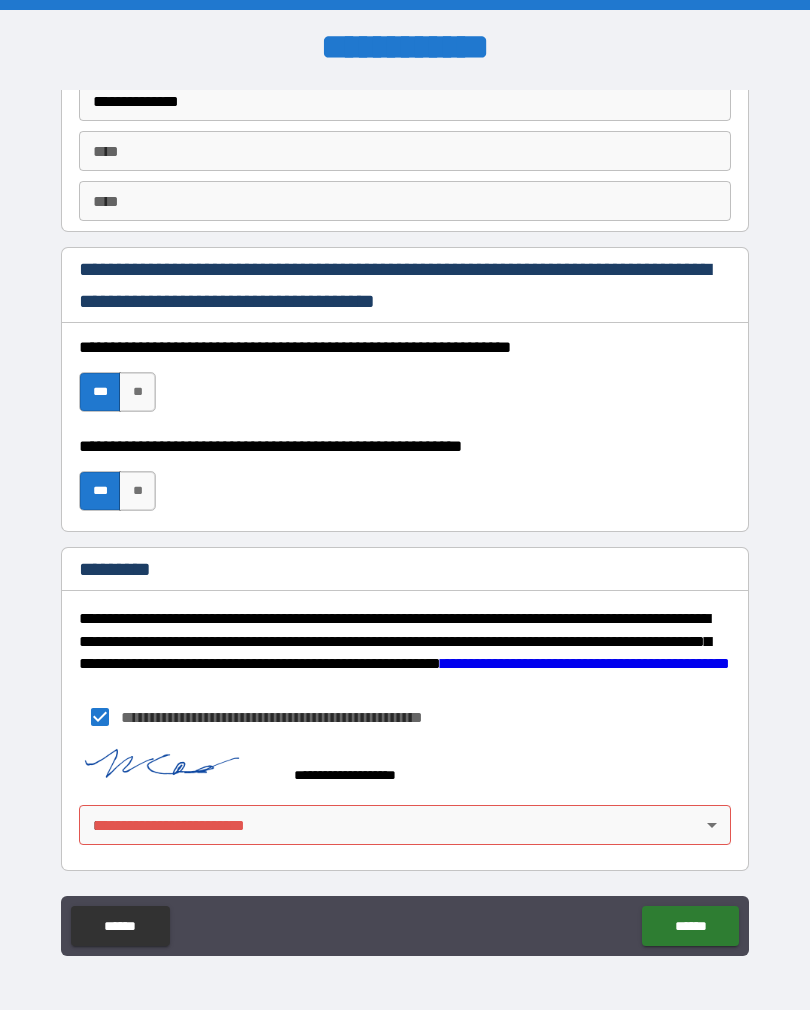 scroll, scrollTop: 2837, scrollLeft: 0, axis: vertical 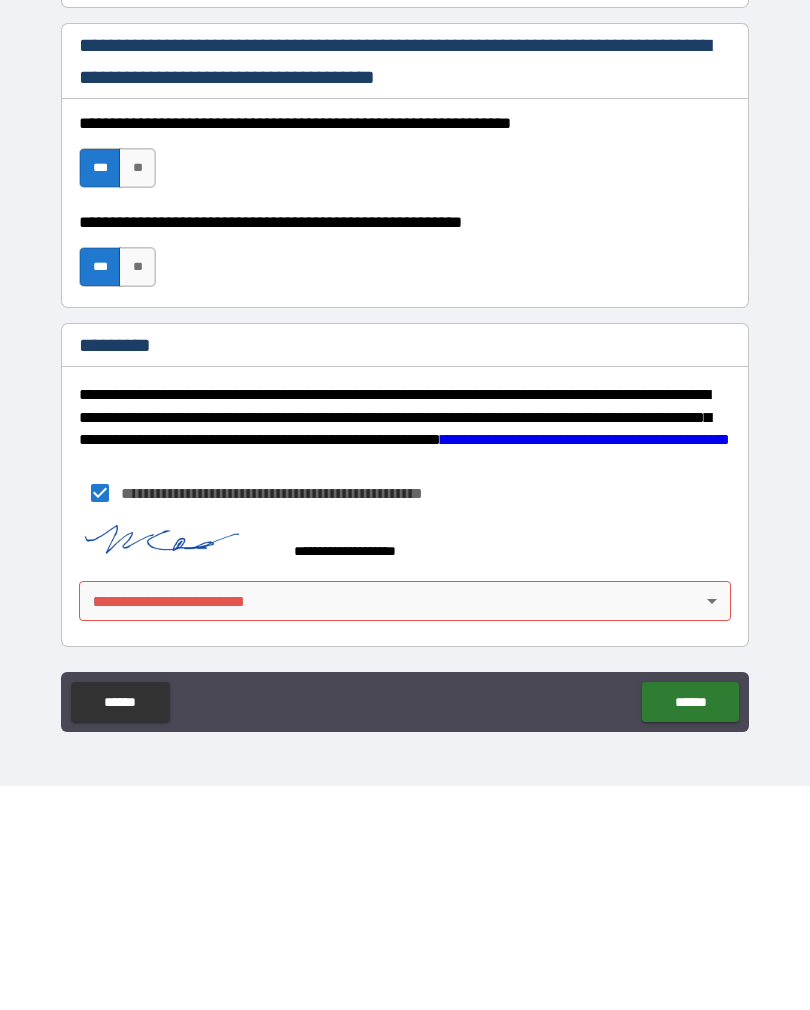 type on "**********" 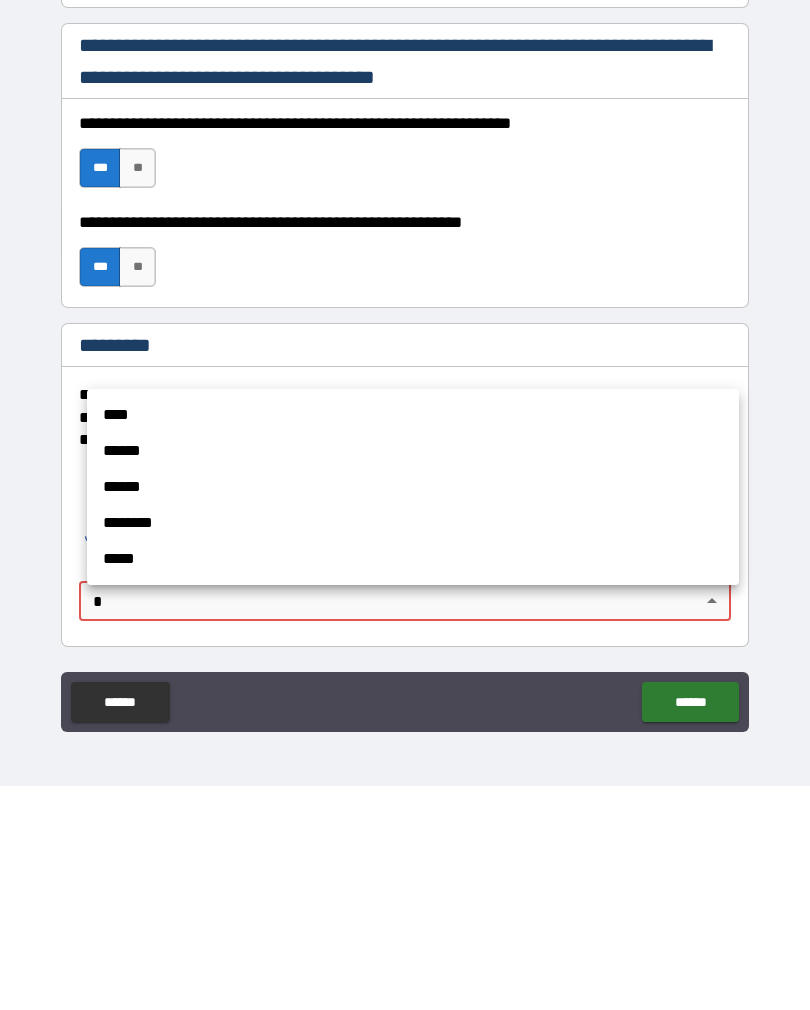 scroll, scrollTop: 31, scrollLeft: 0, axis: vertical 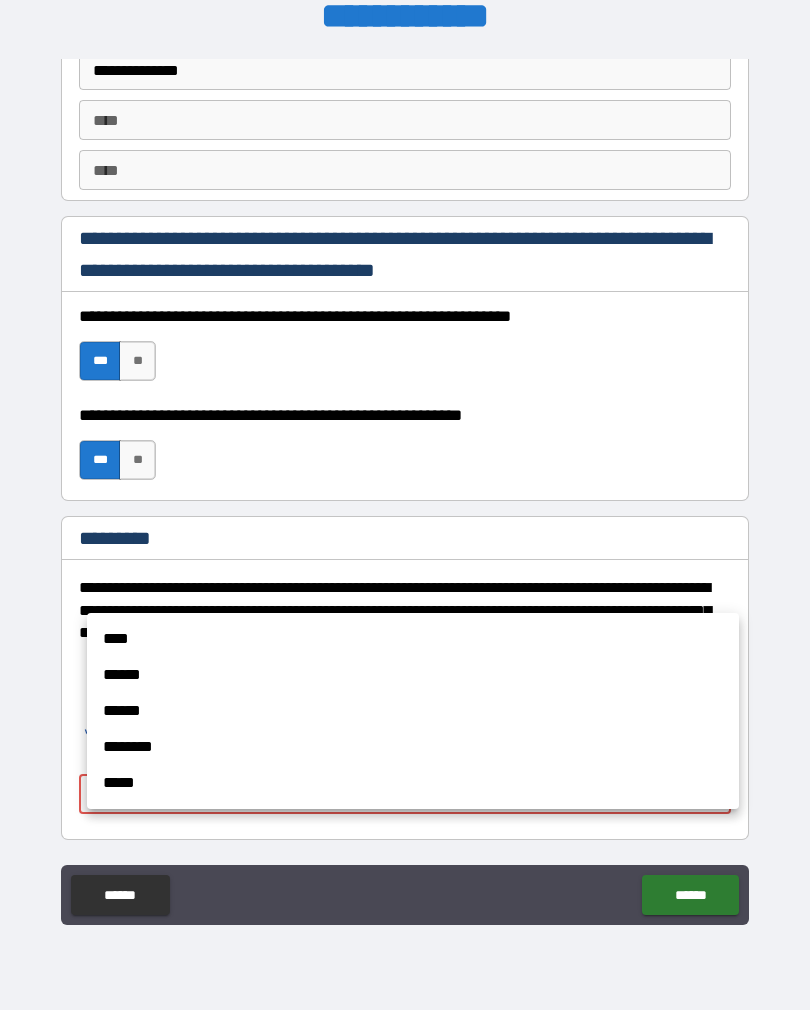 click on "****" at bounding box center (413, 639) 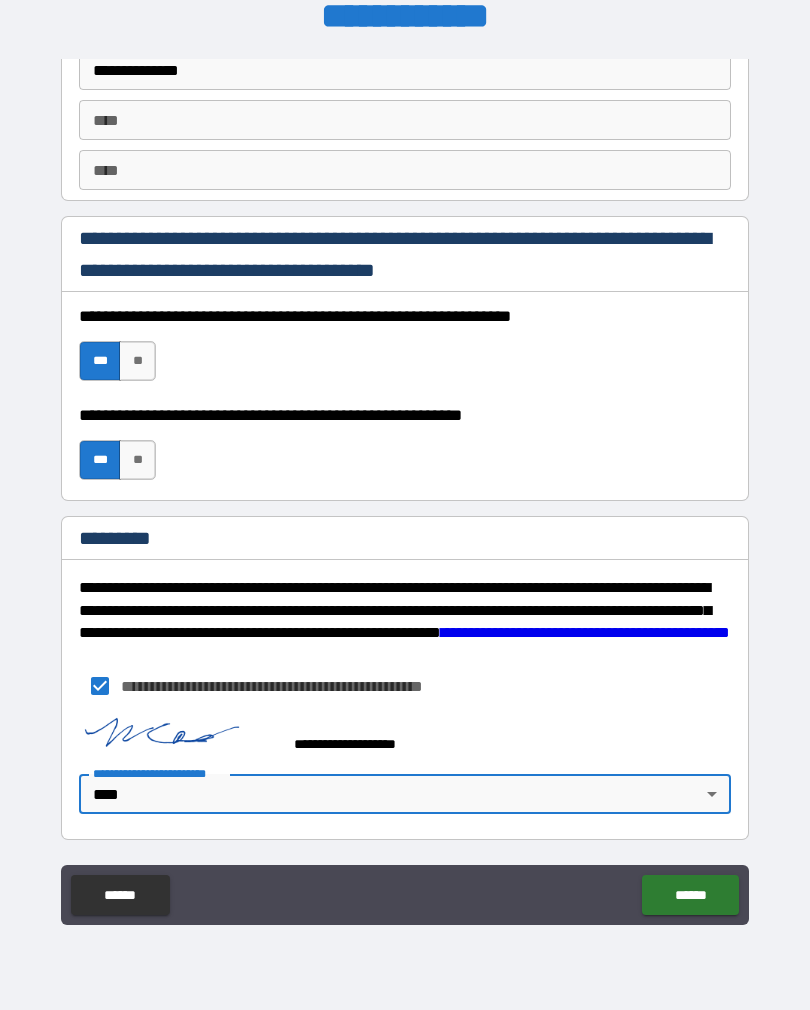 type on "*" 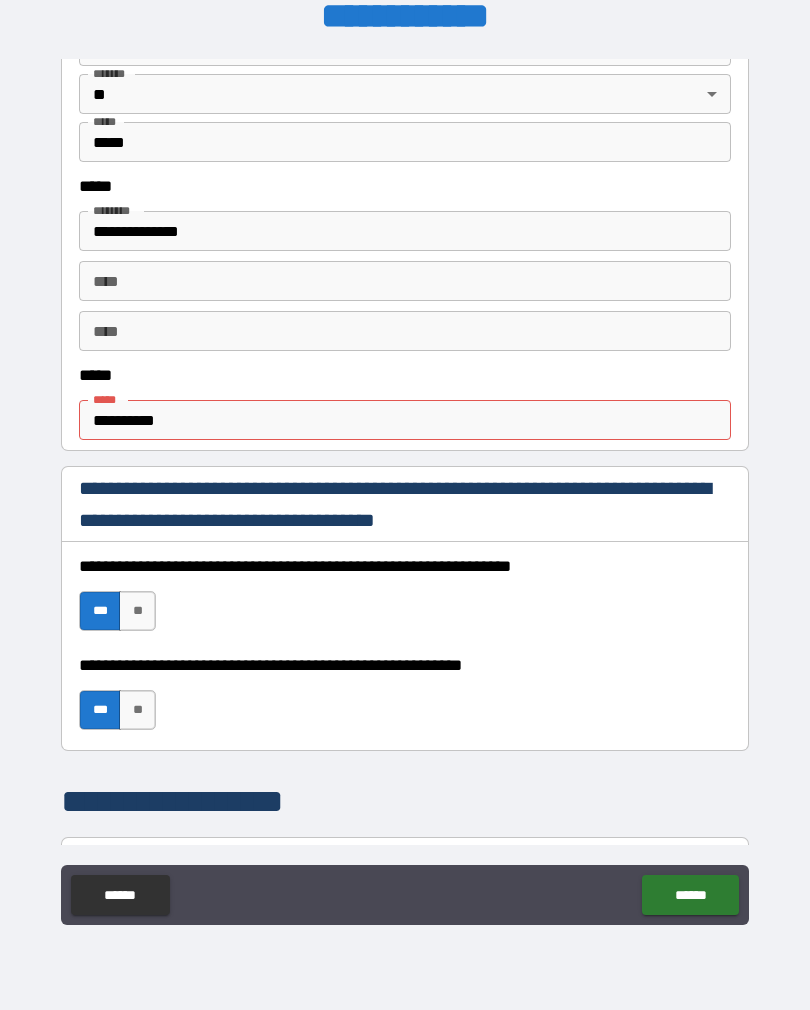 scroll, scrollTop: 960, scrollLeft: 0, axis: vertical 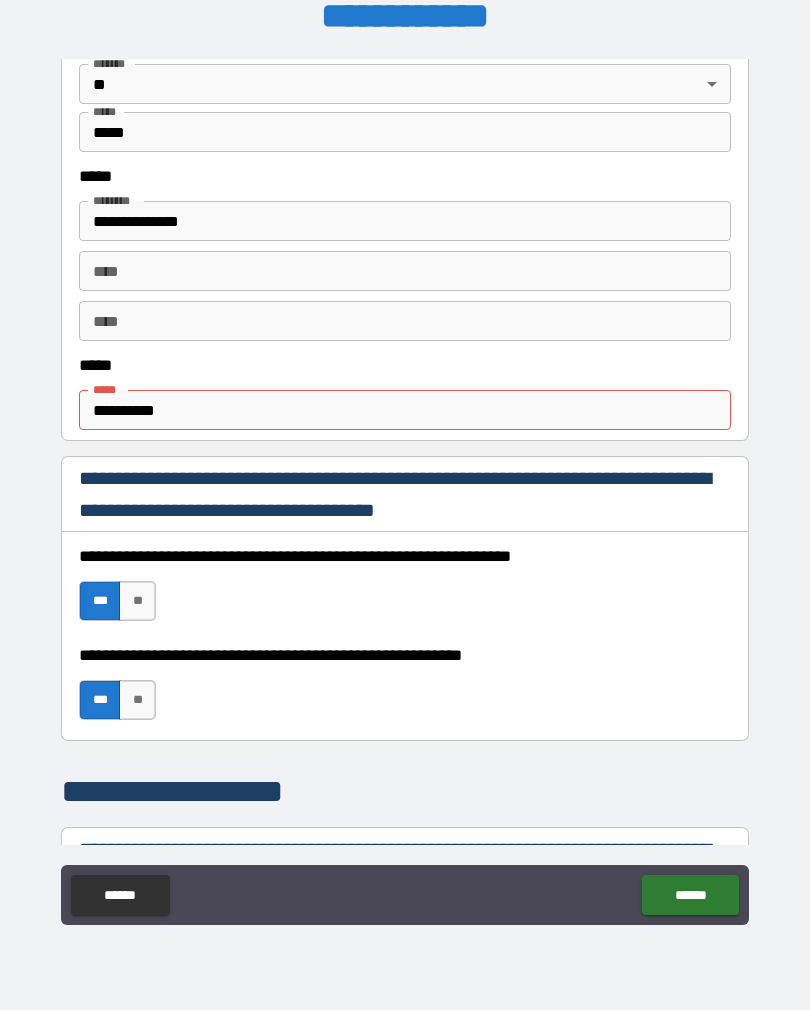 click on "**********" at bounding box center (405, 410) 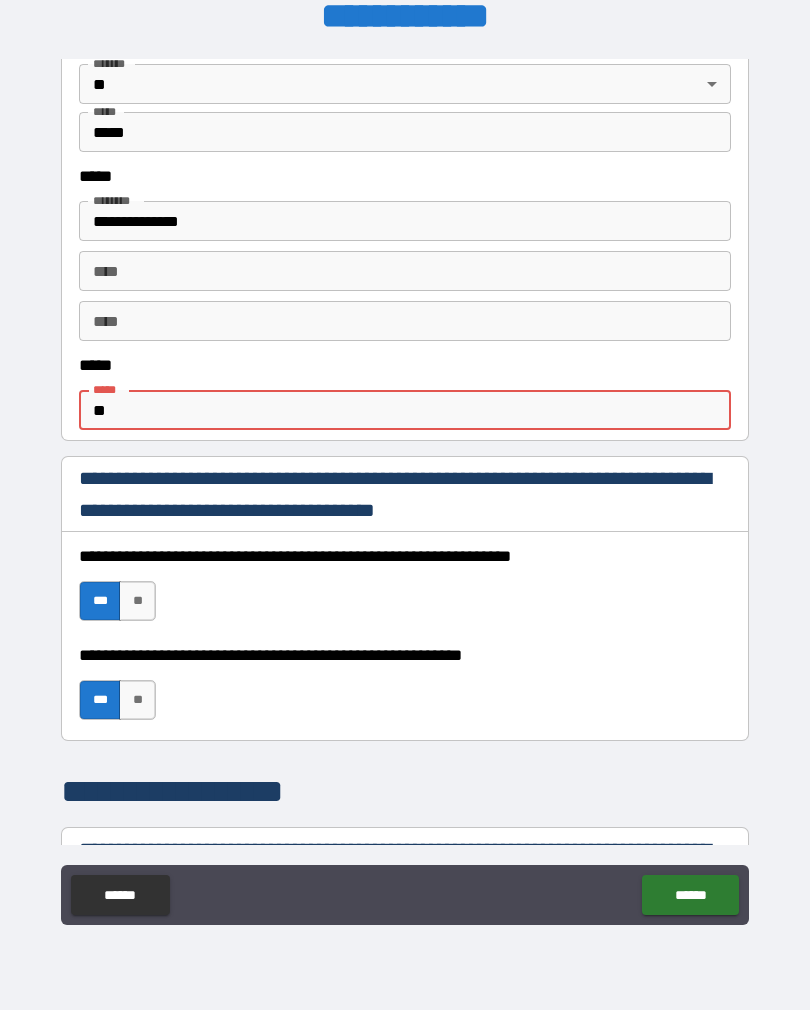 type on "*" 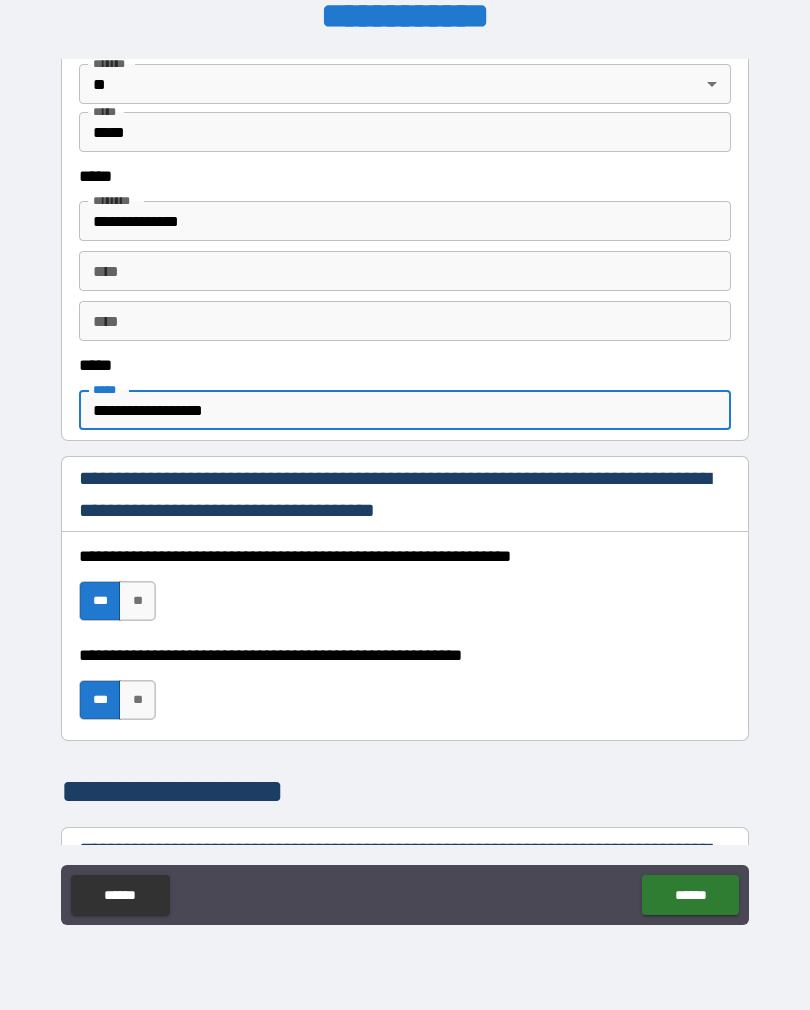type on "**********" 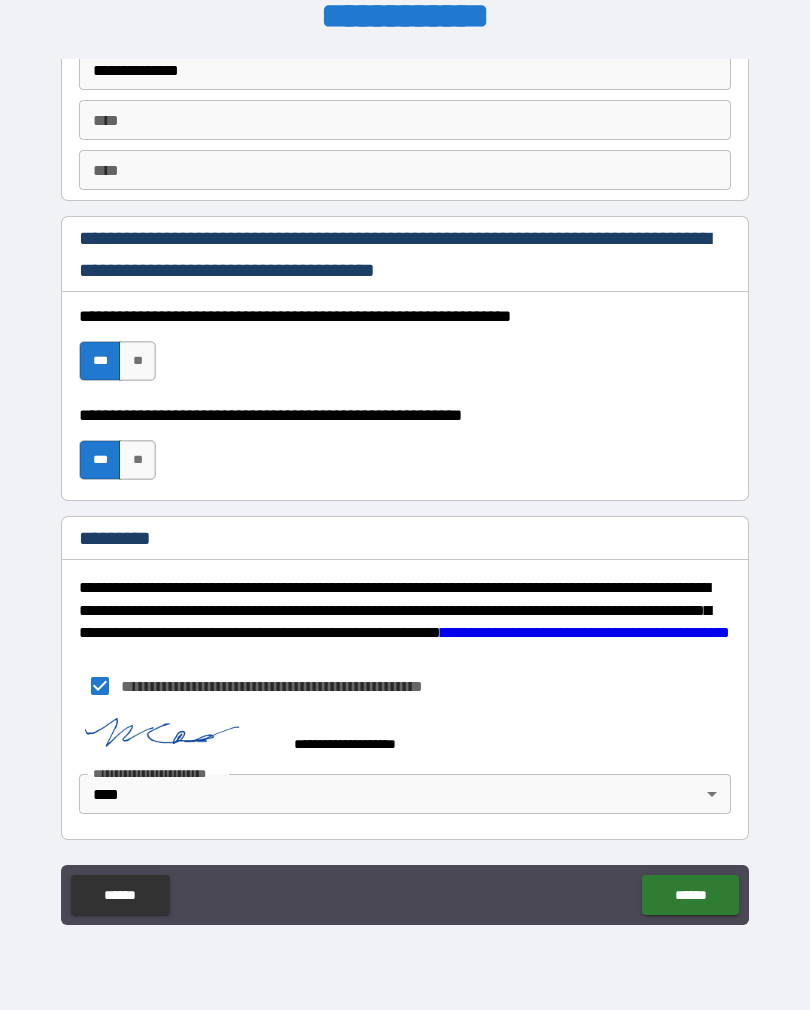 scroll, scrollTop: 2837, scrollLeft: 0, axis: vertical 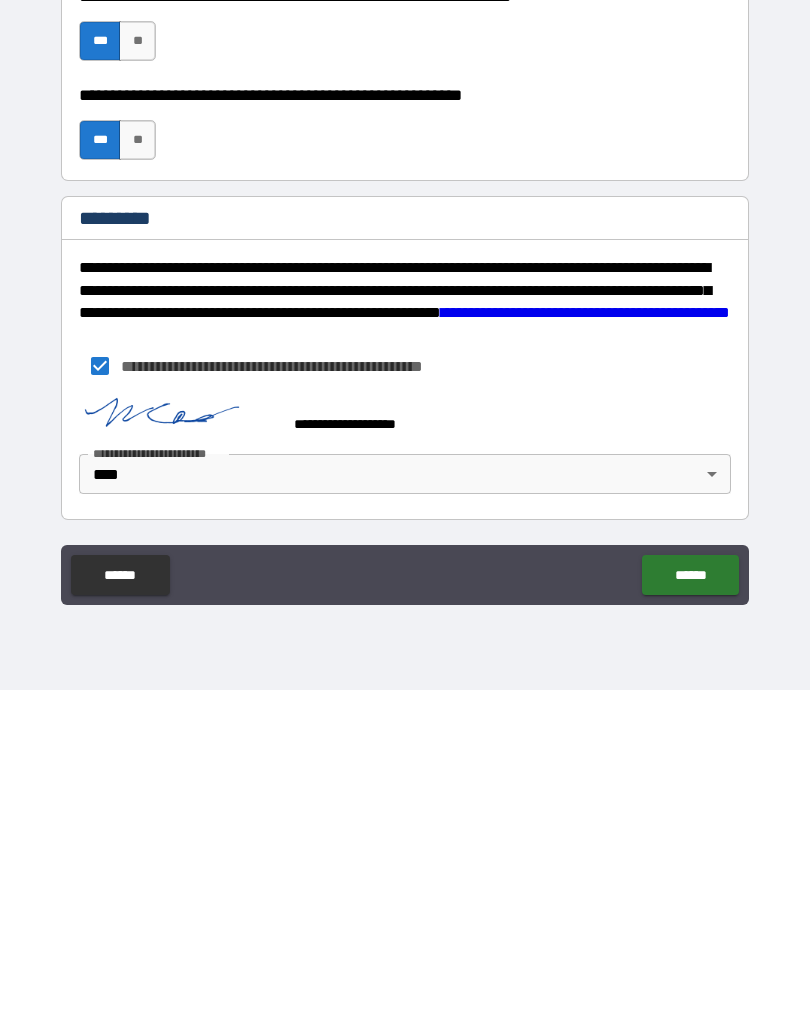 click on "******" at bounding box center (690, 895) 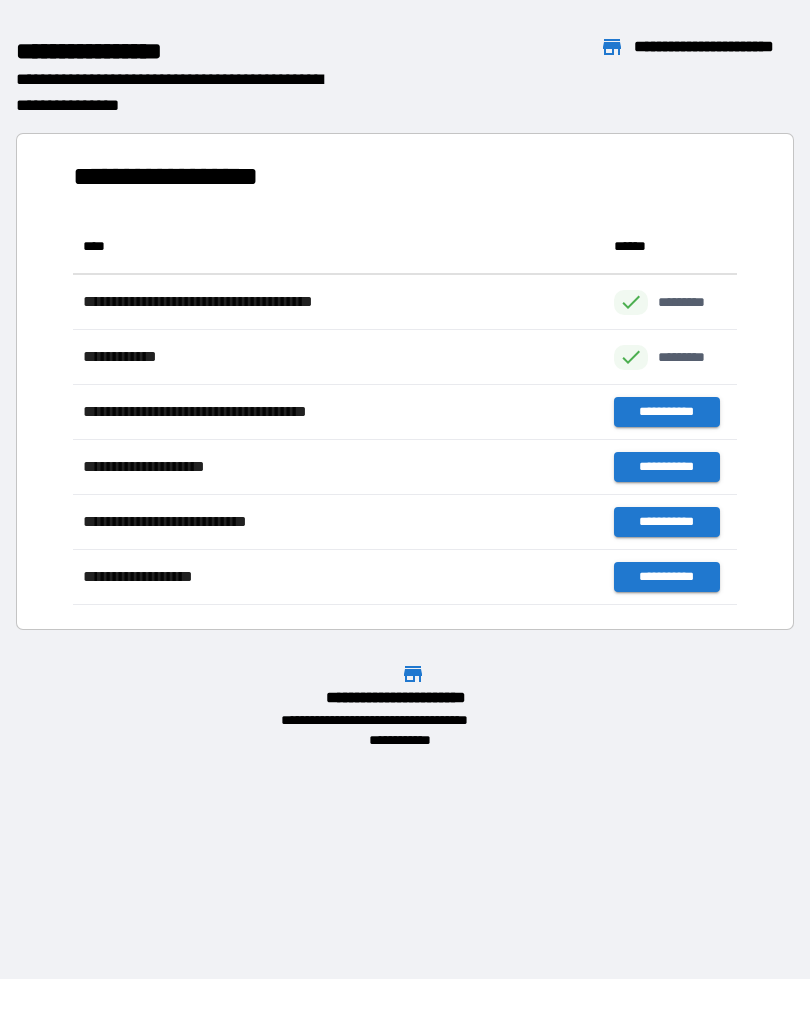 scroll, scrollTop: 1, scrollLeft: 1, axis: both 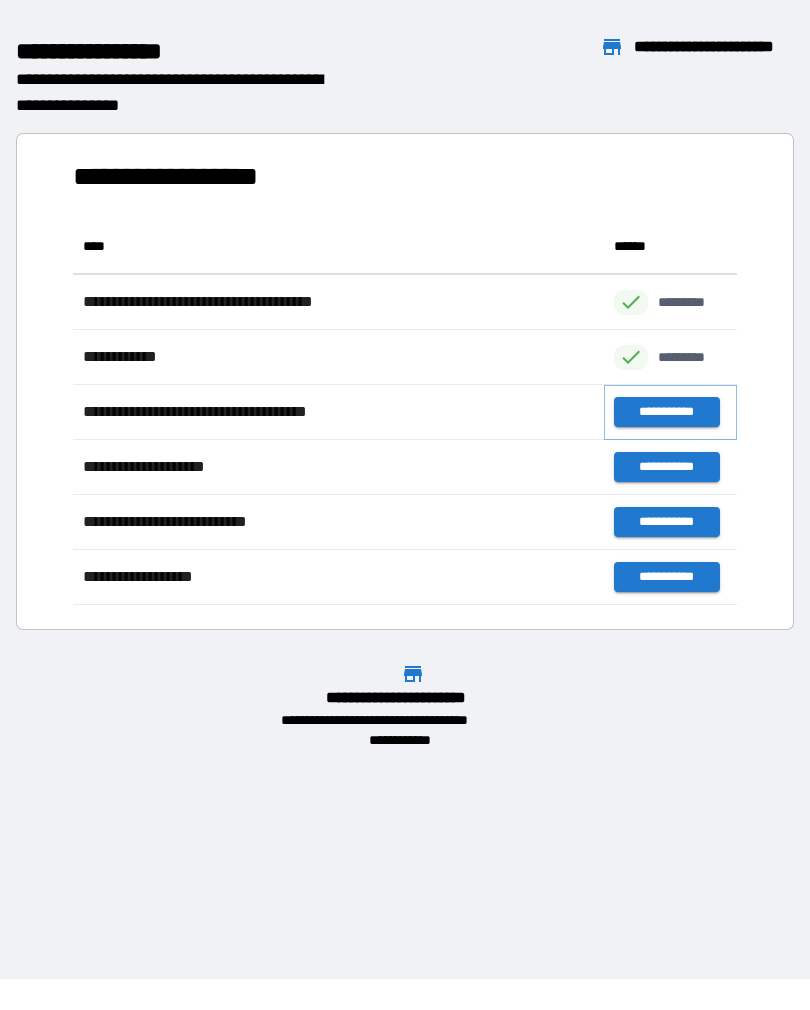click on "**********" at bounding box center (666, 412) 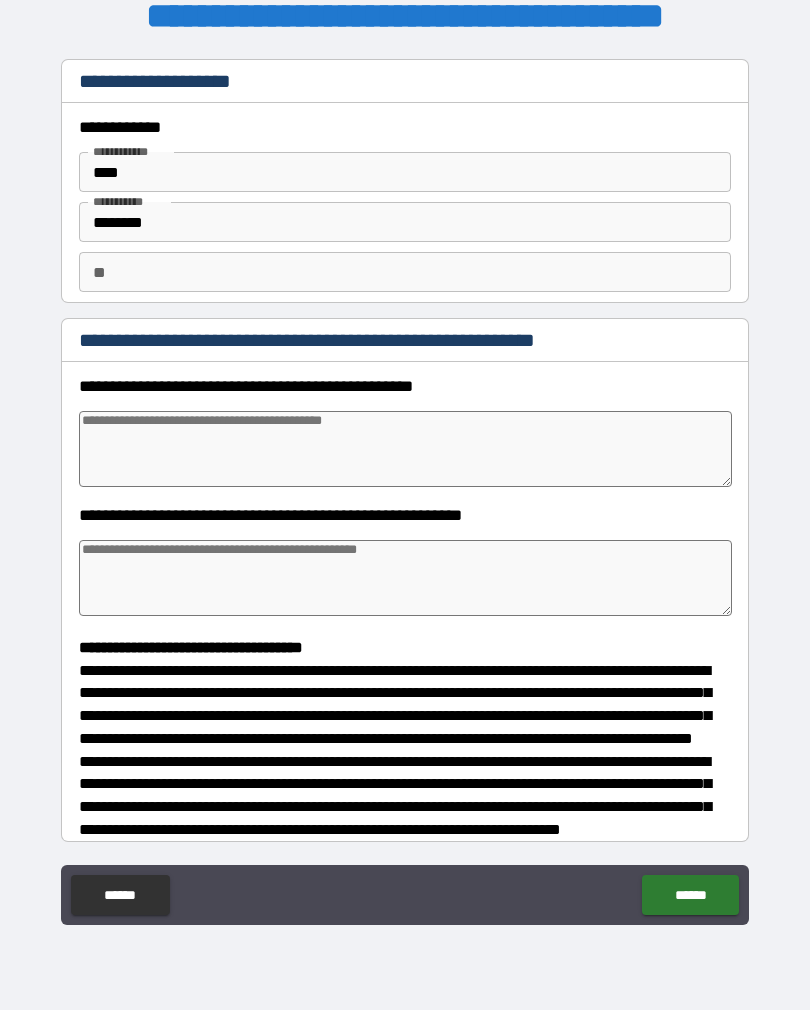 type on "*" 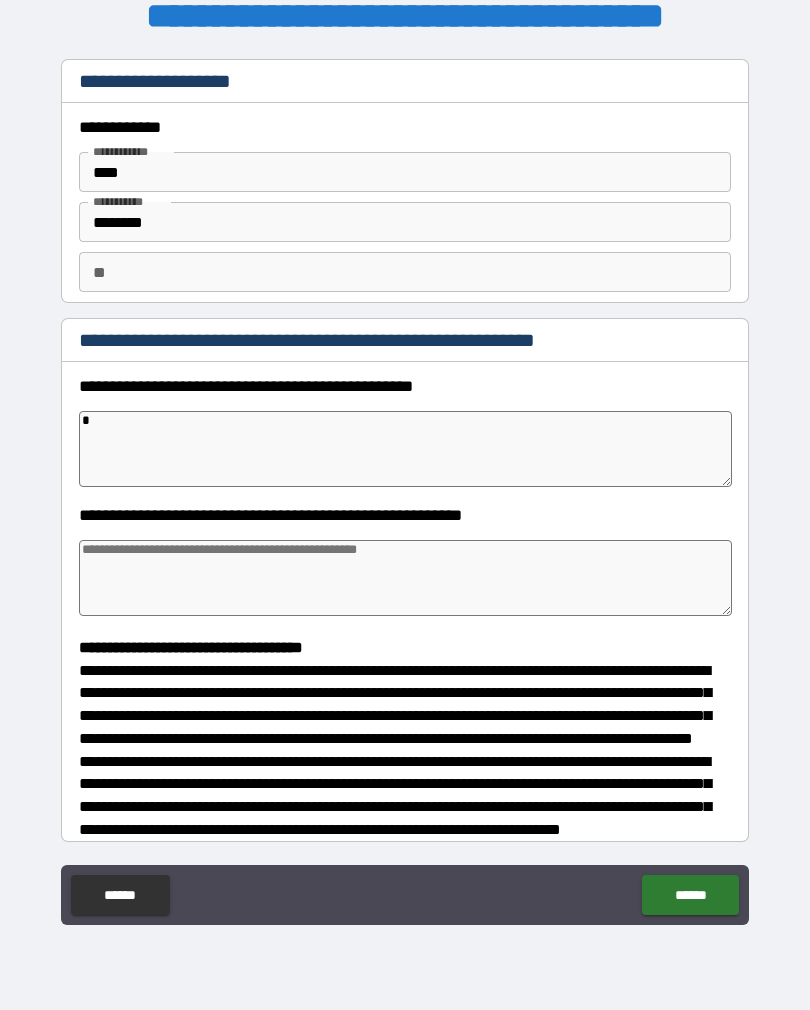 type on "*" 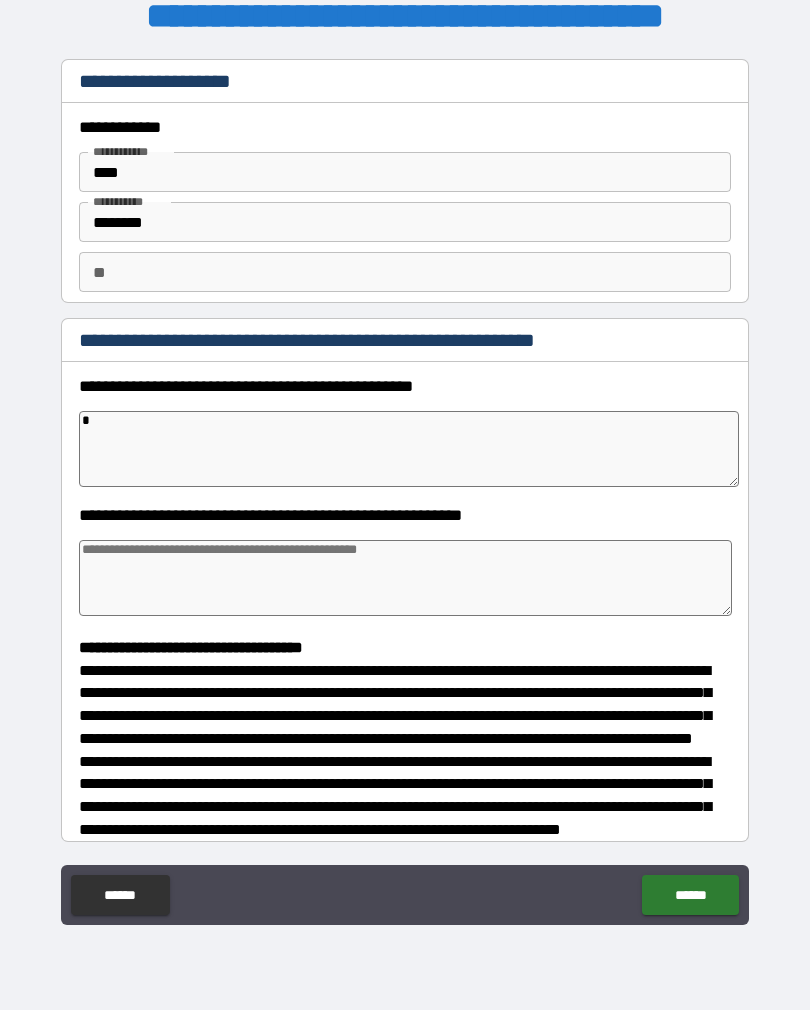 type on "**" 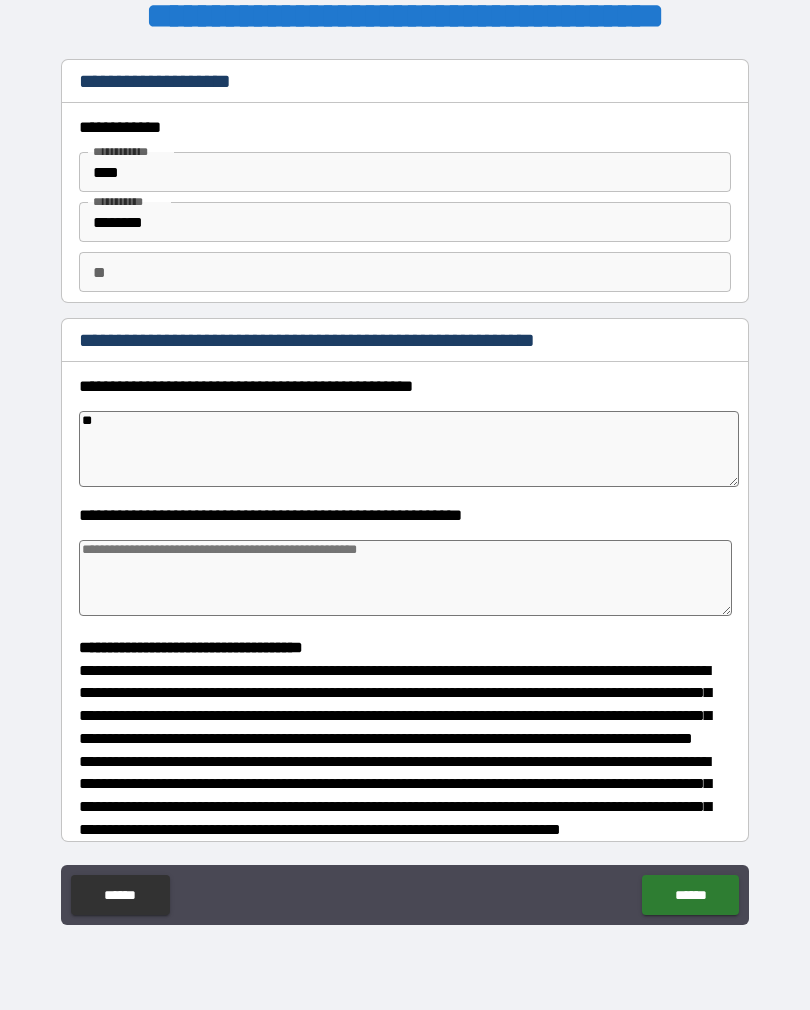 type on "*" 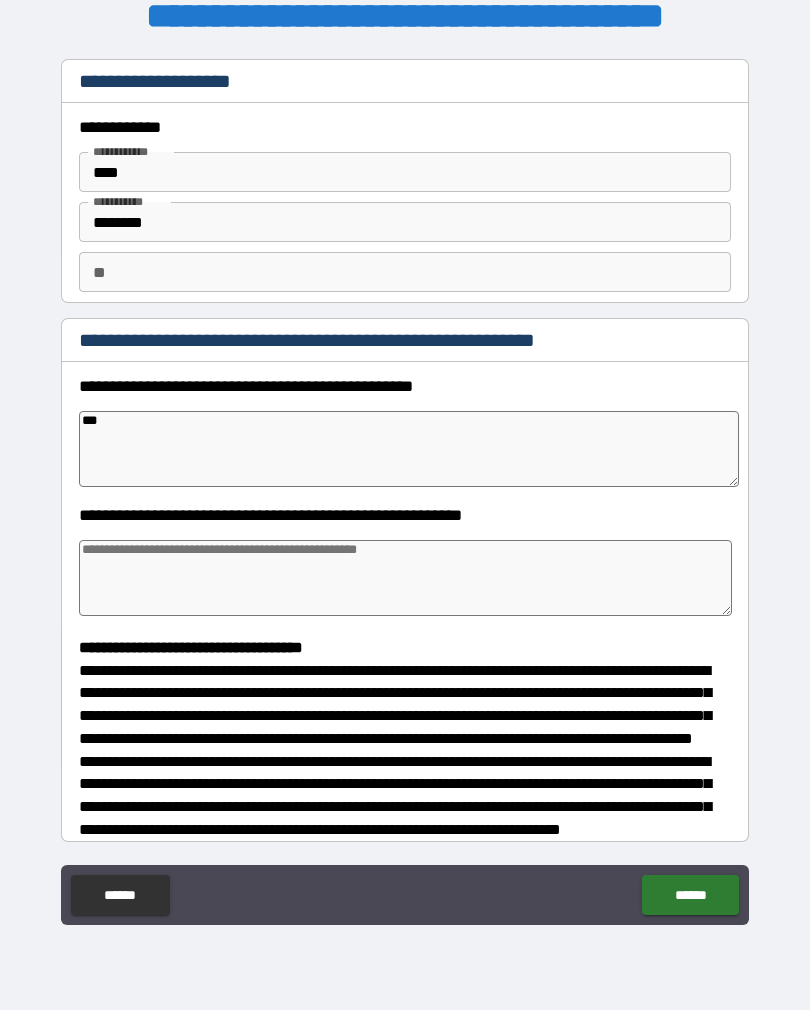 type on "*" 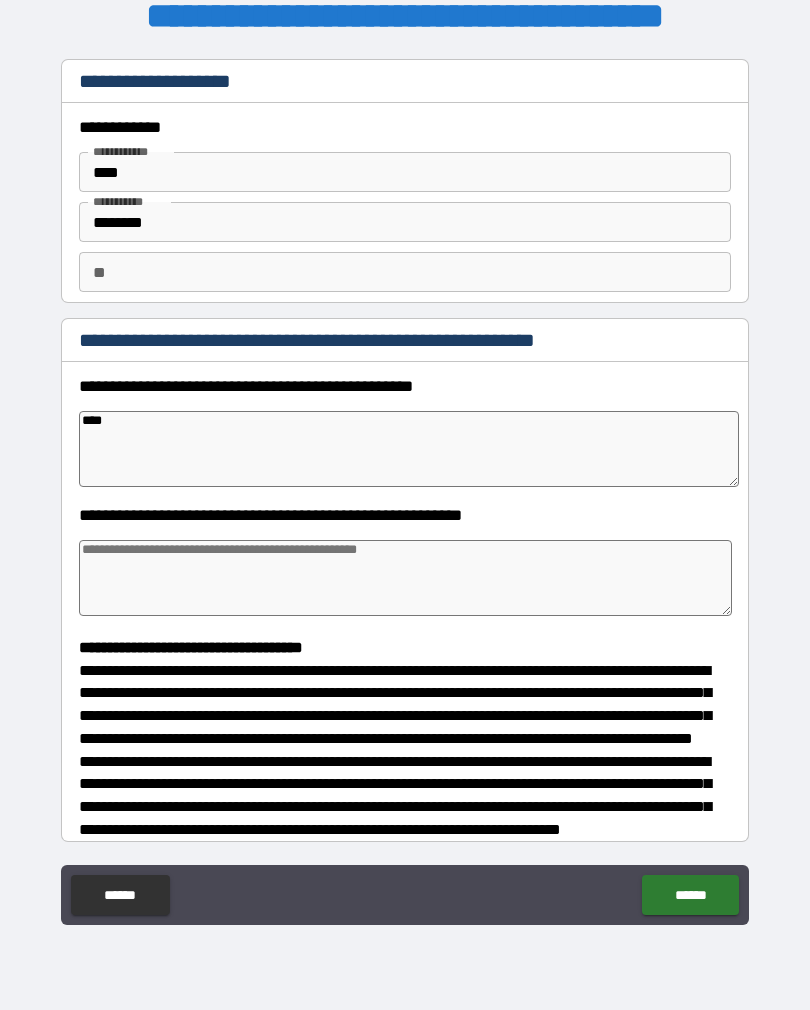 type on "*" 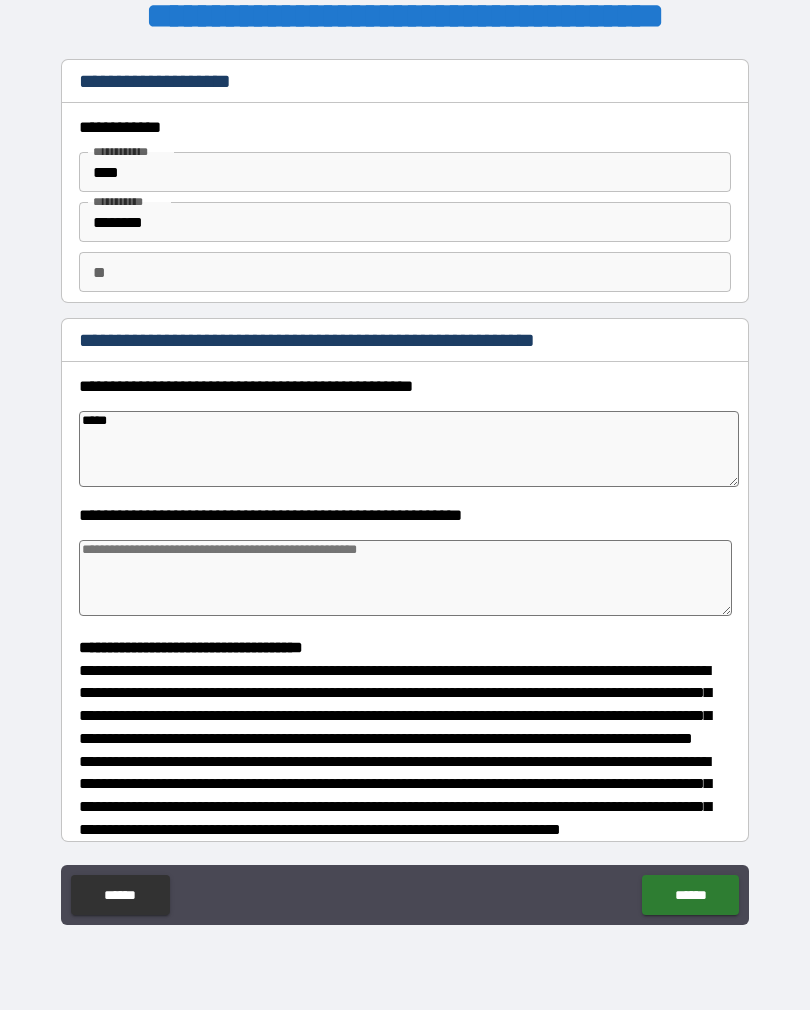 type on "*" 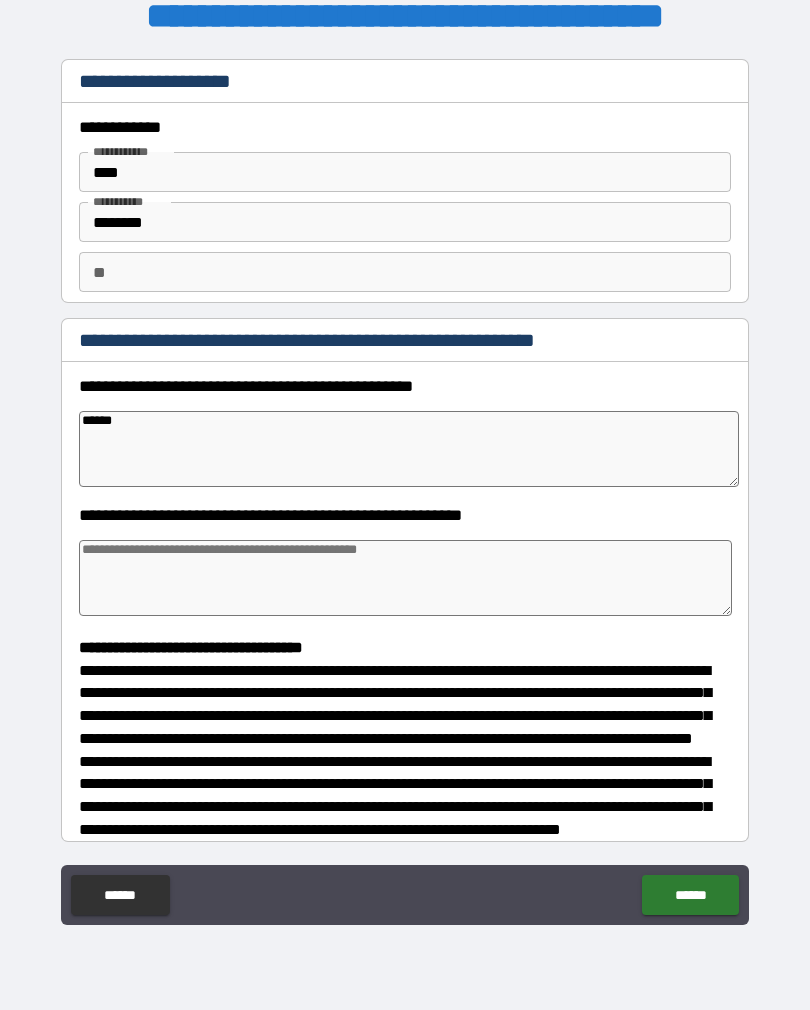 type on "*" 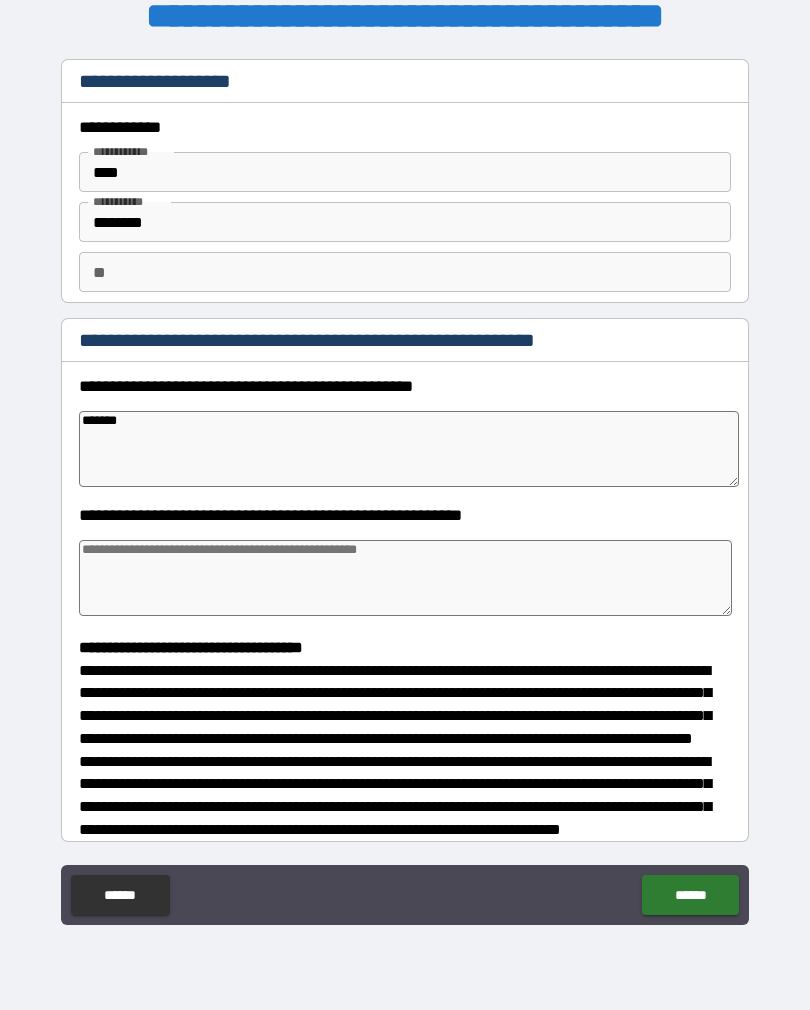 type on "*" 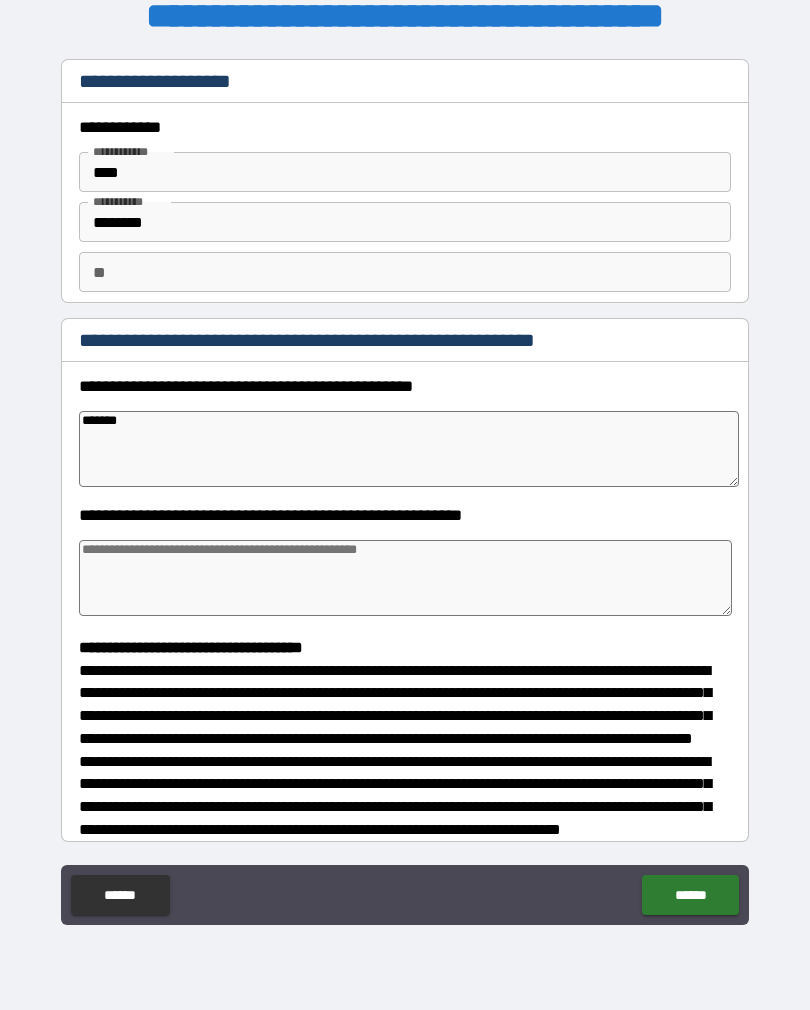 type on "********" 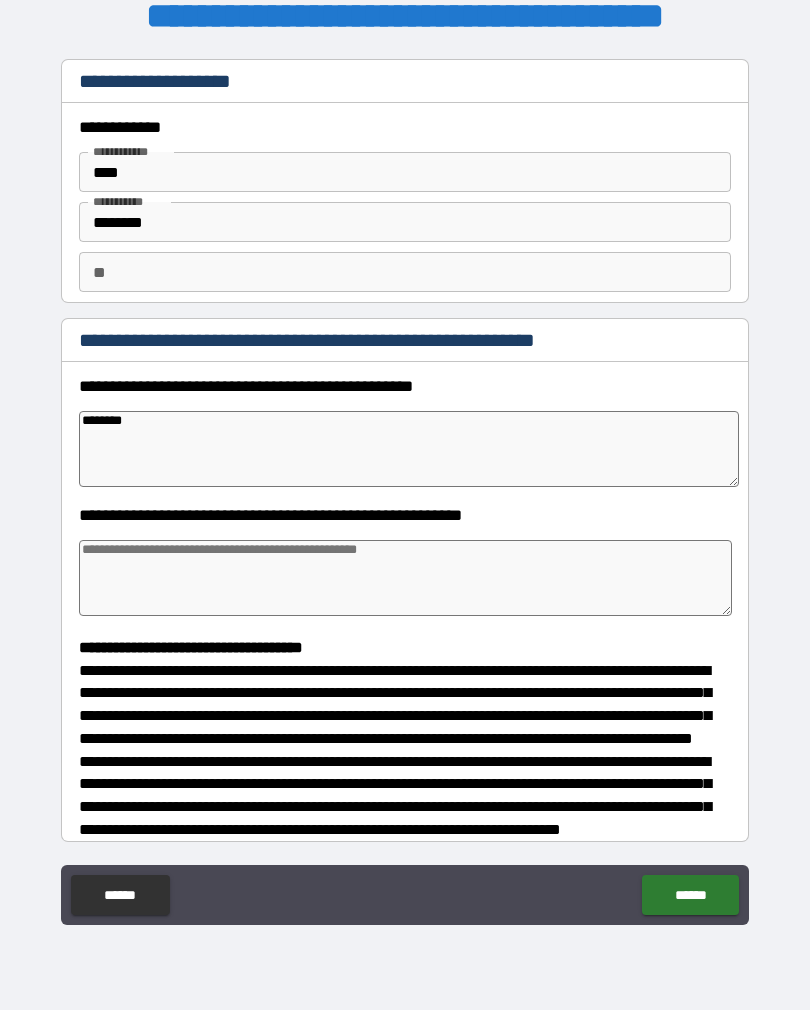 type on "*" 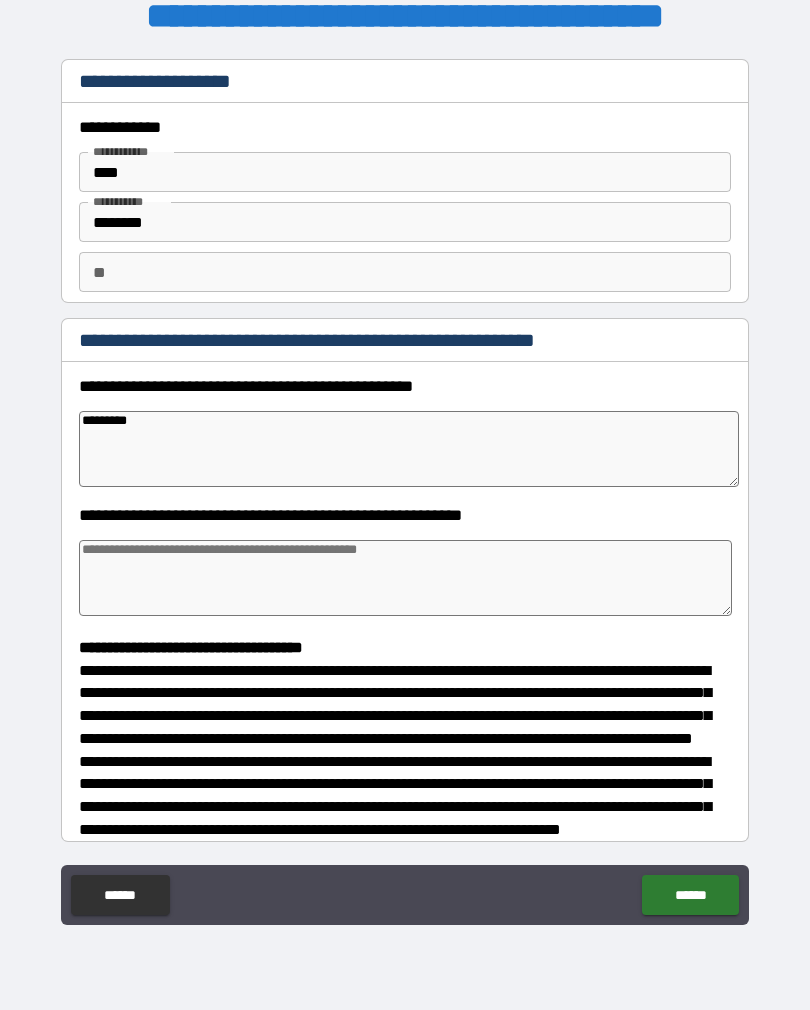 type on "*" 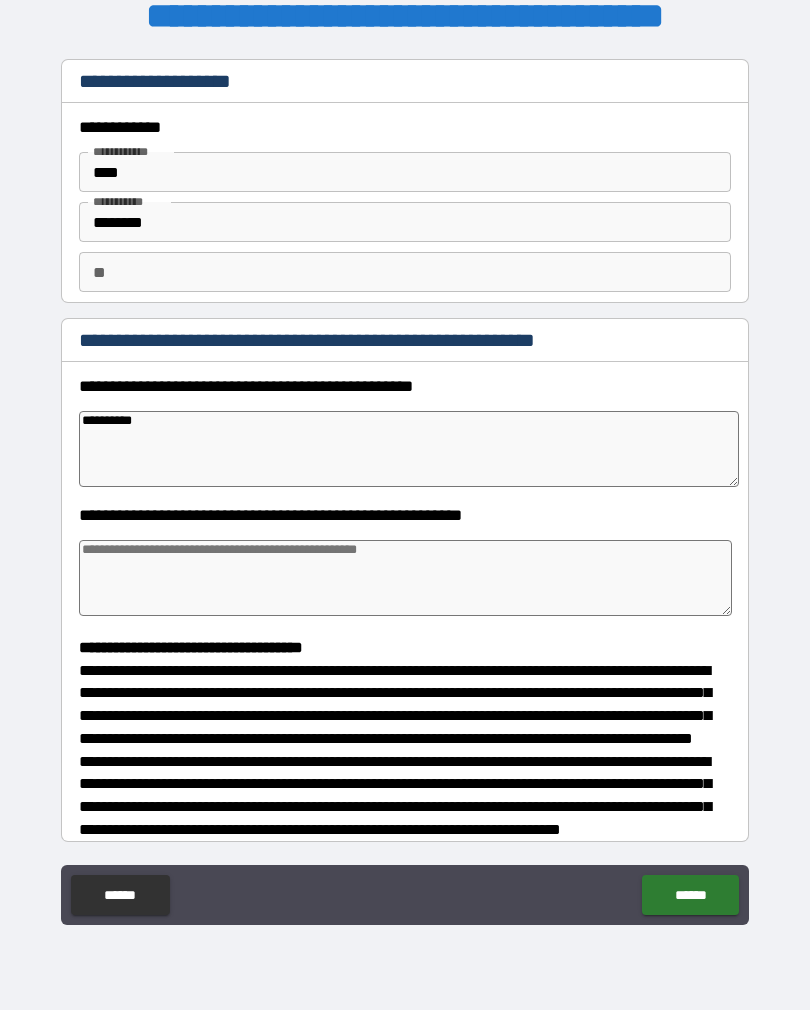 type on "*" 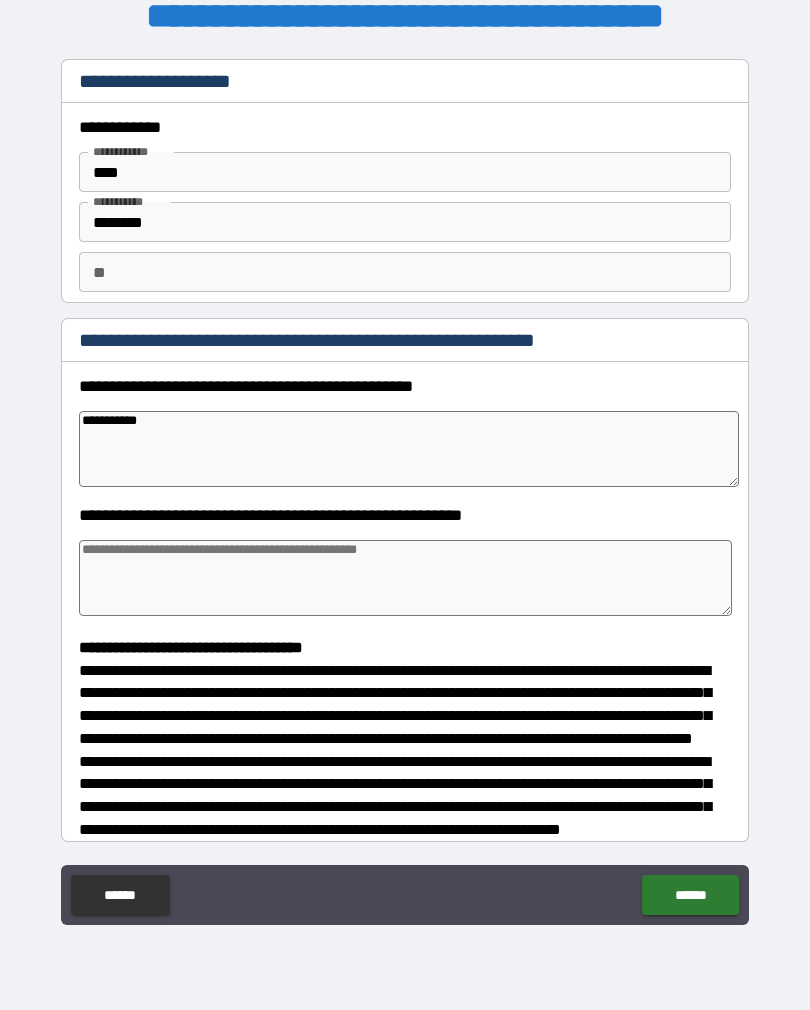 type on "*" 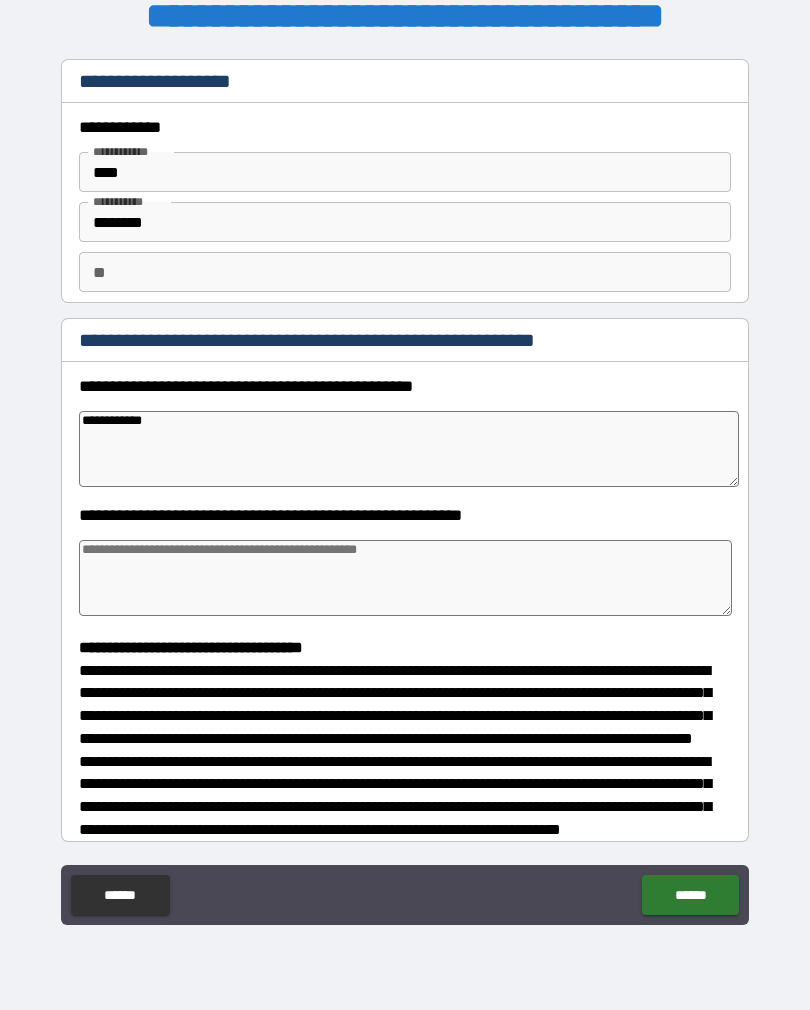 type on "*" 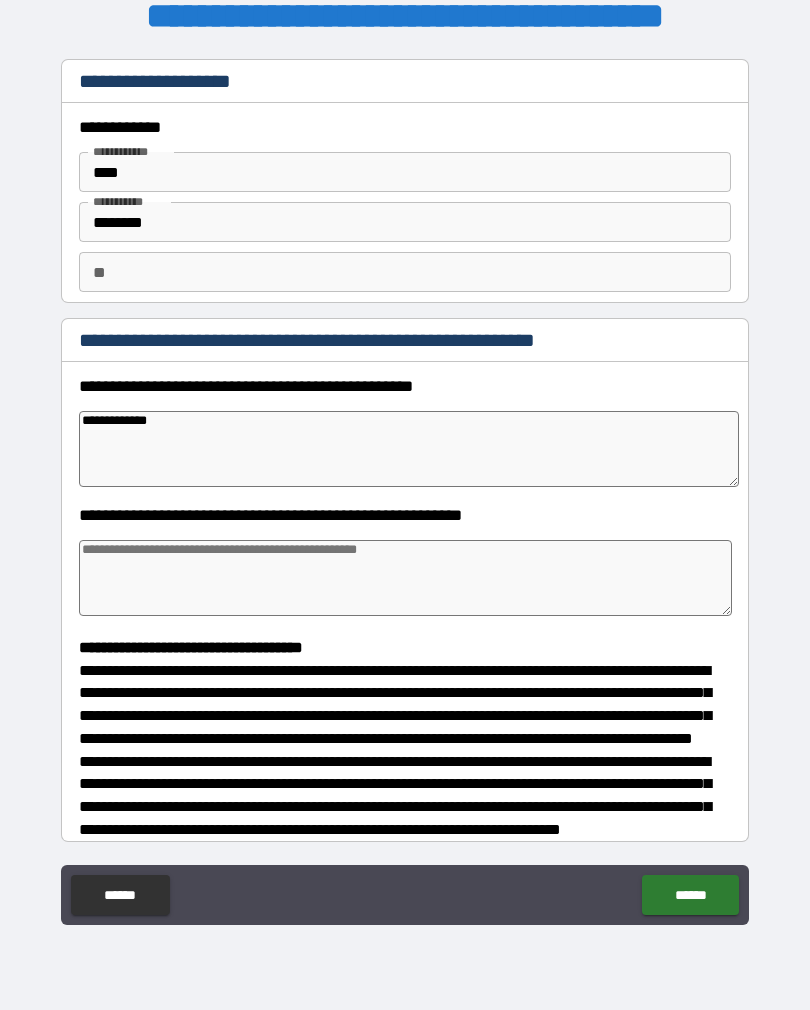 type on "*" 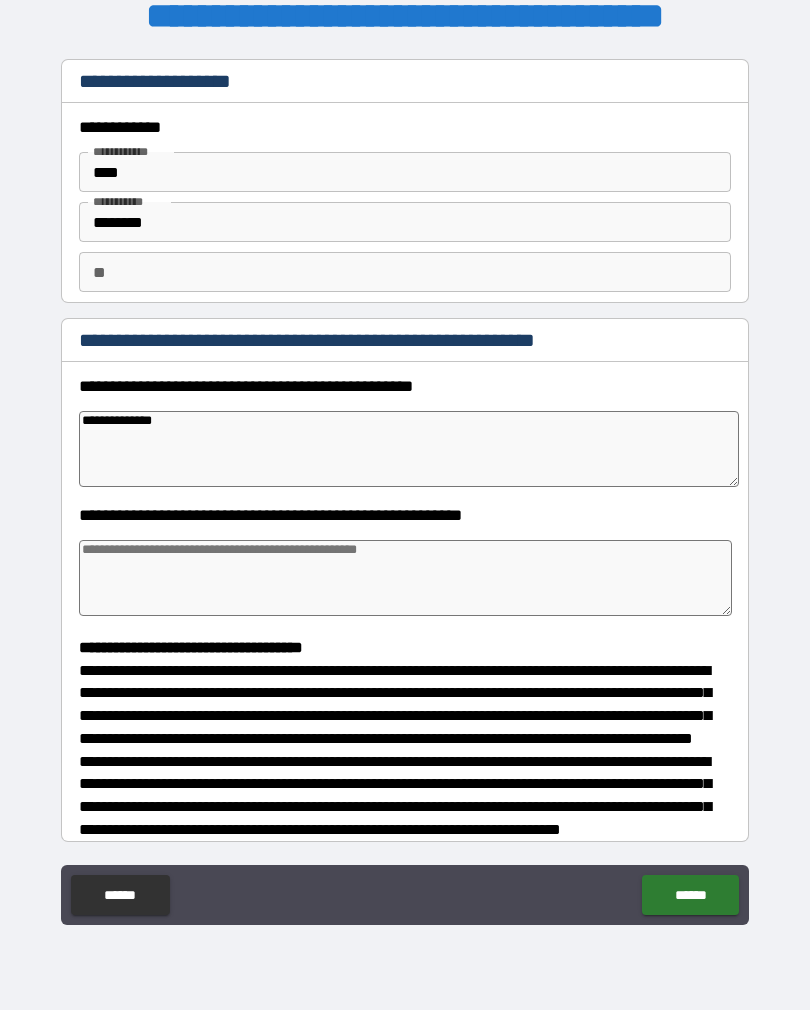 type on "*" 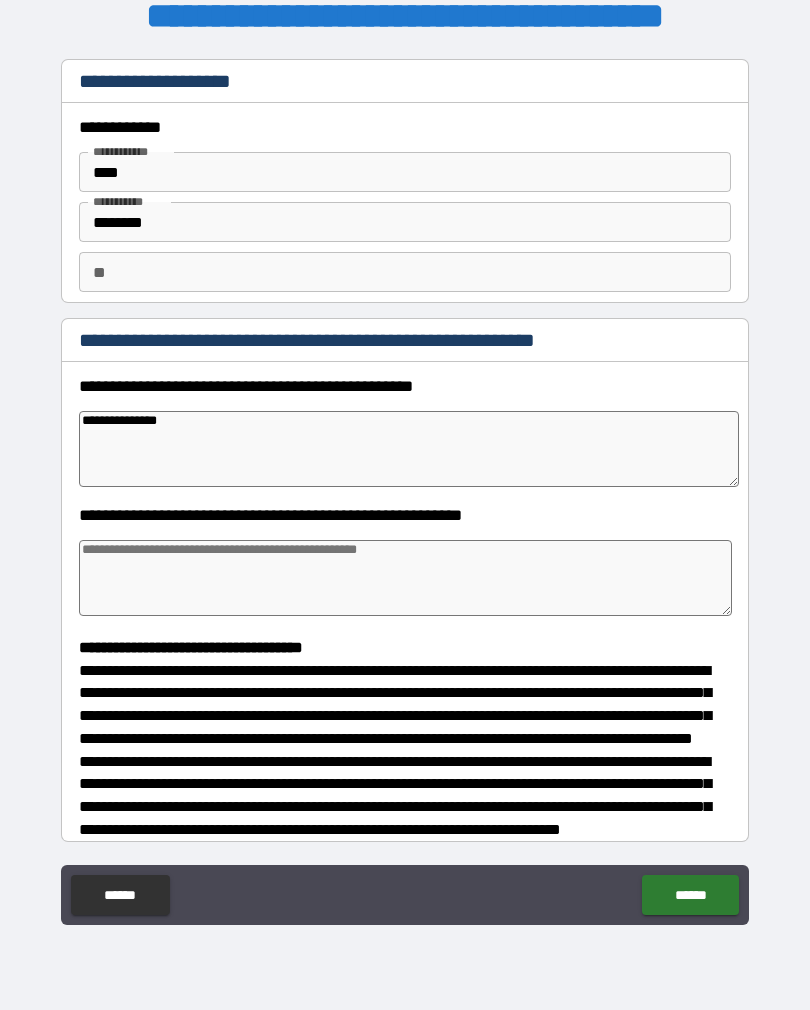 type on "*" 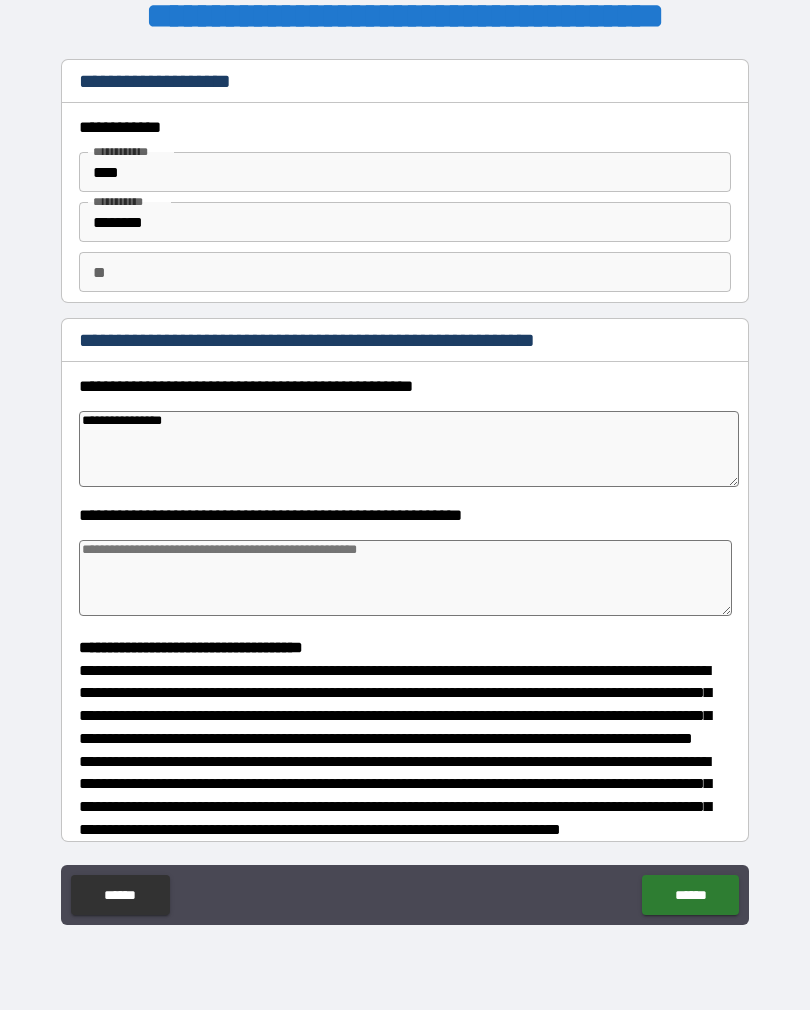 type on "*" 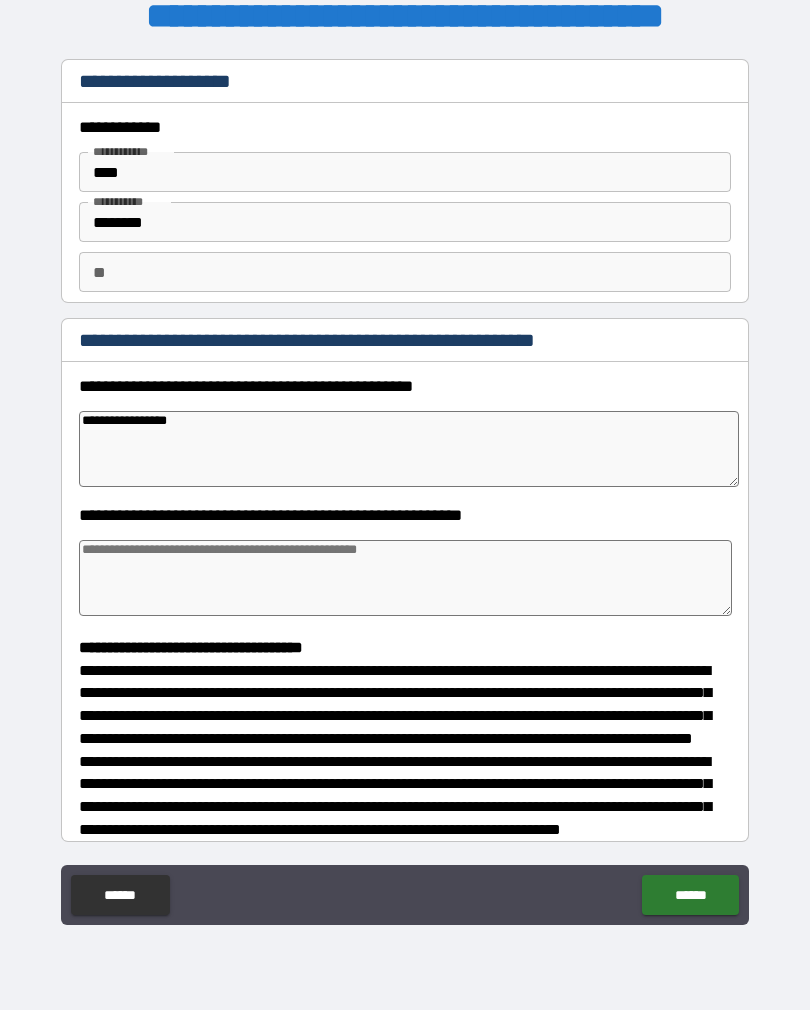 type on "*" 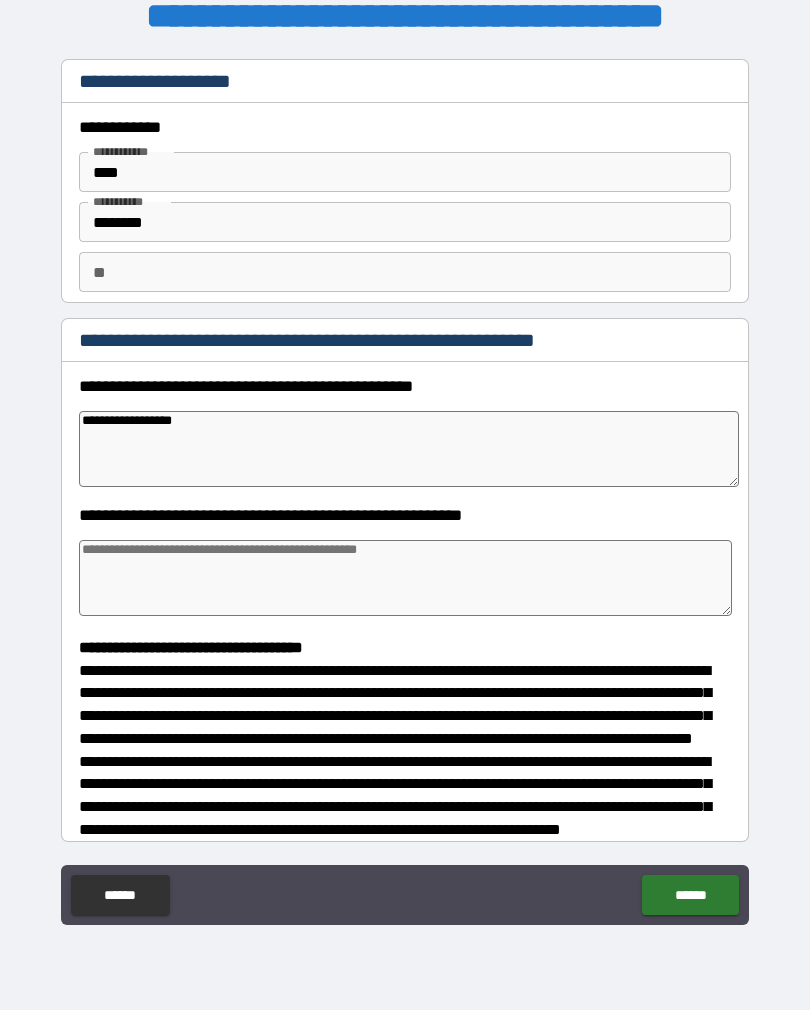 type on "*" 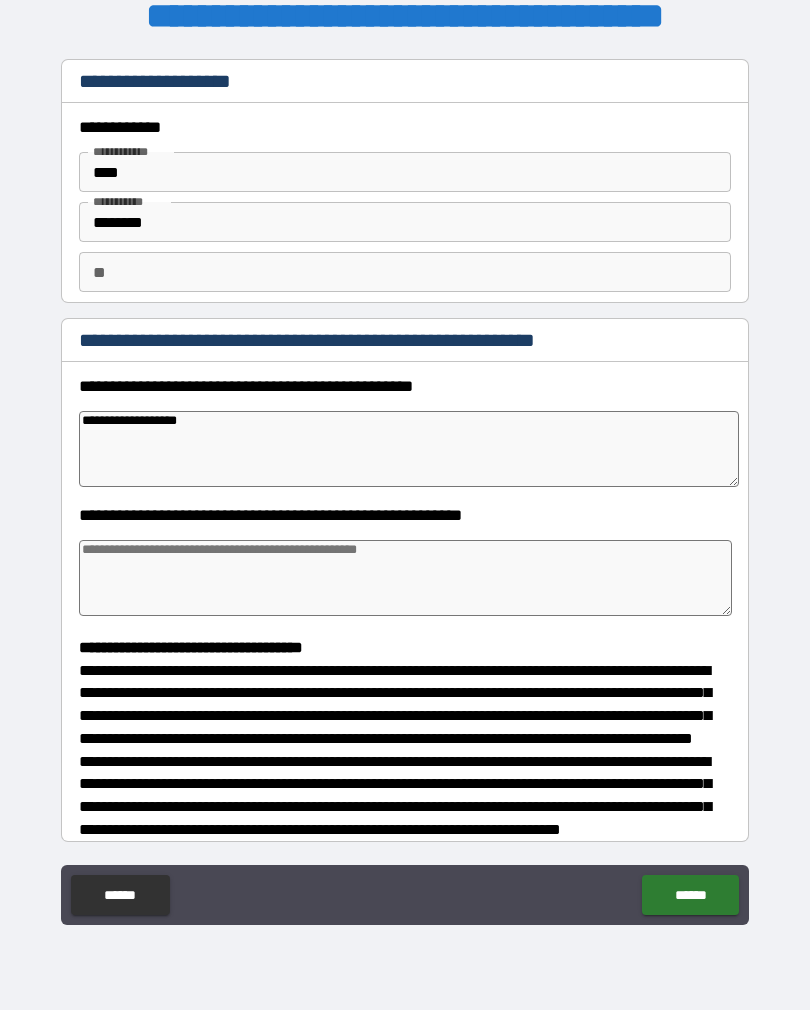 type on "*" 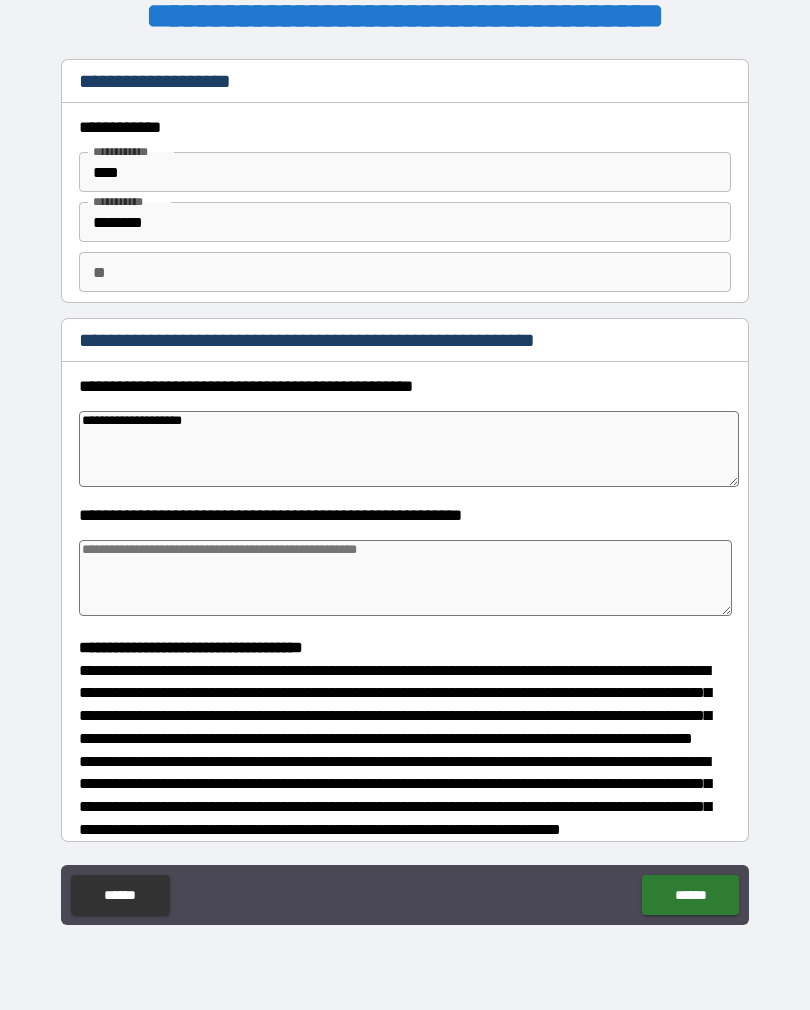 type on "*" 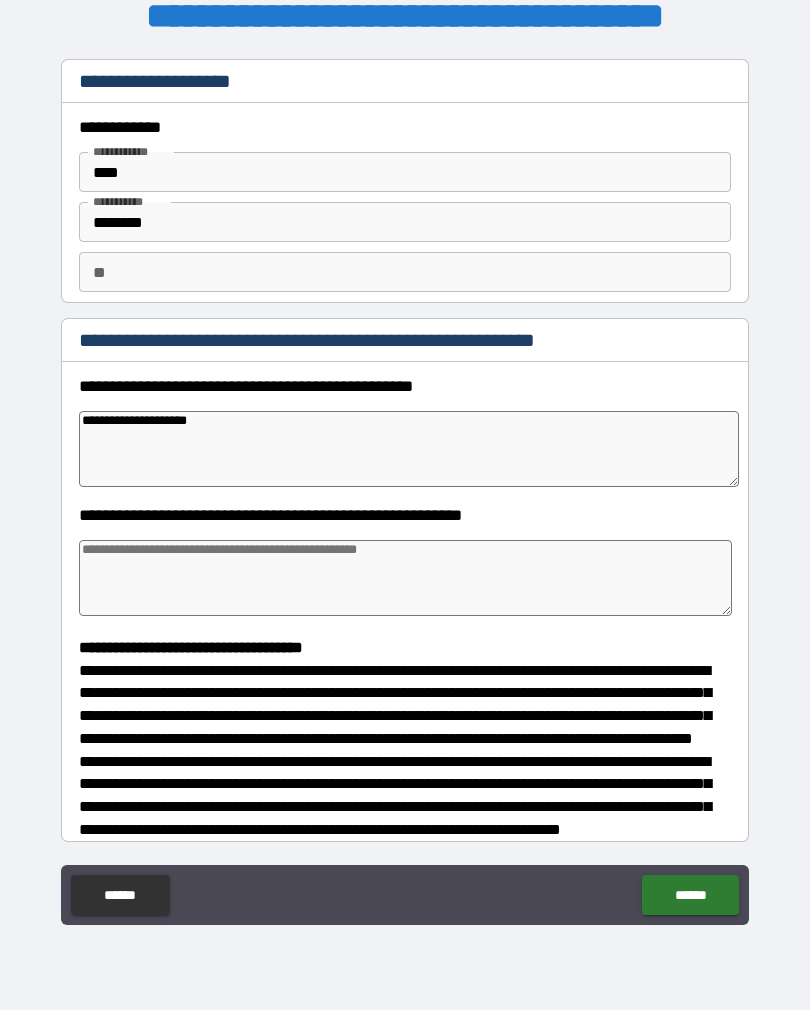 type on "*" 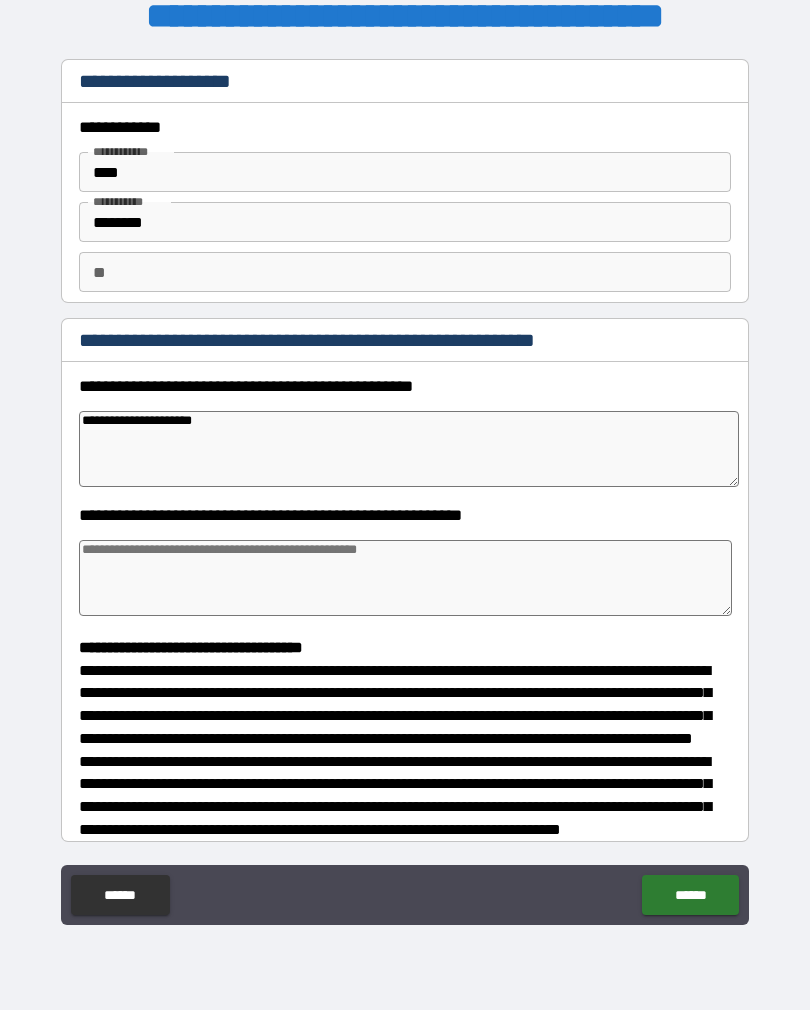 type on "*" 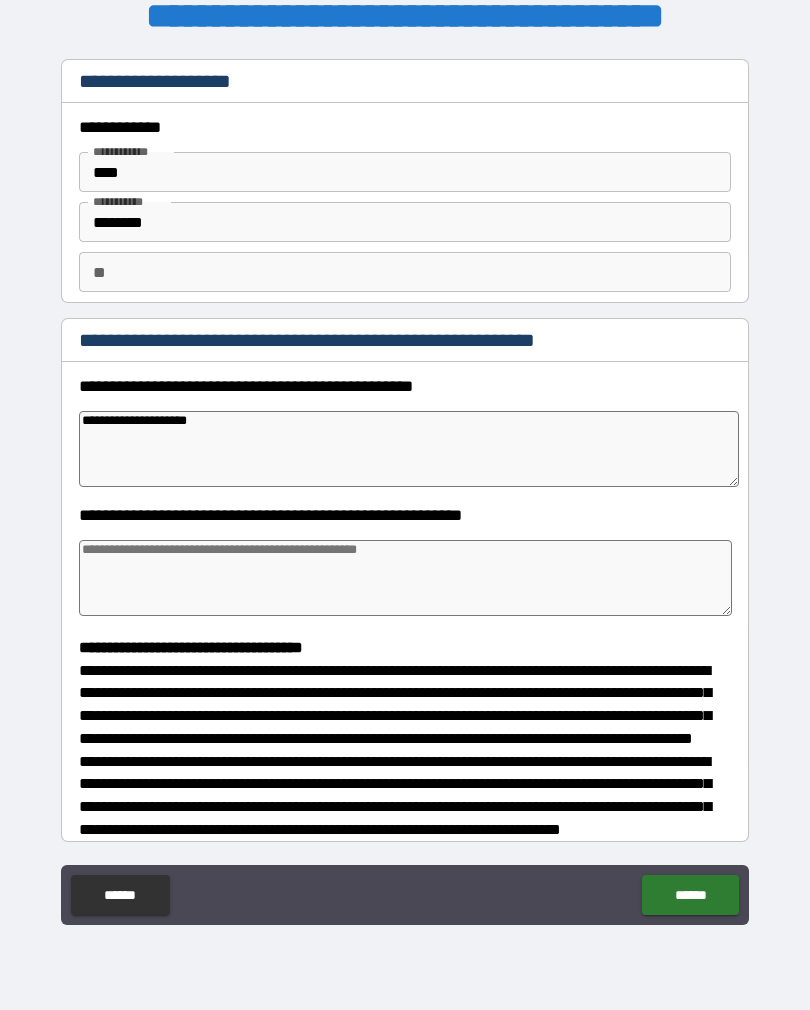 type on "*" 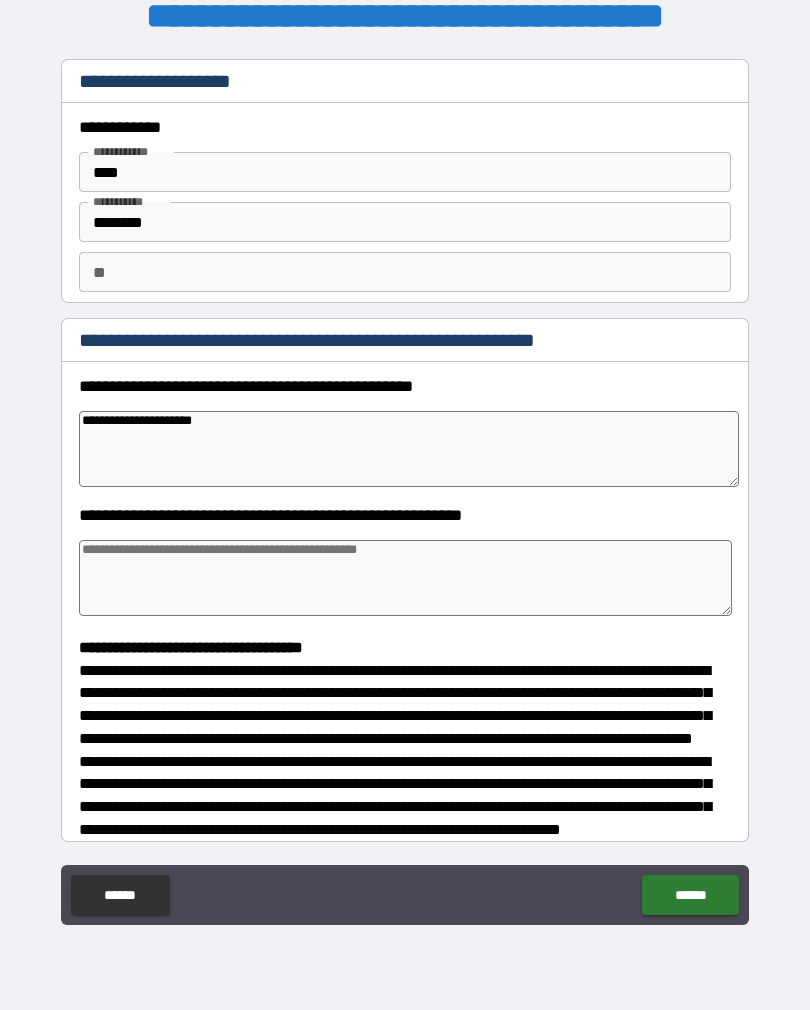 type on "*" 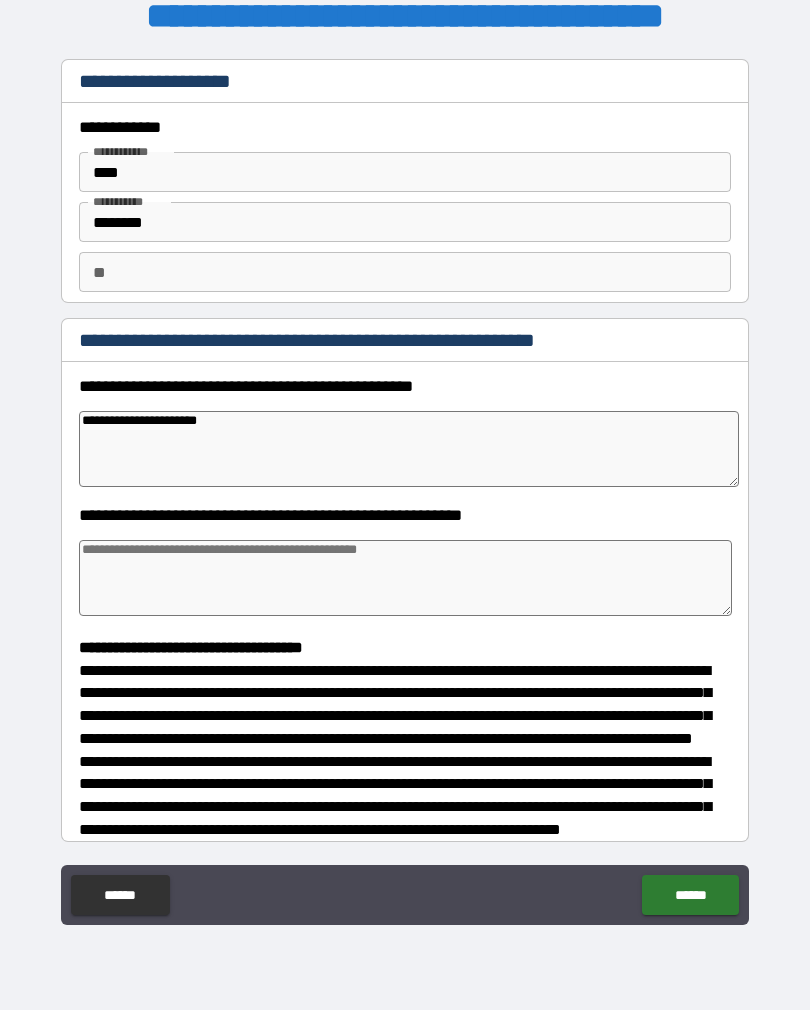type on "*" 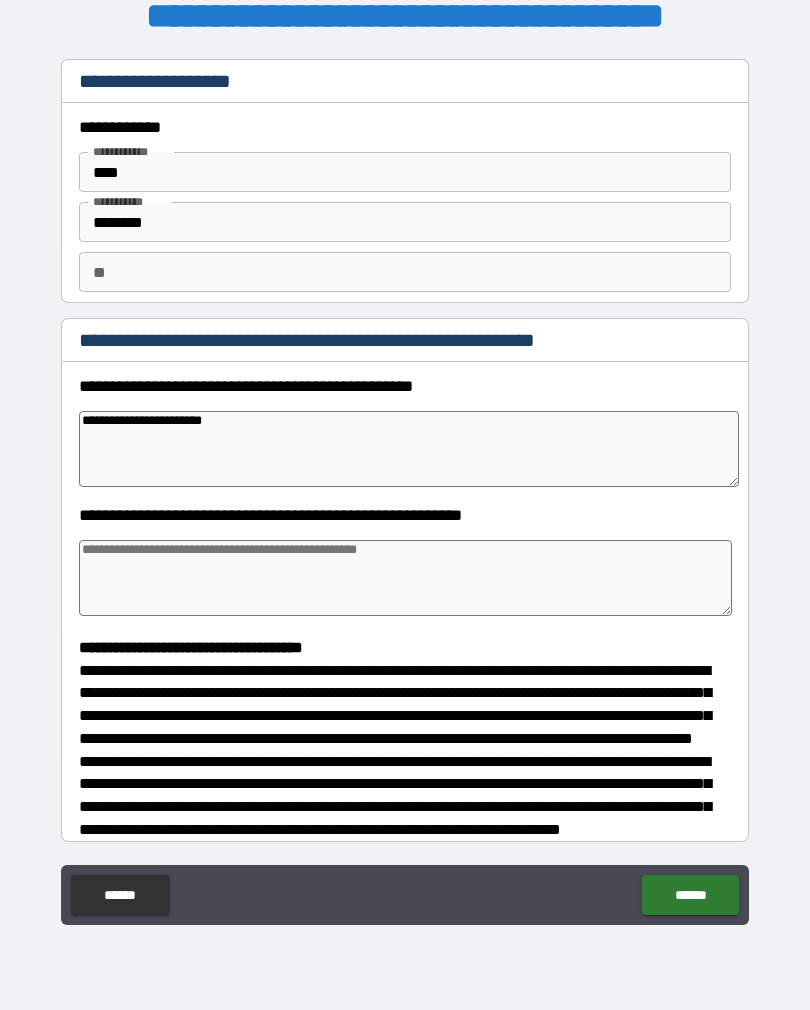 type on "*" 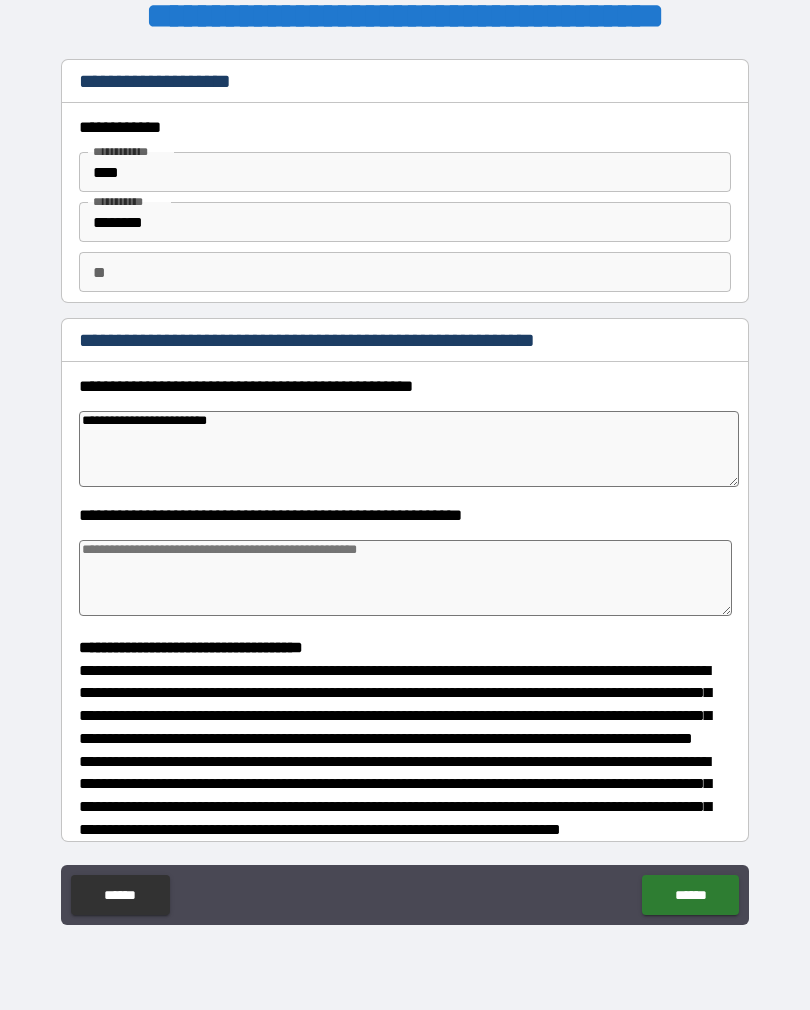 type on "*" 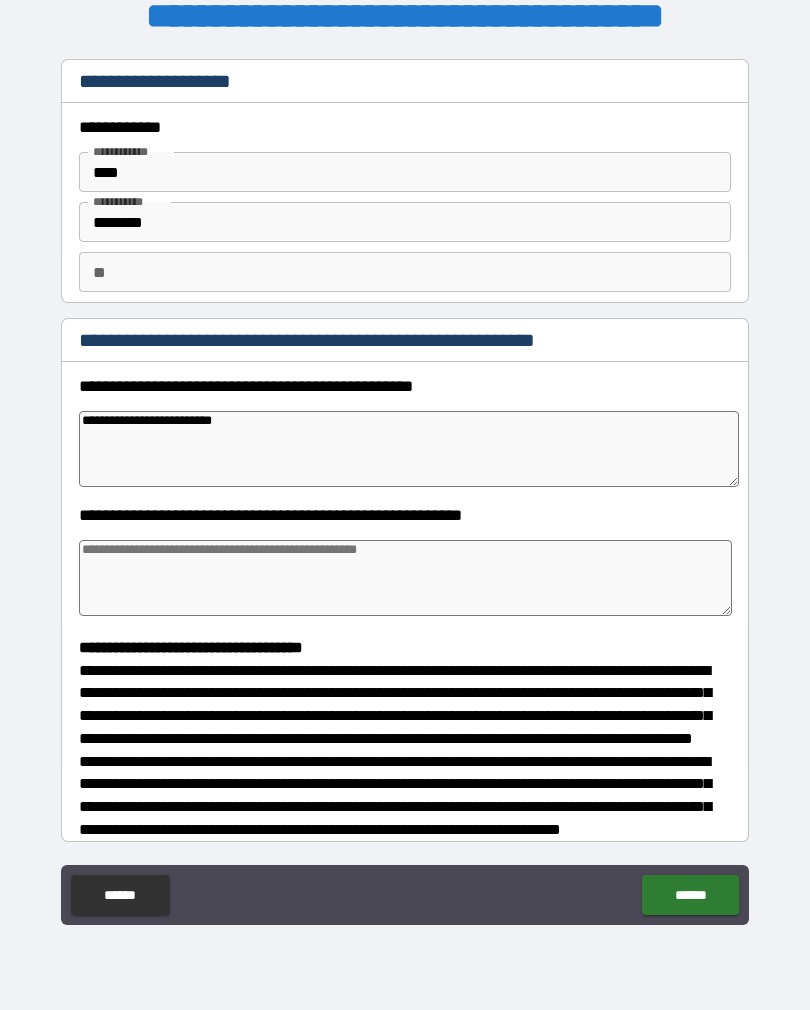 type on "*" 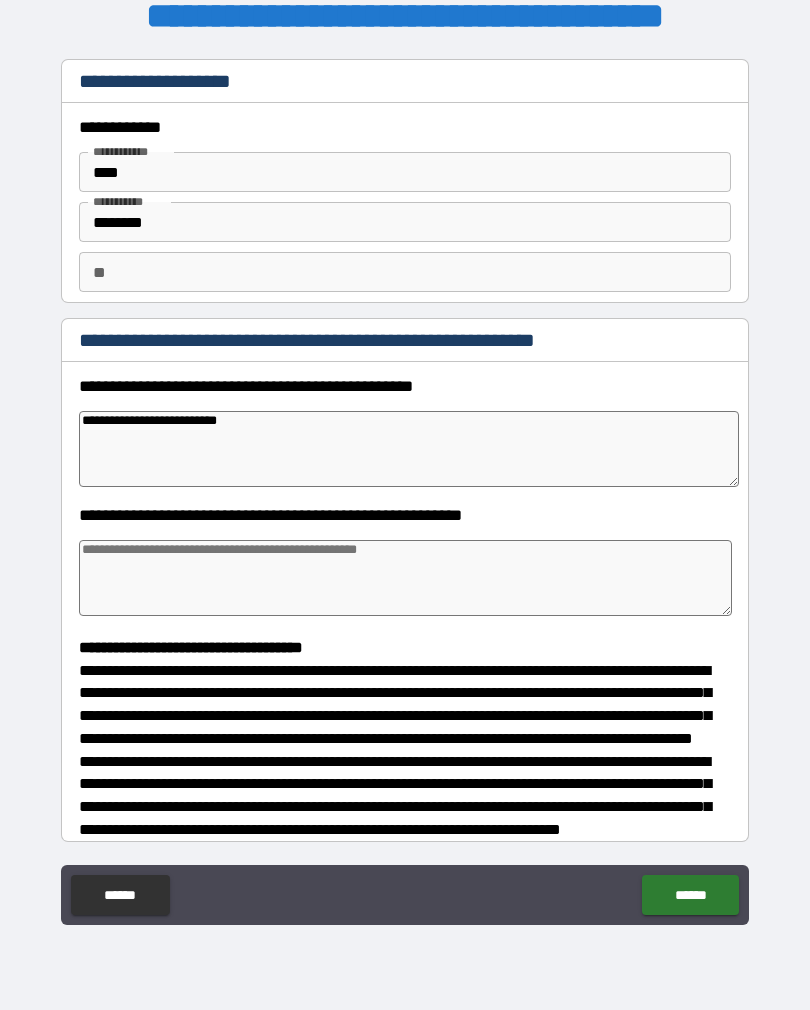 type on "*" 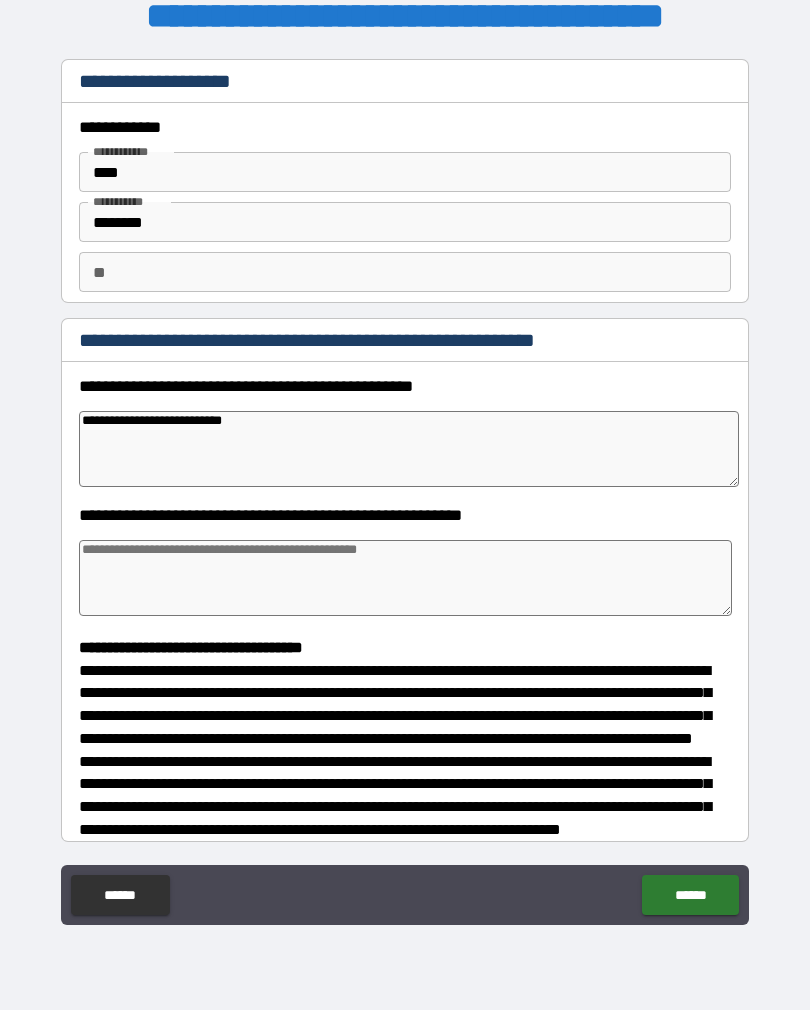 type on "*" 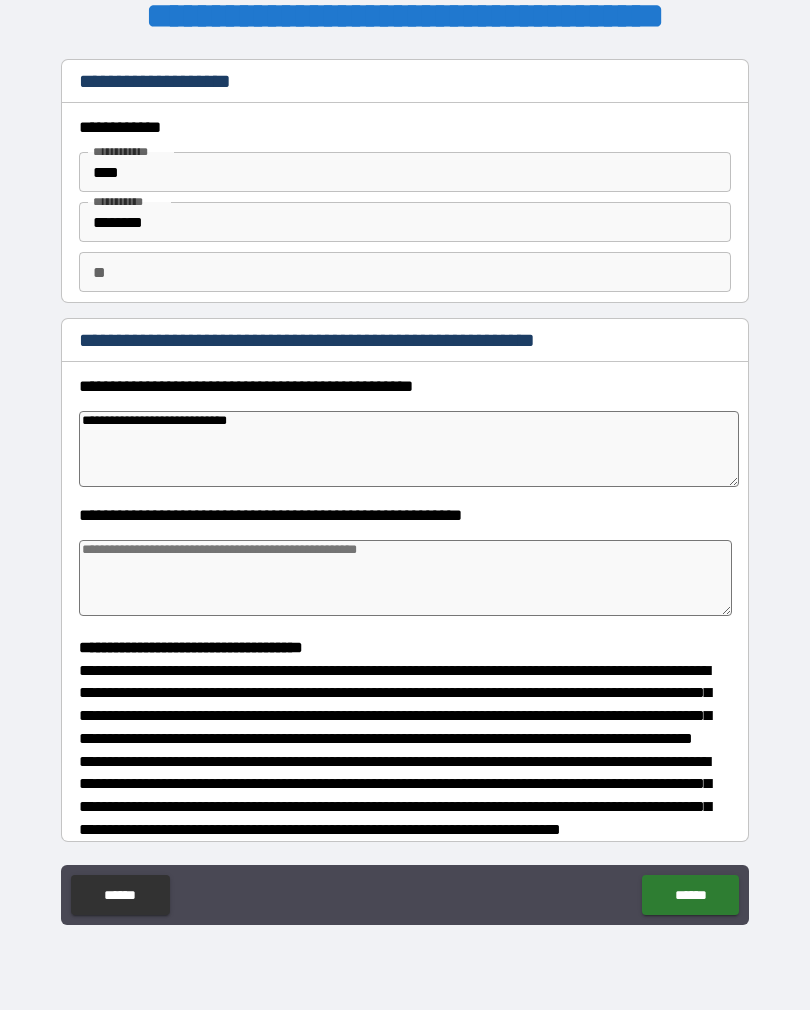 type on "*" 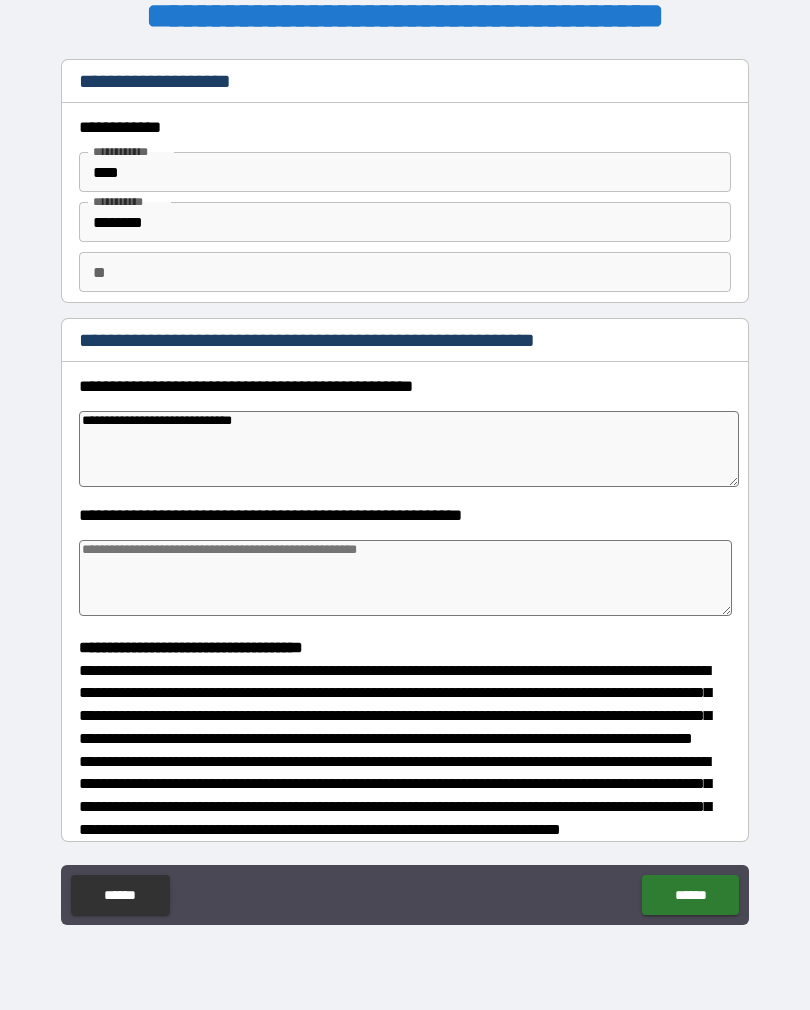 type on "*" 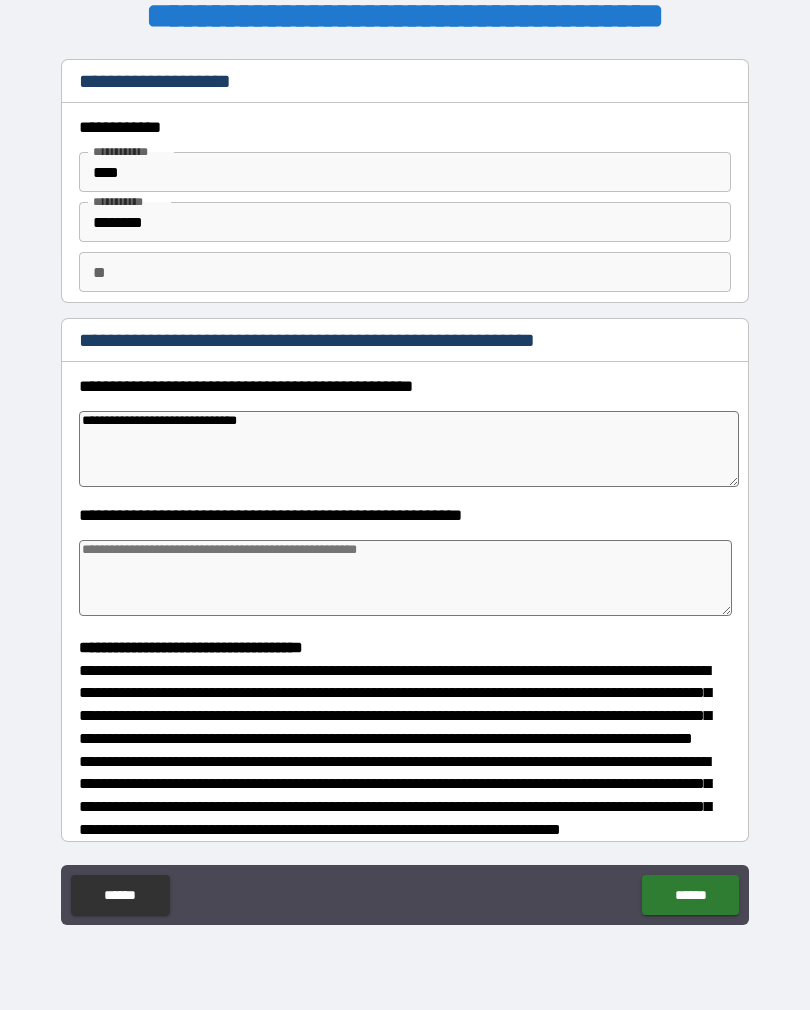 type on "*" 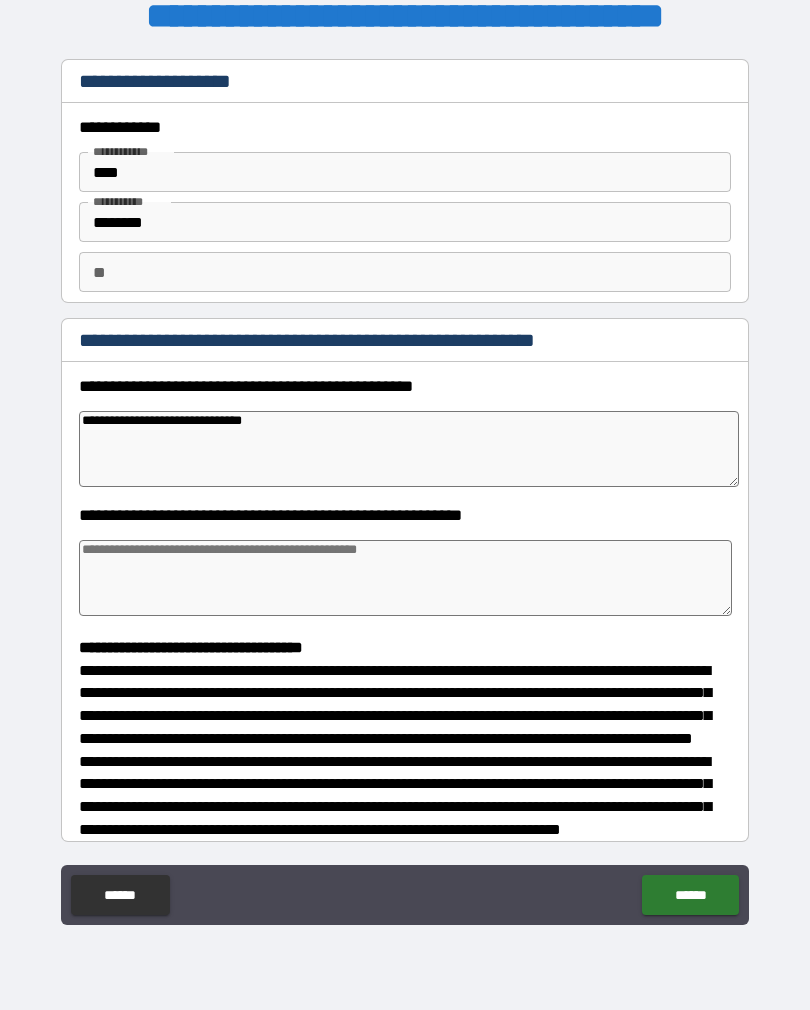 type on "*" 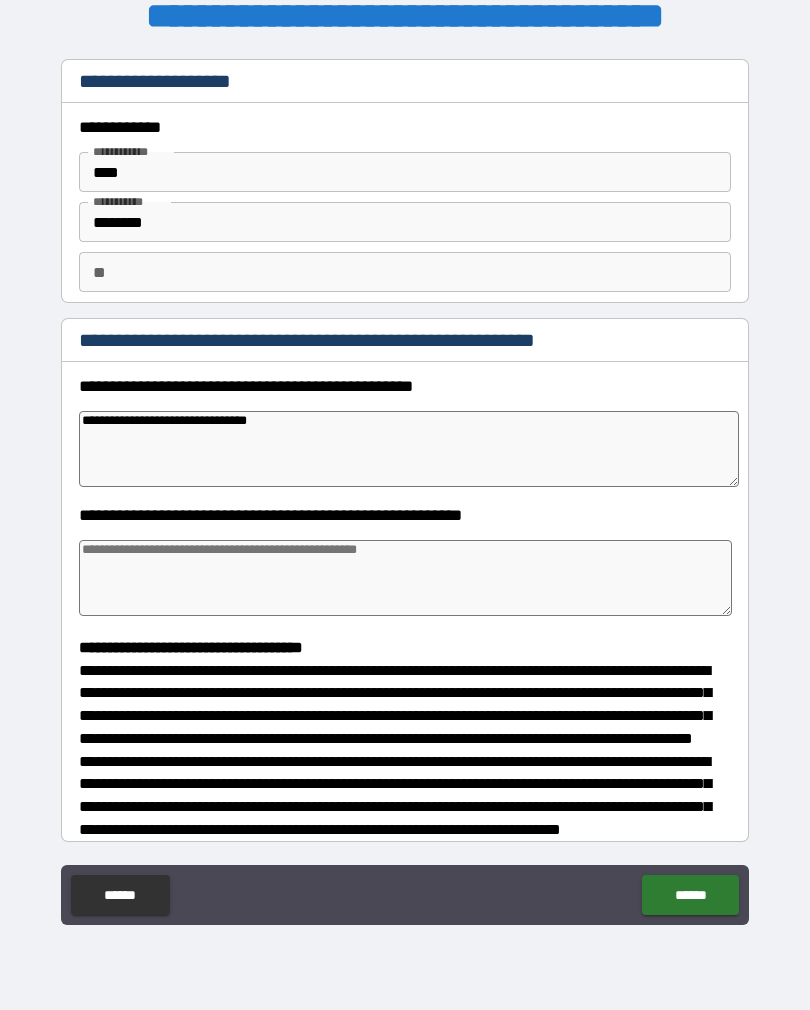 type on "*" 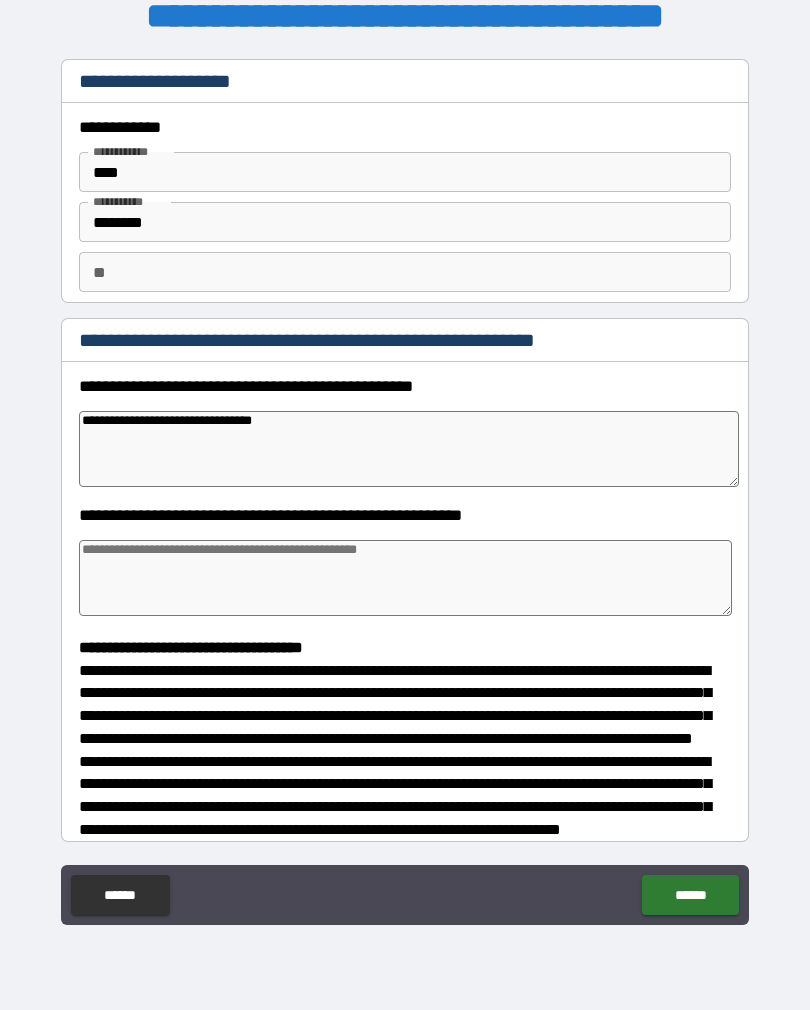 type on "*" 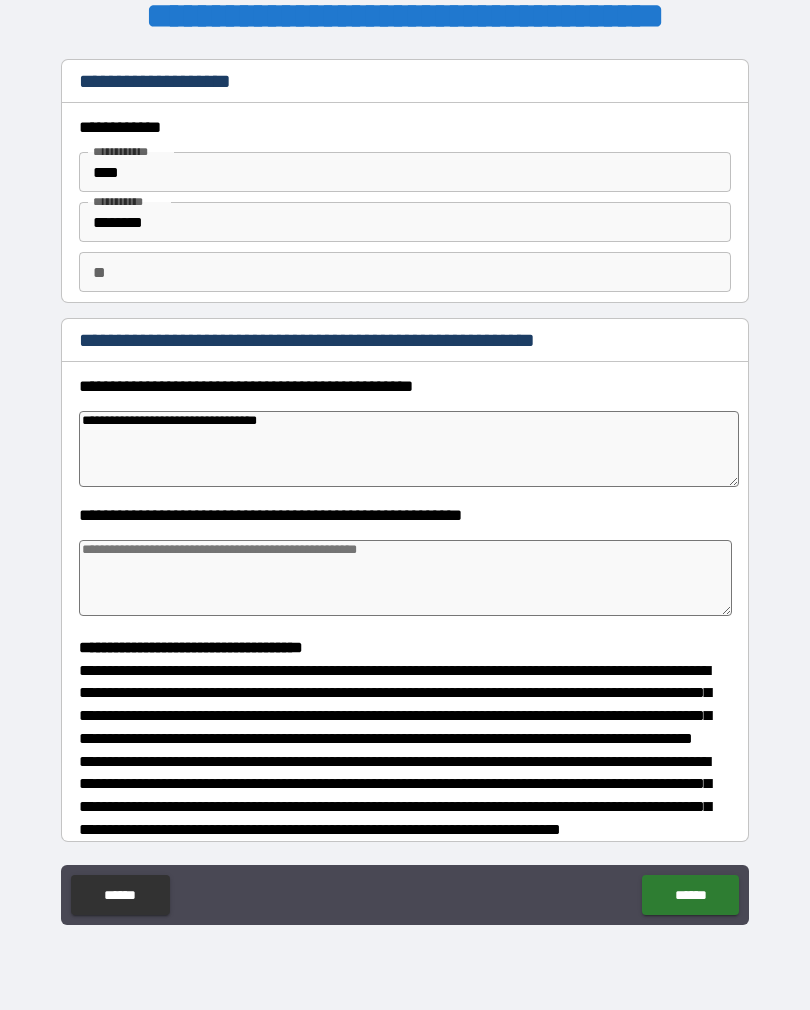 type on "*" 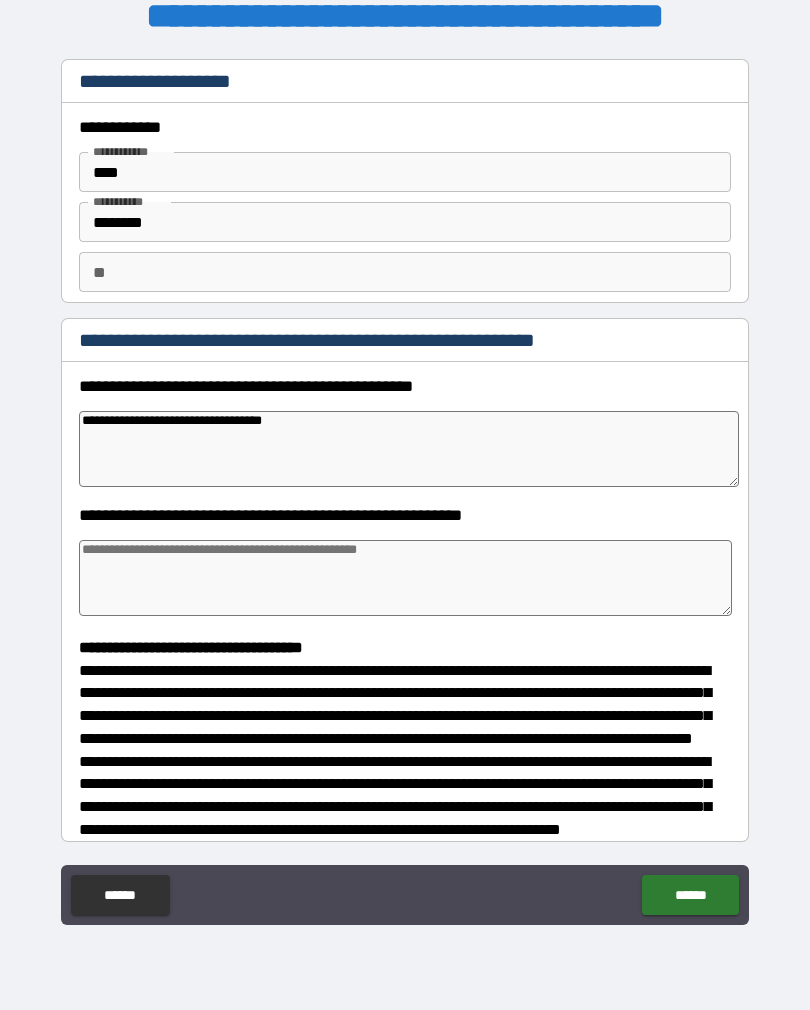click at bounding box center (405, 578) 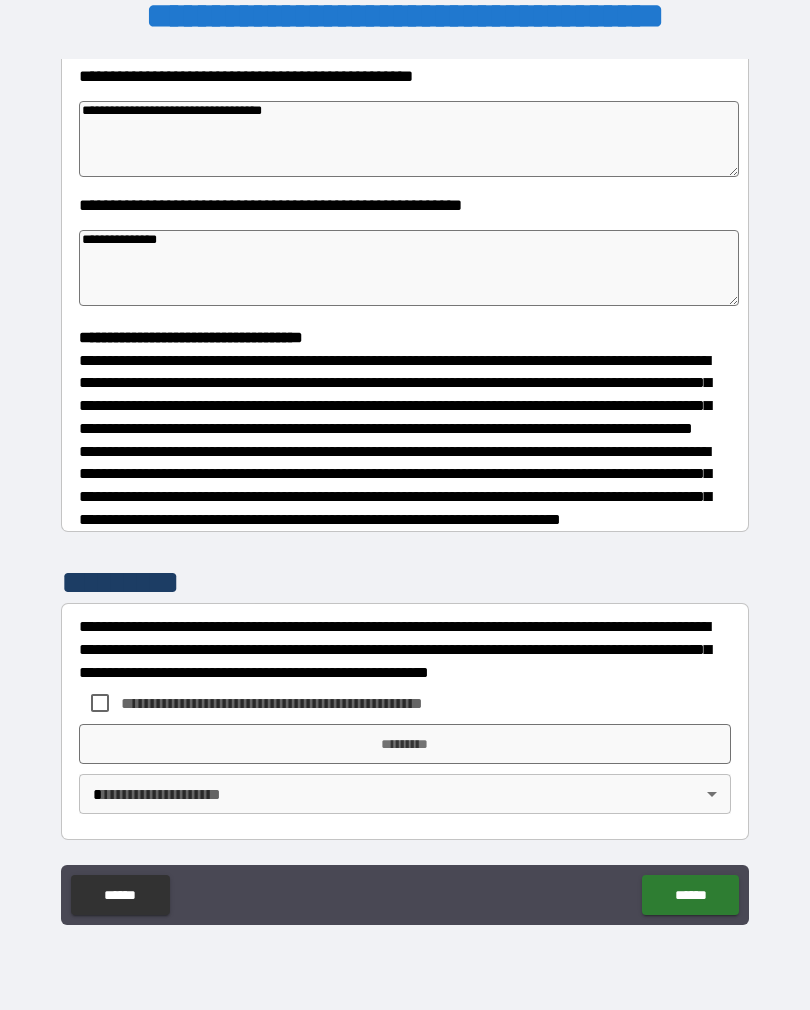 scroll, scrollTop: 348, scrollLeft: 0, axis: vertical 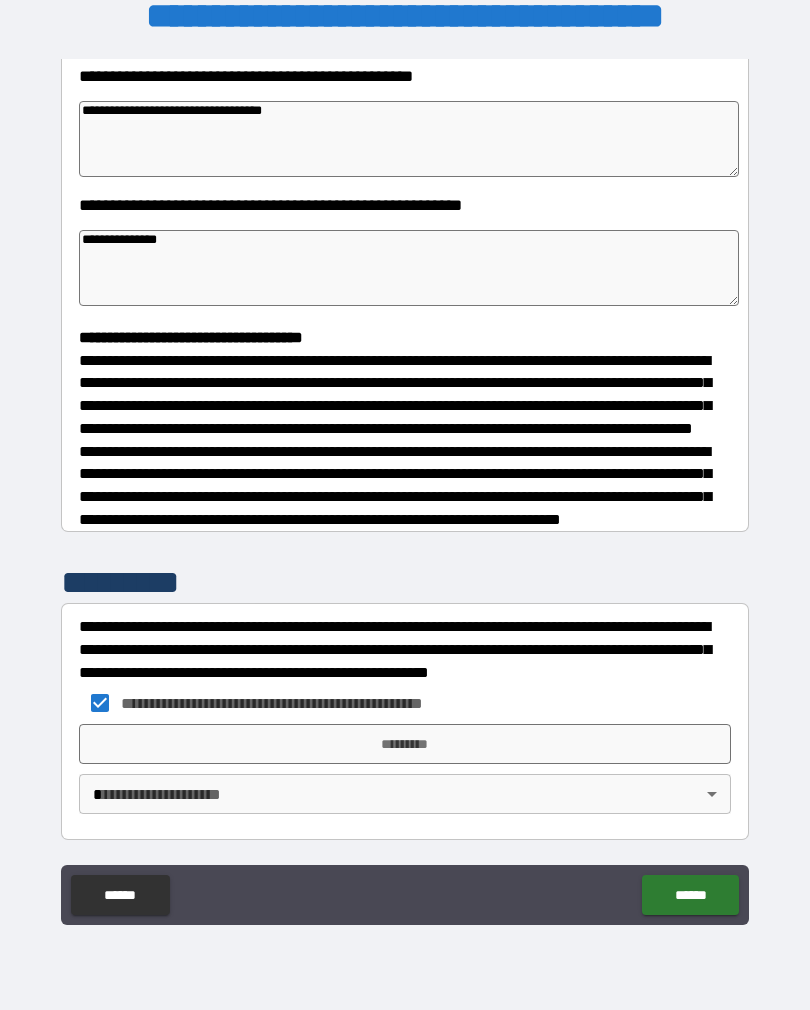 click on "*********" at bounding box center [405, 744] 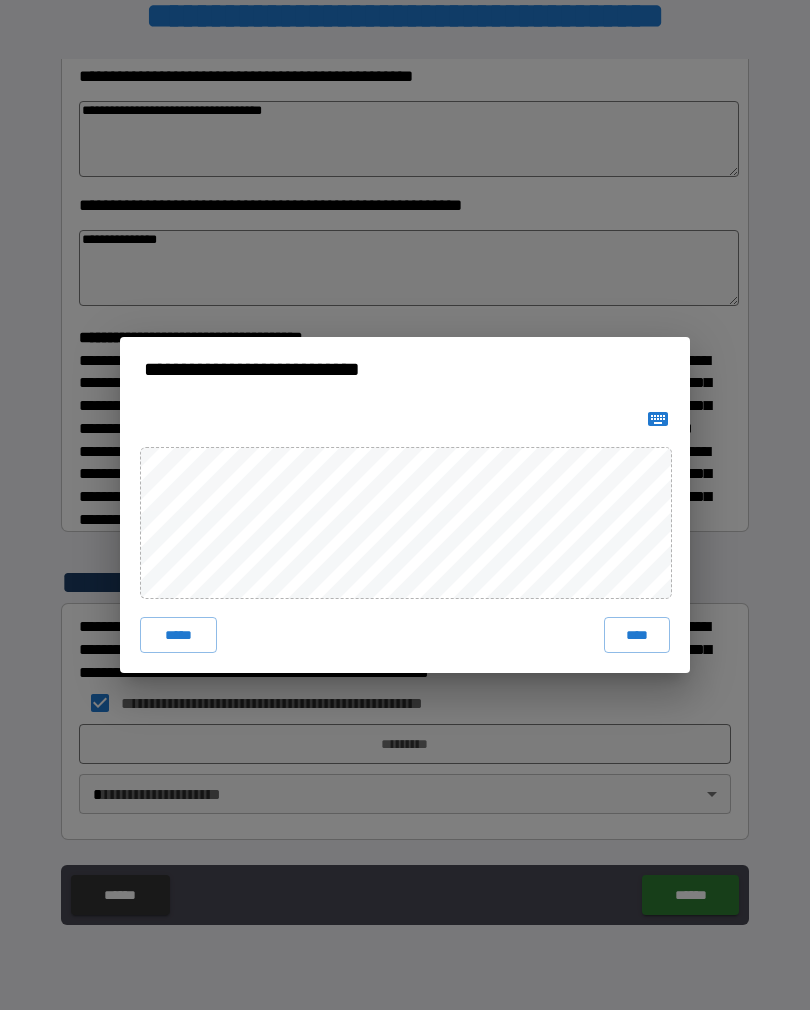 click on "****" at bounding box center [637, 635] 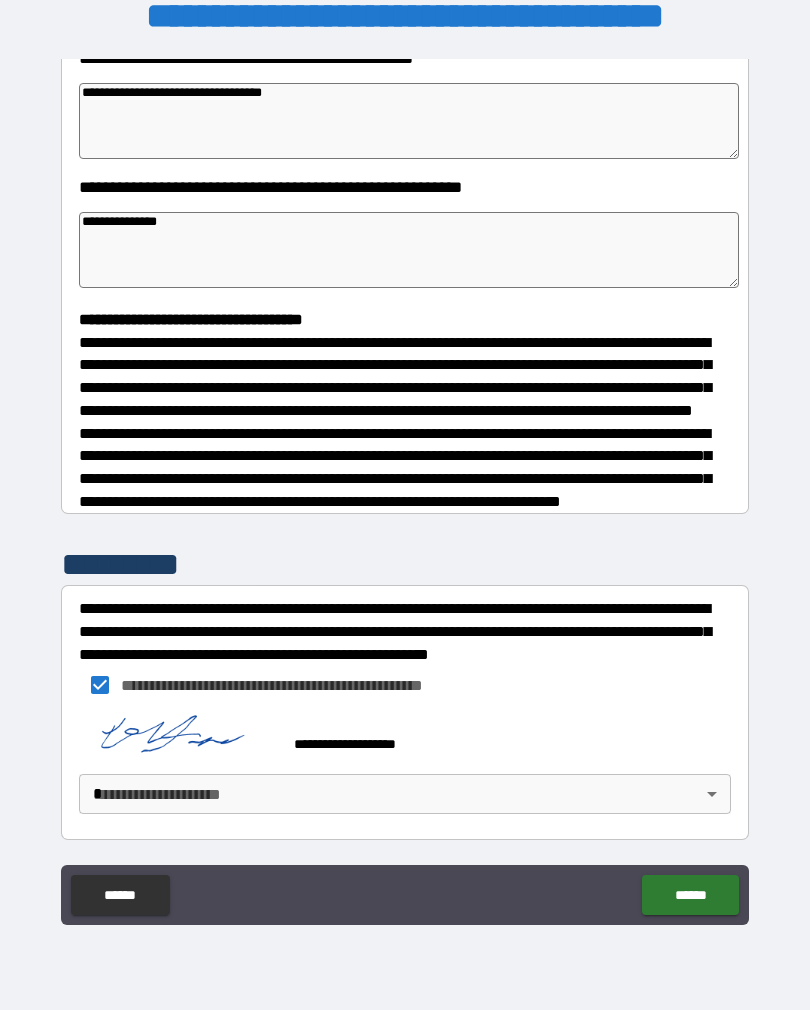 scroll, scrollTop: 338, scrollLeft: 0, axis: vertical 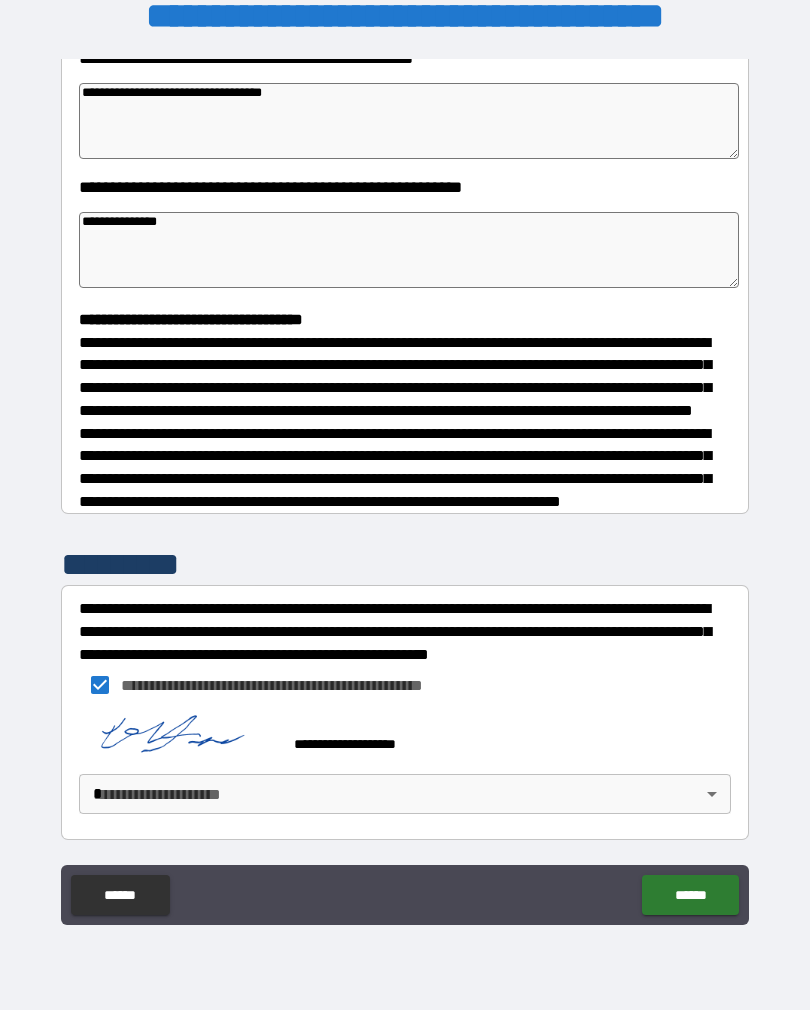 click on "**********" at bounding box center (405, 489) 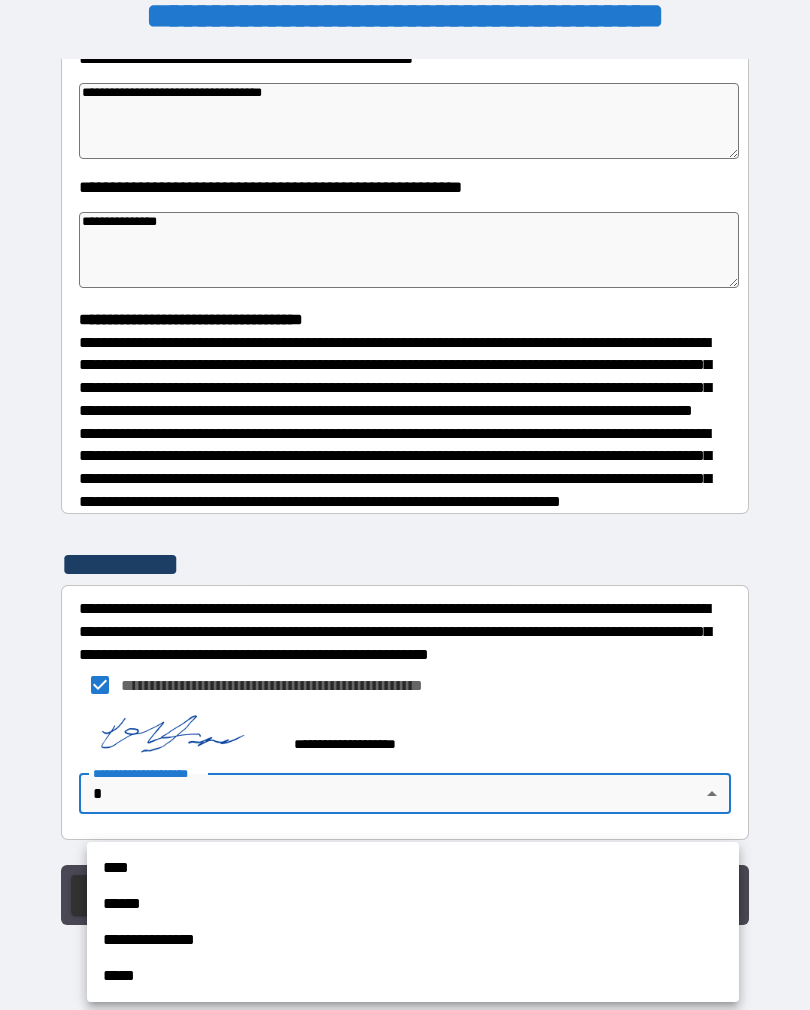 click on "****" at bounding box center (413, 868) 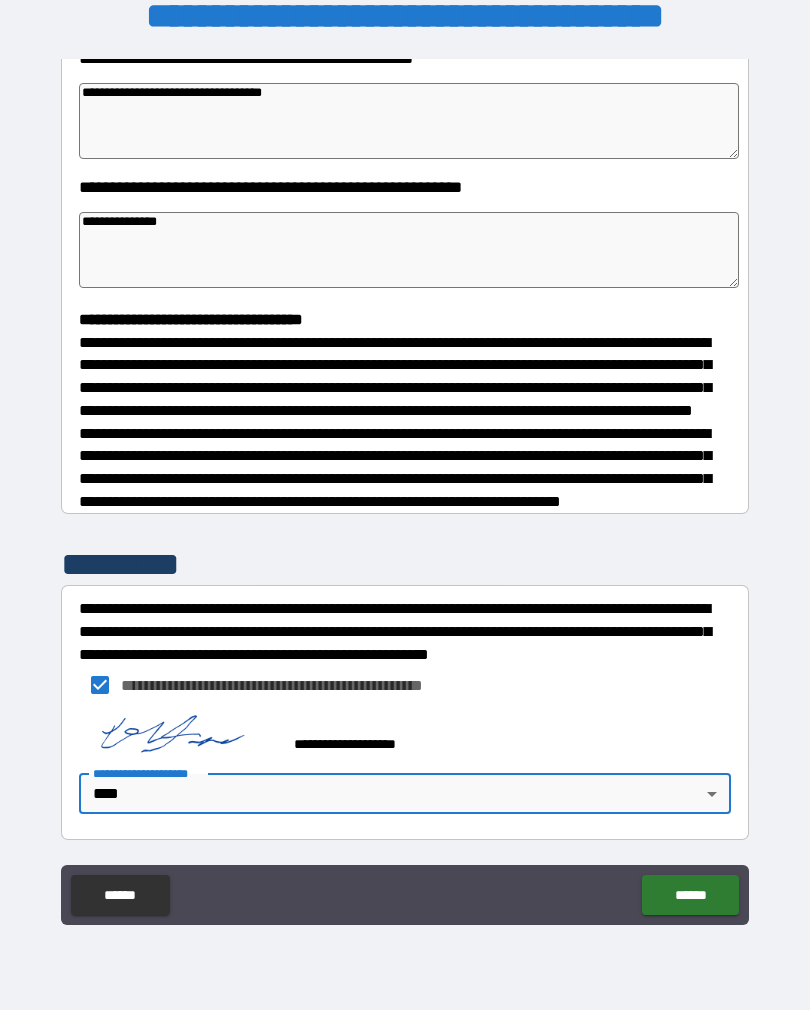 click on "******" at bounding box center (690, 895) 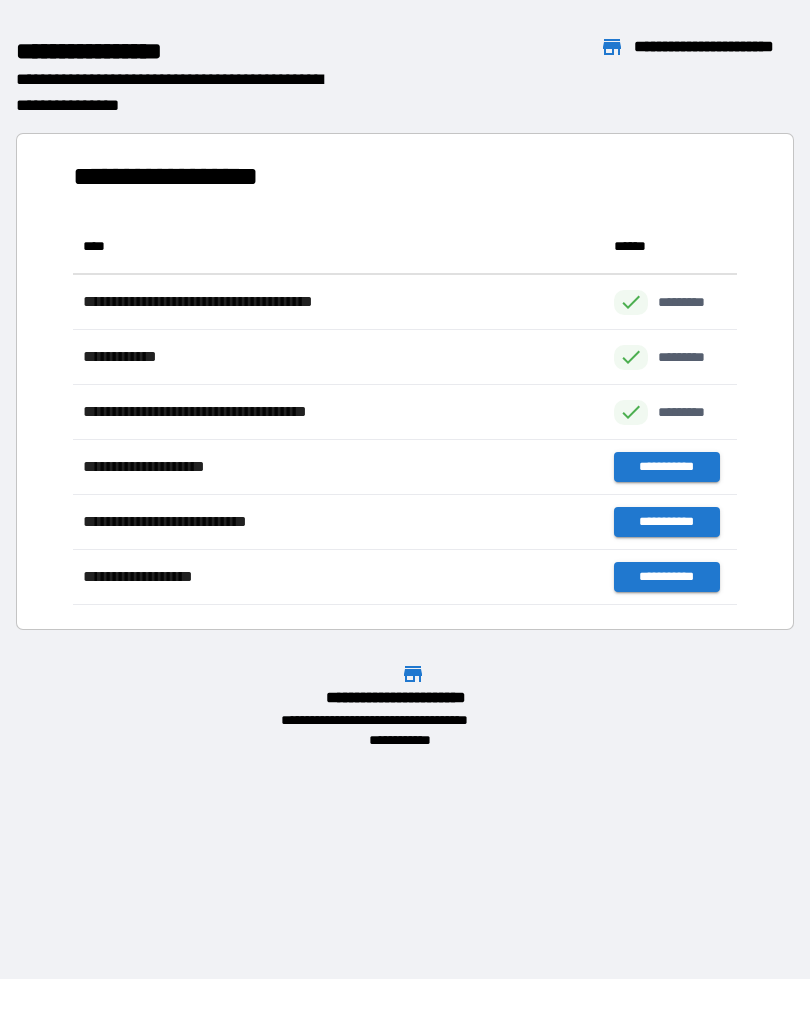 scroll, scrollTop: 1, scrollLeft: 1, axis: both 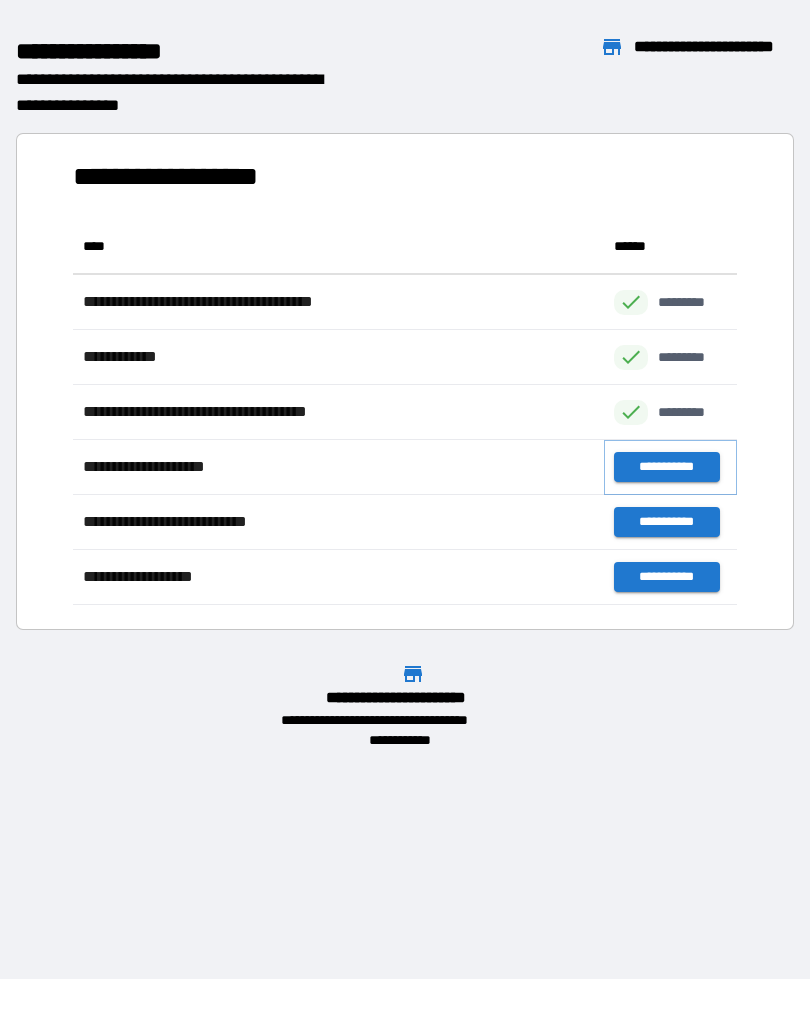 click on "**********" at bounding box center [666, 467] 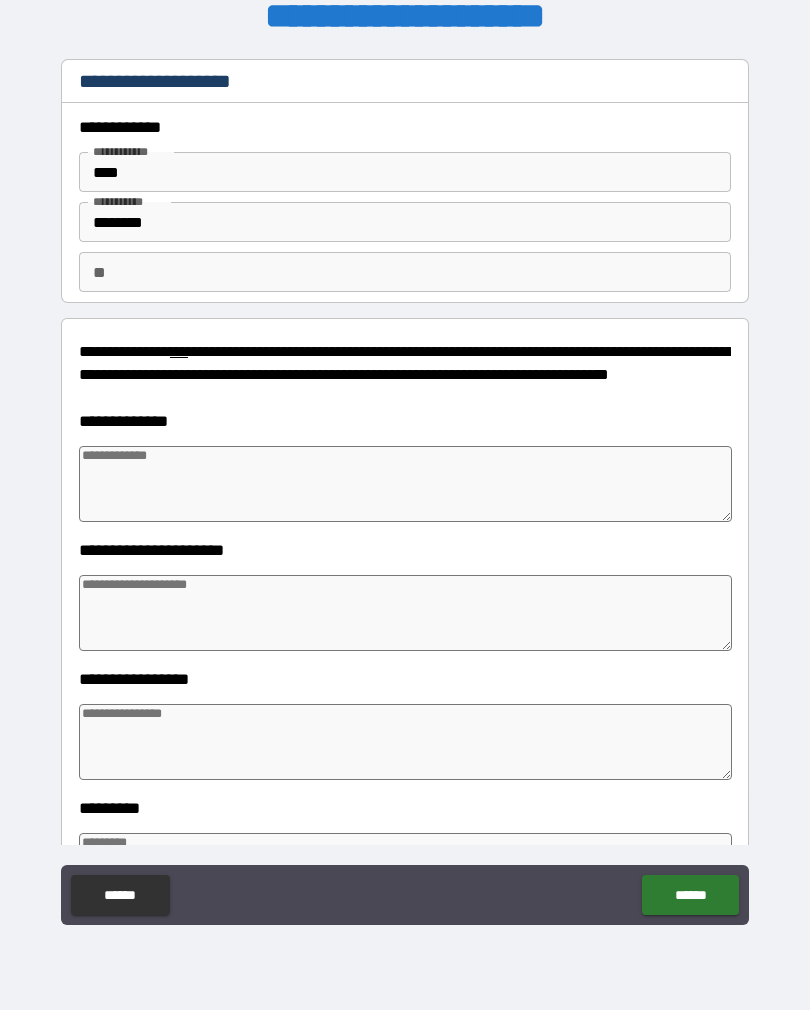 click at bounding box center [405, 484] 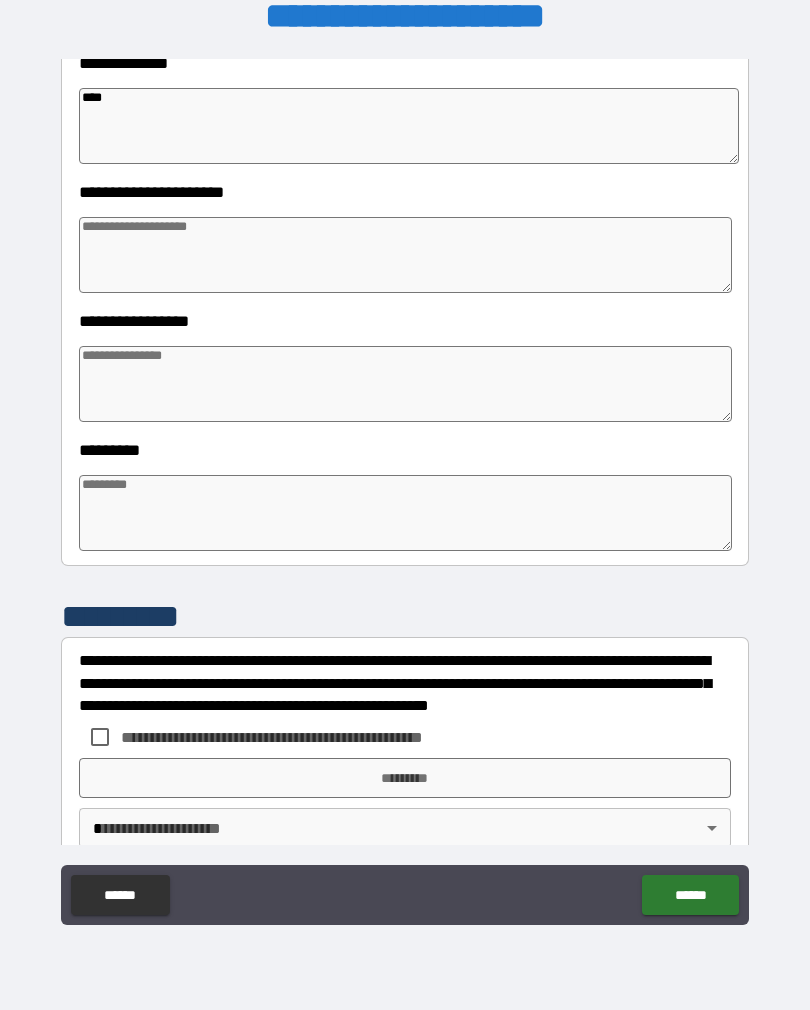 scroll, scrollTop: 360, scrollLeft: 0, axis: vertical 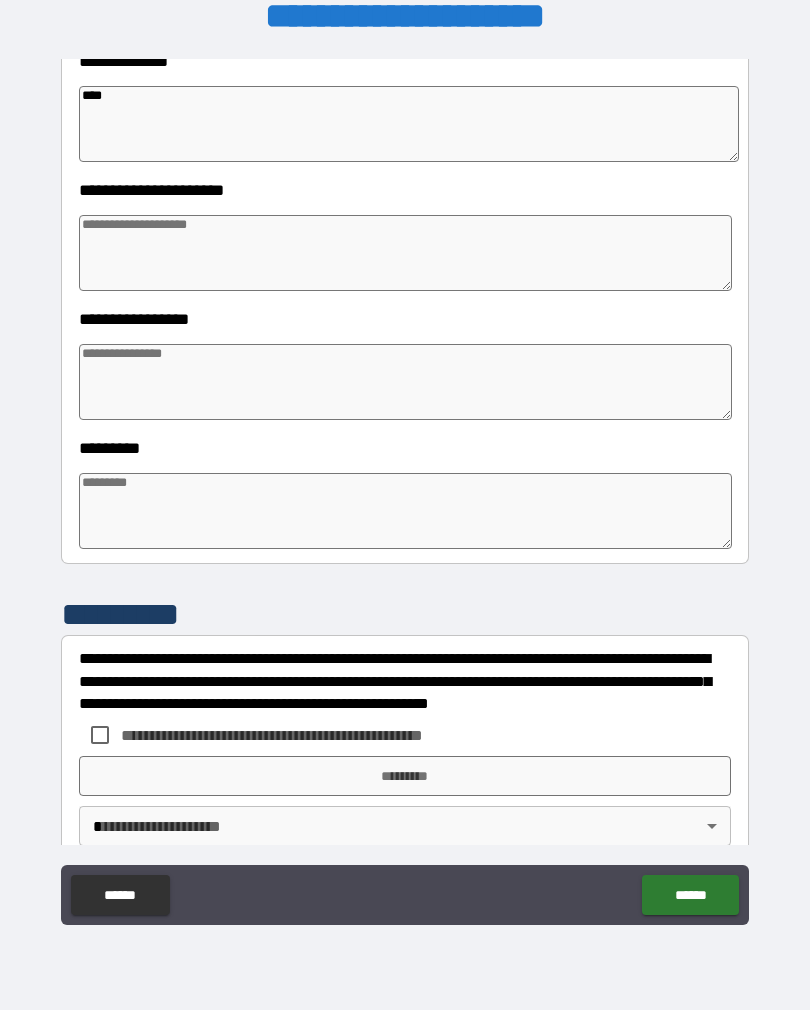 click at bounding box center (405, 382) 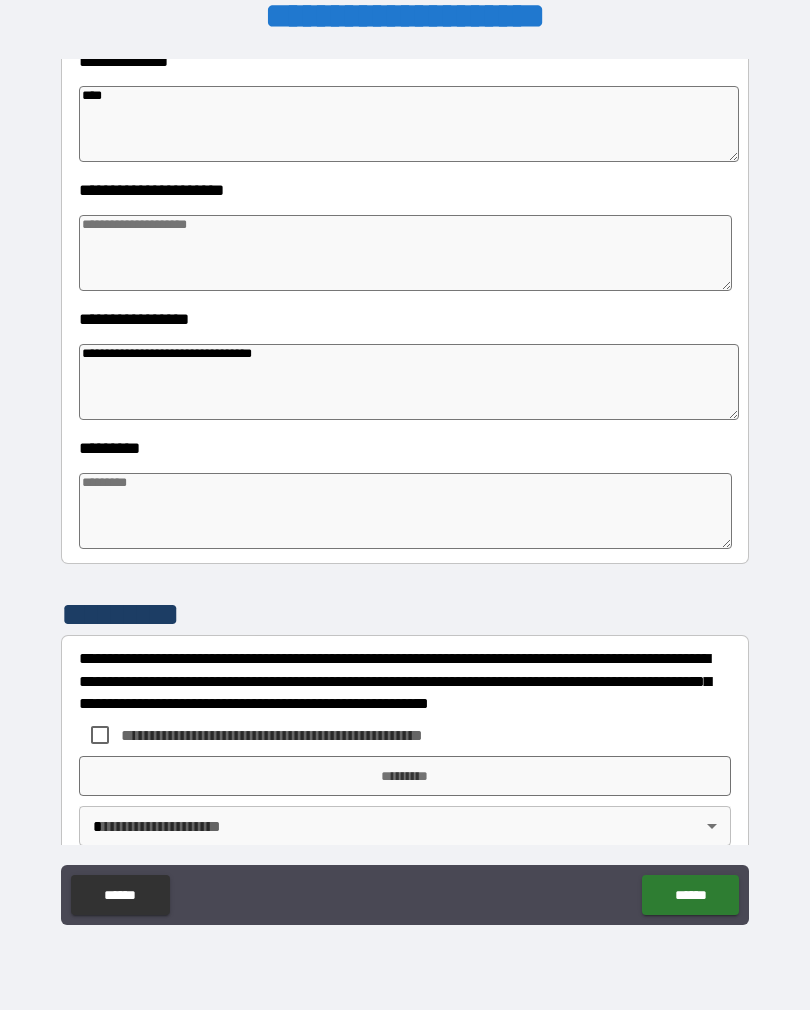 click at bounding box center [405, 511] 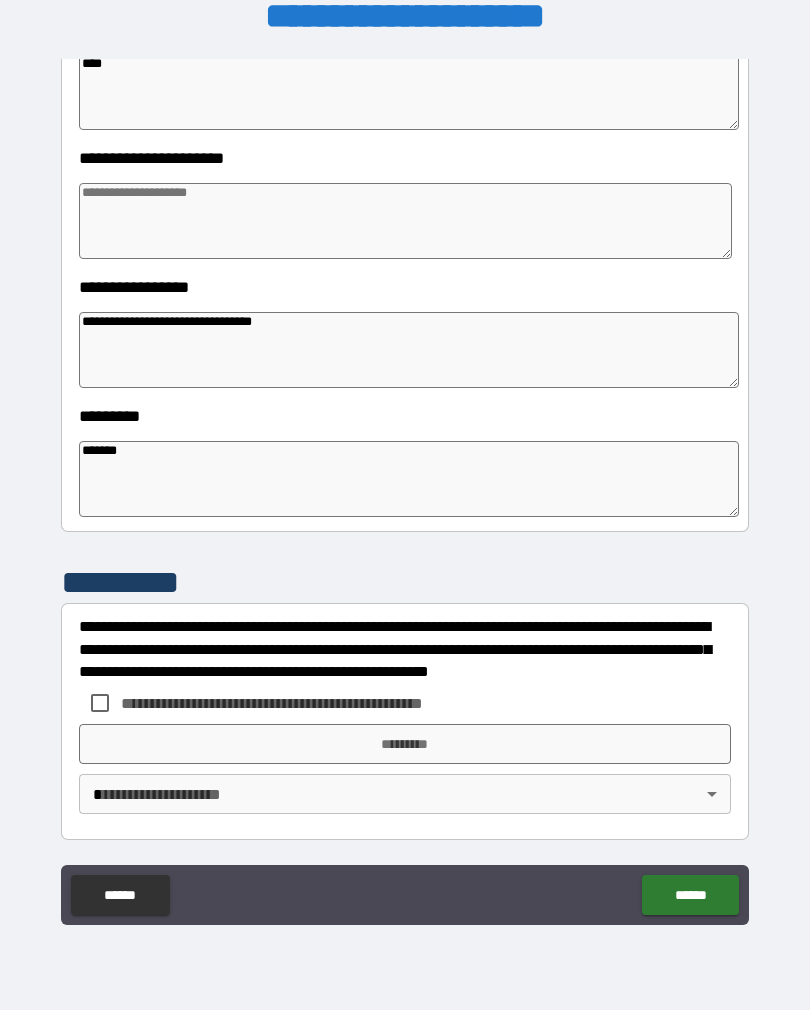 scroll, scrollTop: 392, scrollLeft: 0, axis: vertical 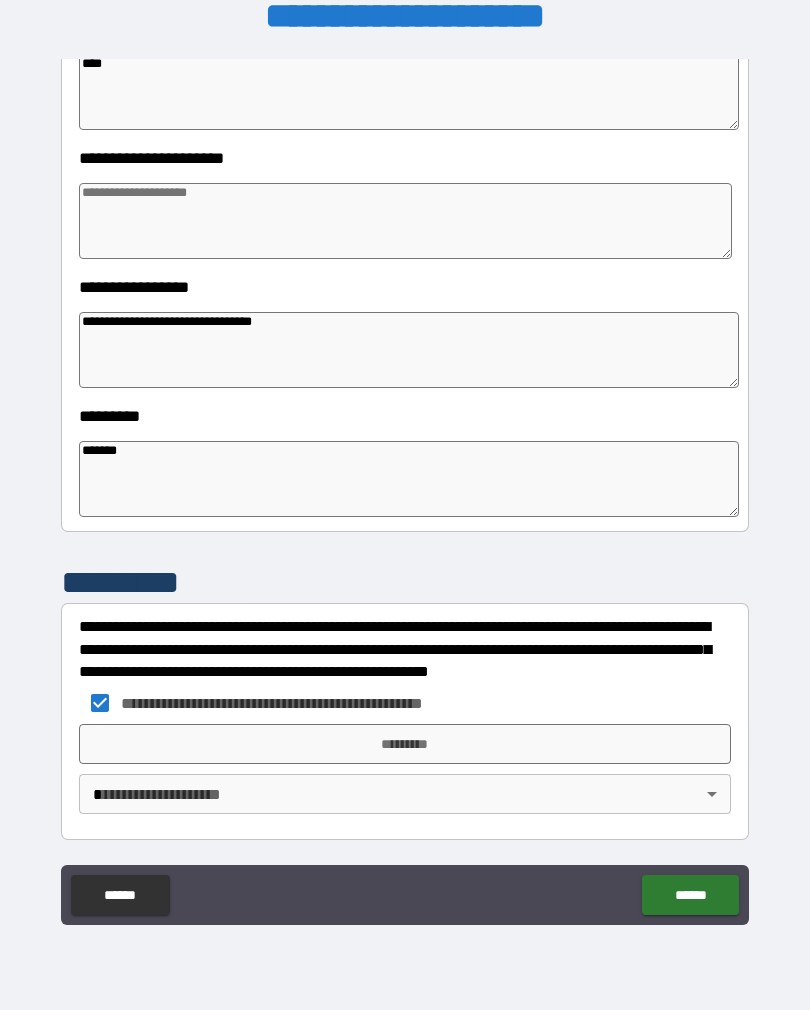 click on "*********" at bounding box center (405, 744) 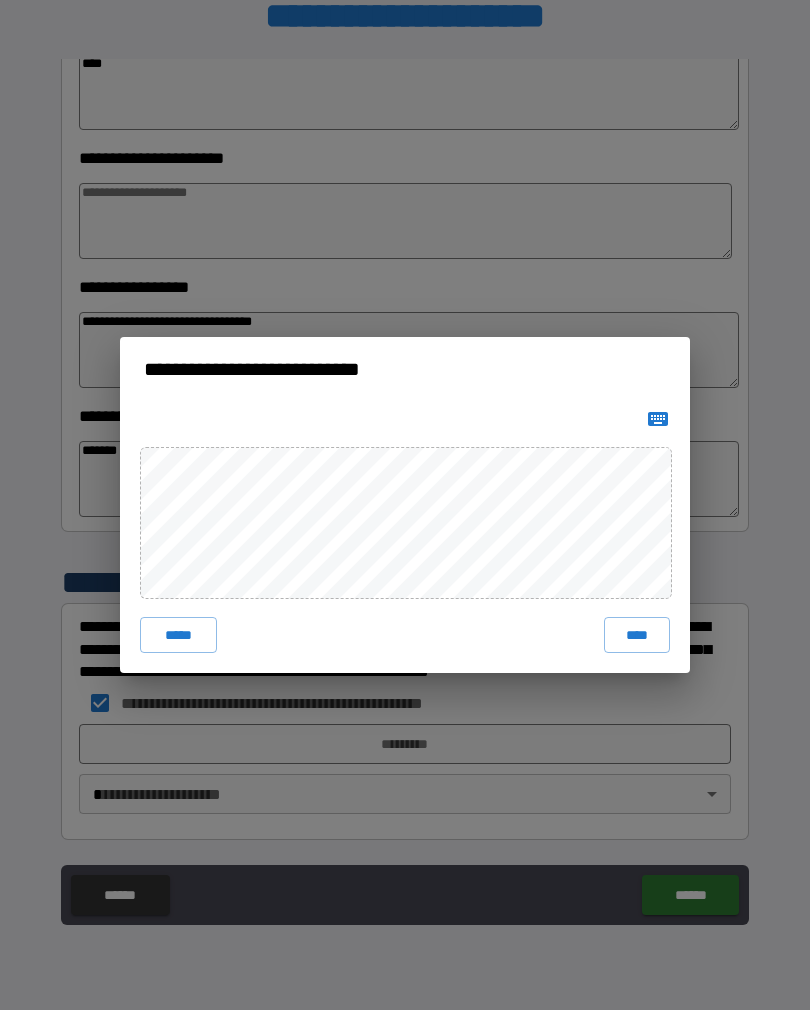 click on "****" at bounding box center (637, 635) 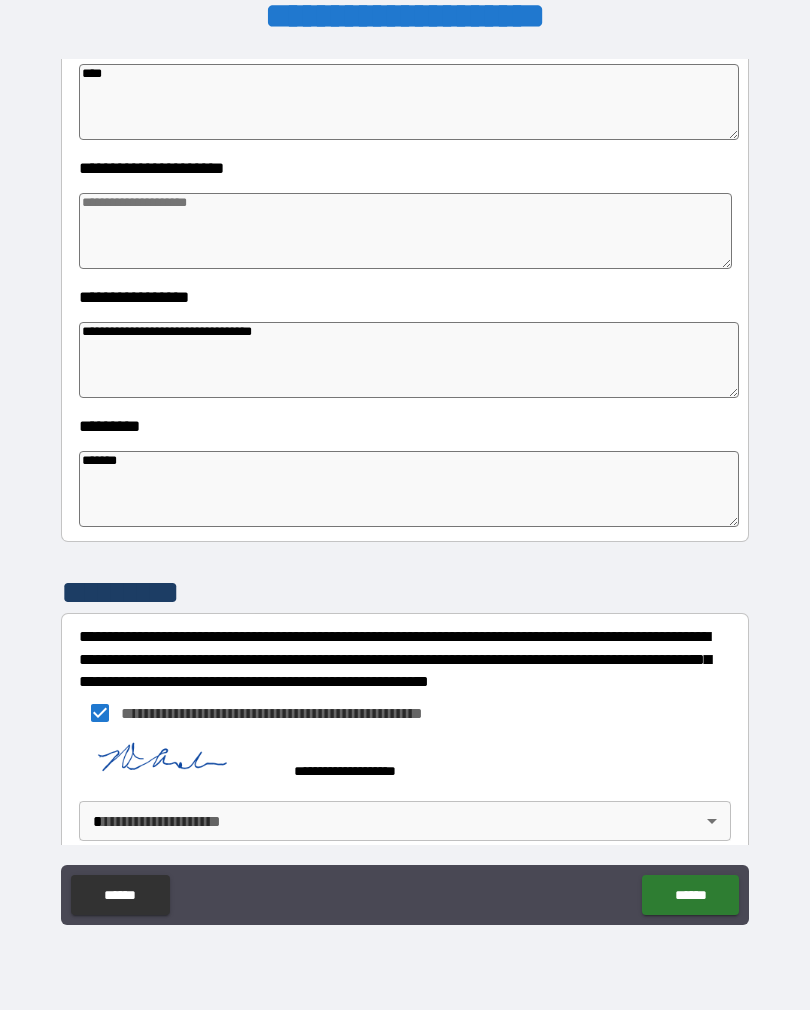 click on "******" at bounding box center [690, 895] 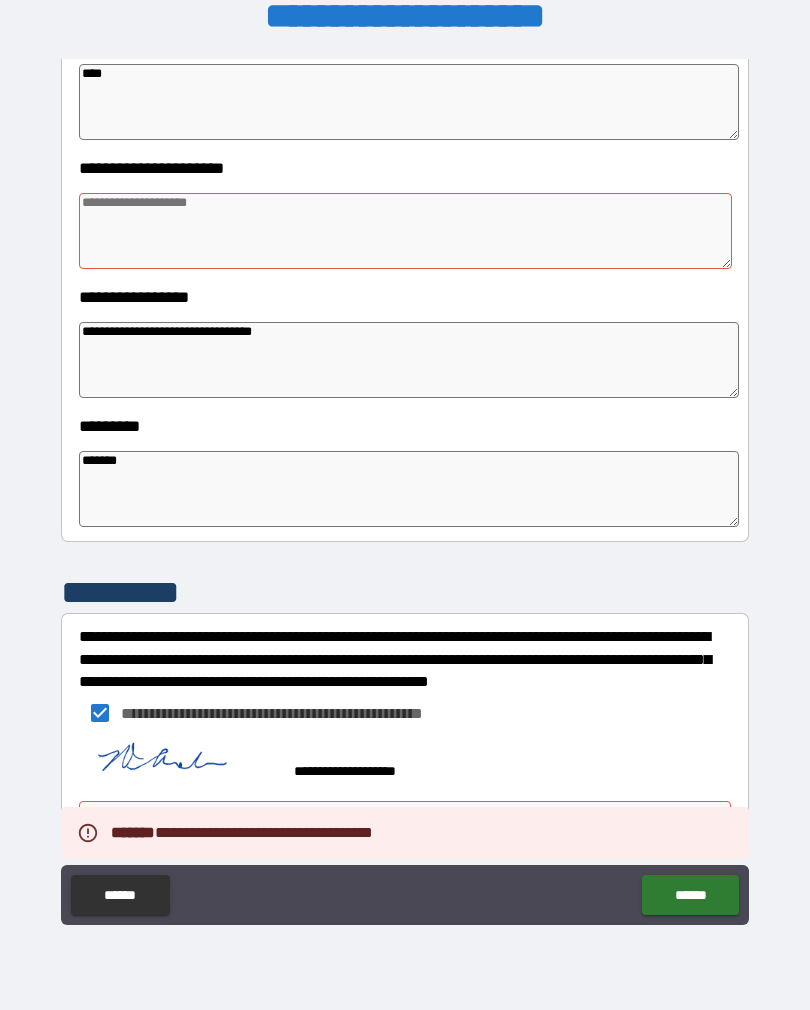 click at bounding box center (405, 231) 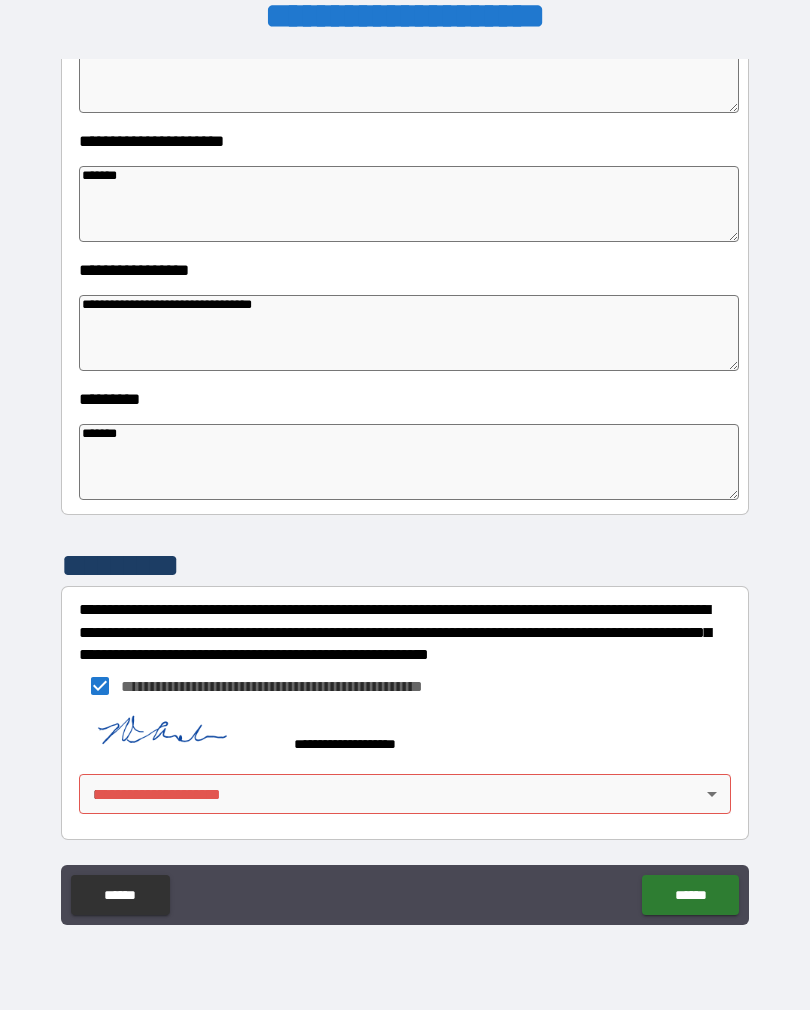 scroll, scrollTop: 409, scrollLeft: 0, axis: vertical 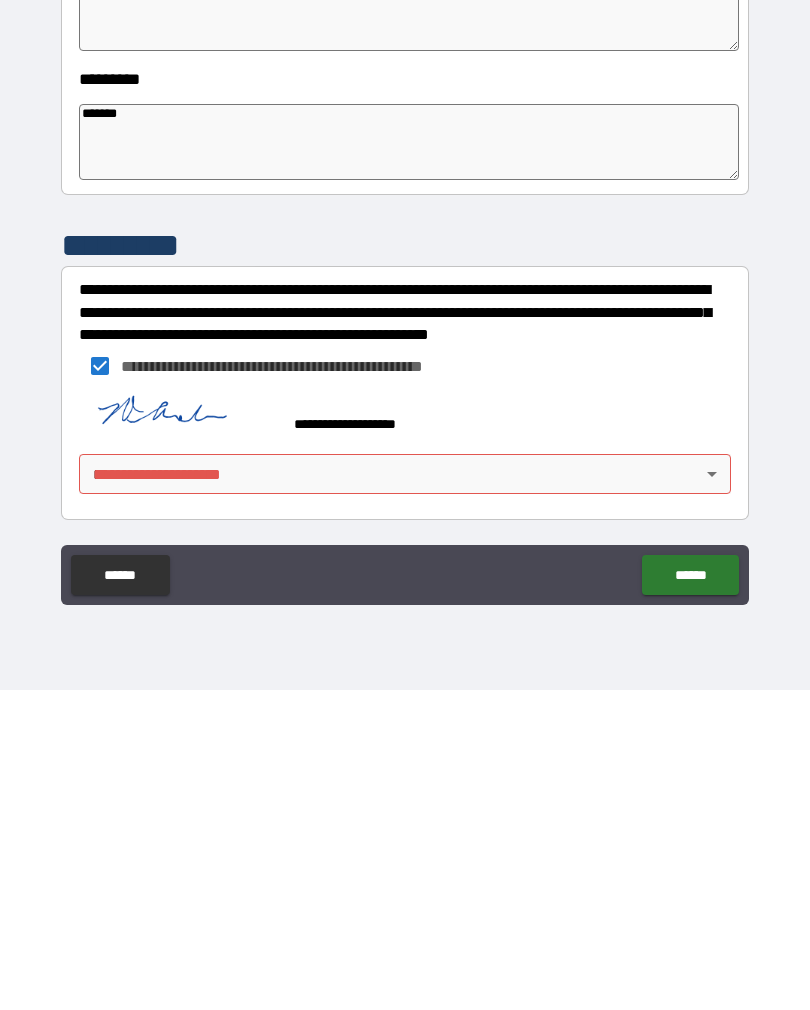 click on "**********" at bounding box center (405, 489) 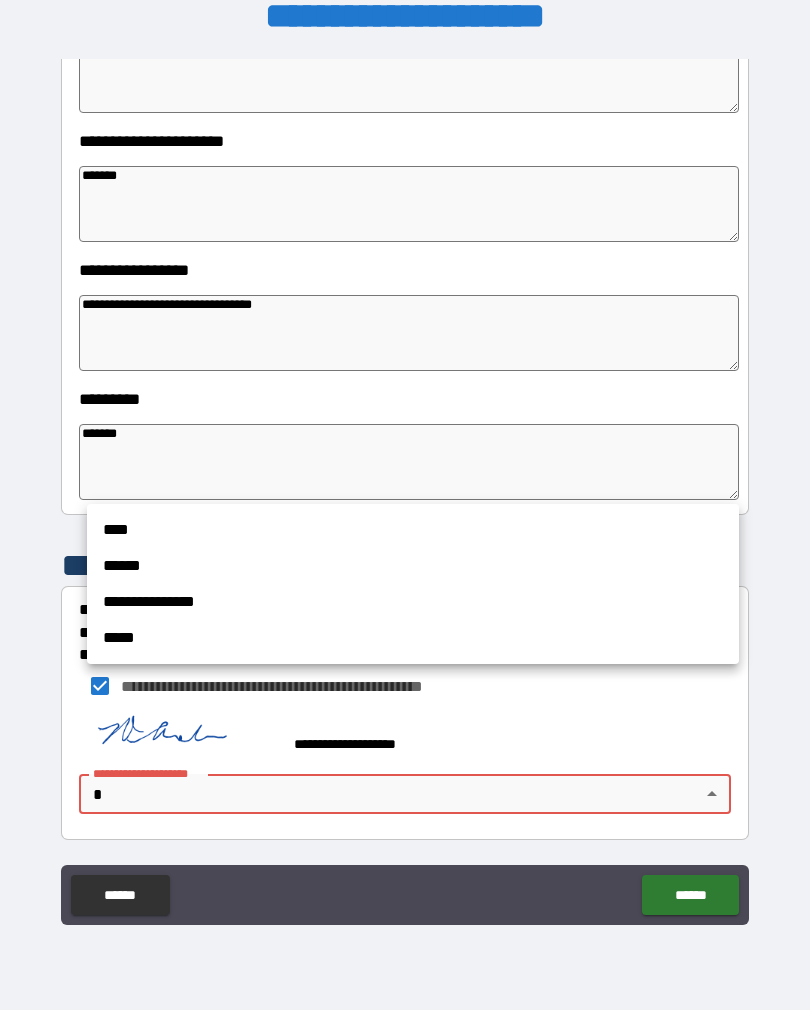 click on "****" at bounding box center [413, 530] 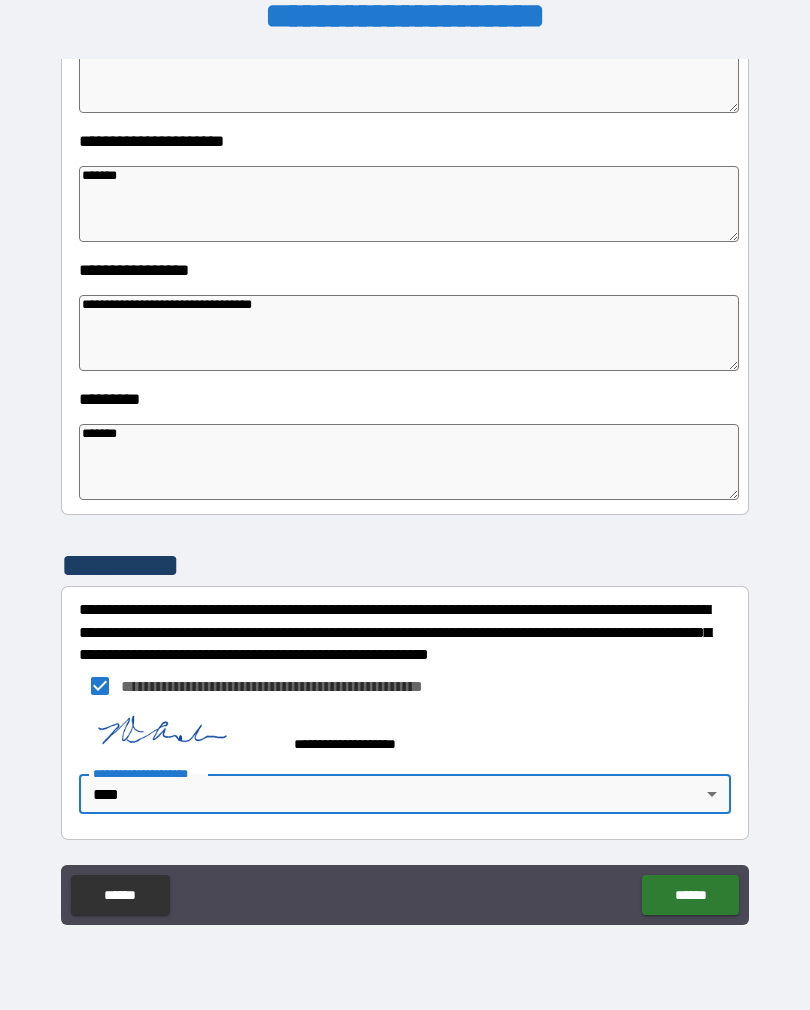 click on "******" at bounding box center (690, 895) 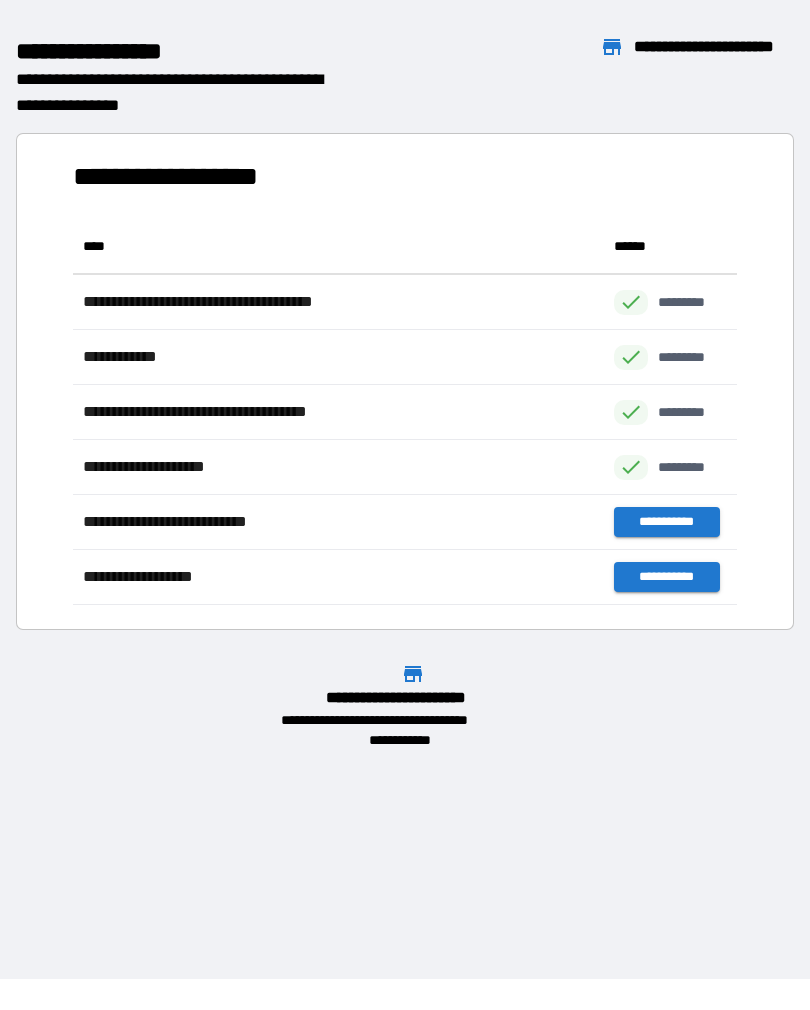 scroll, scrollTop: 1, scrollLeft: 1, axis: both 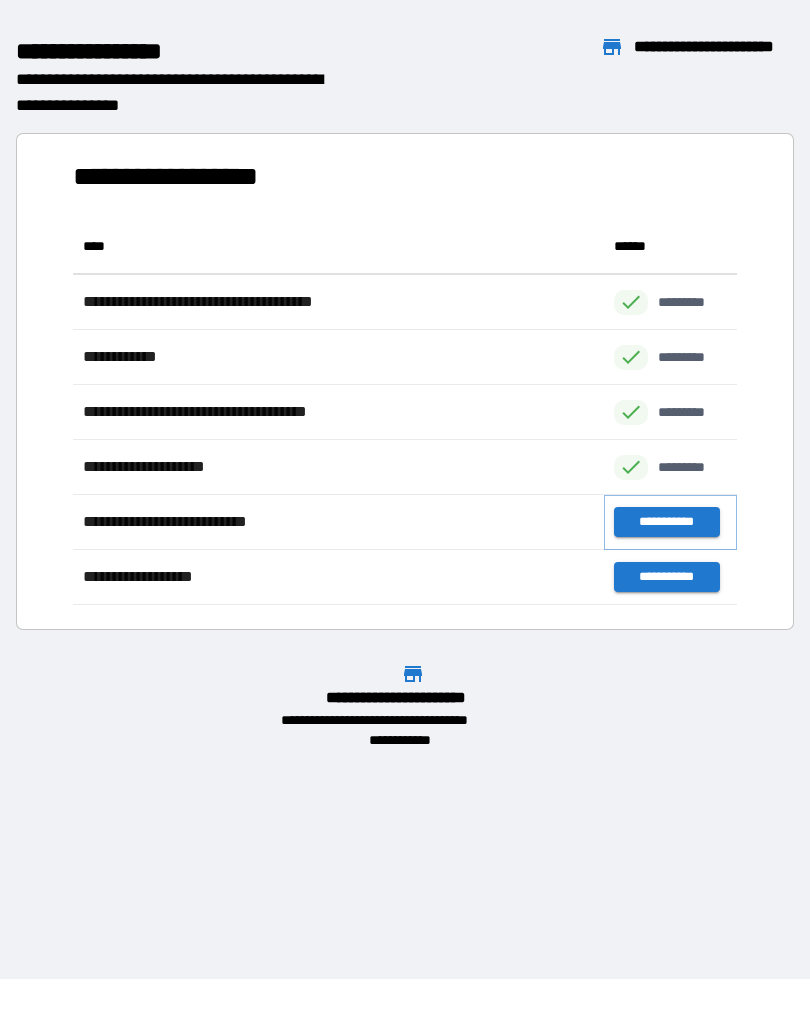 click on "**********" at bounding box center (666, 522) 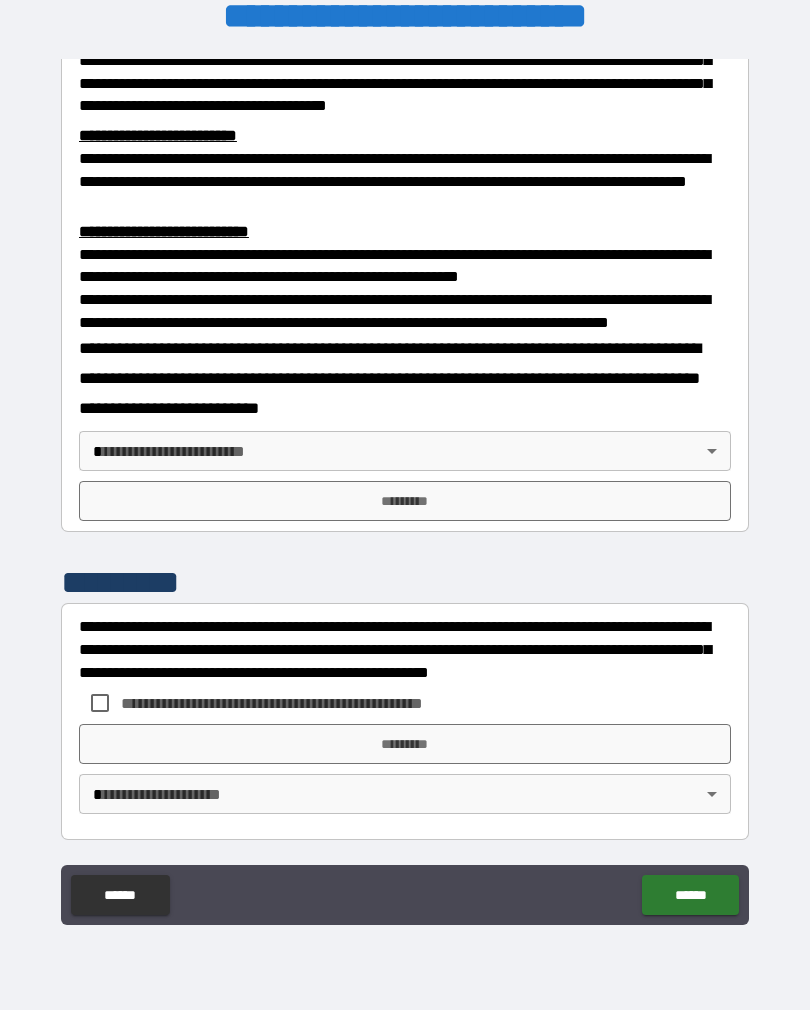 scroll, scrollTop: 591, scrollLeft: 0, axis: vertical 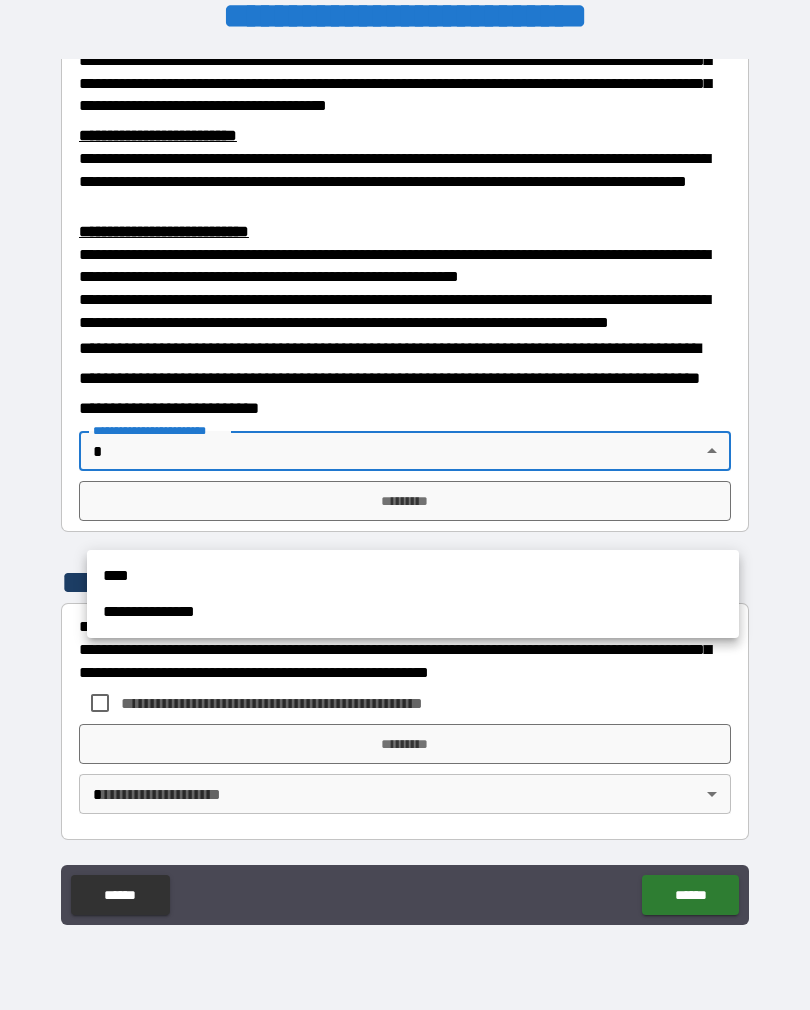 click on "****" at bounding box center (413, 576) 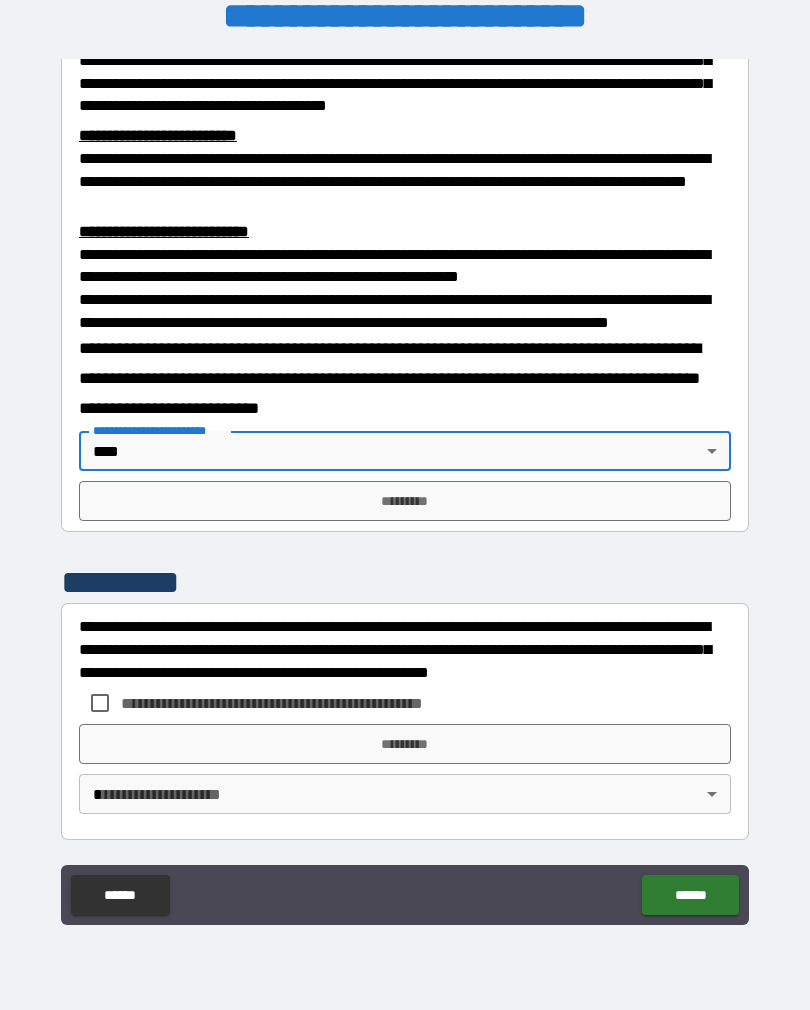 click on "*********" at bounding box center [405, 501] 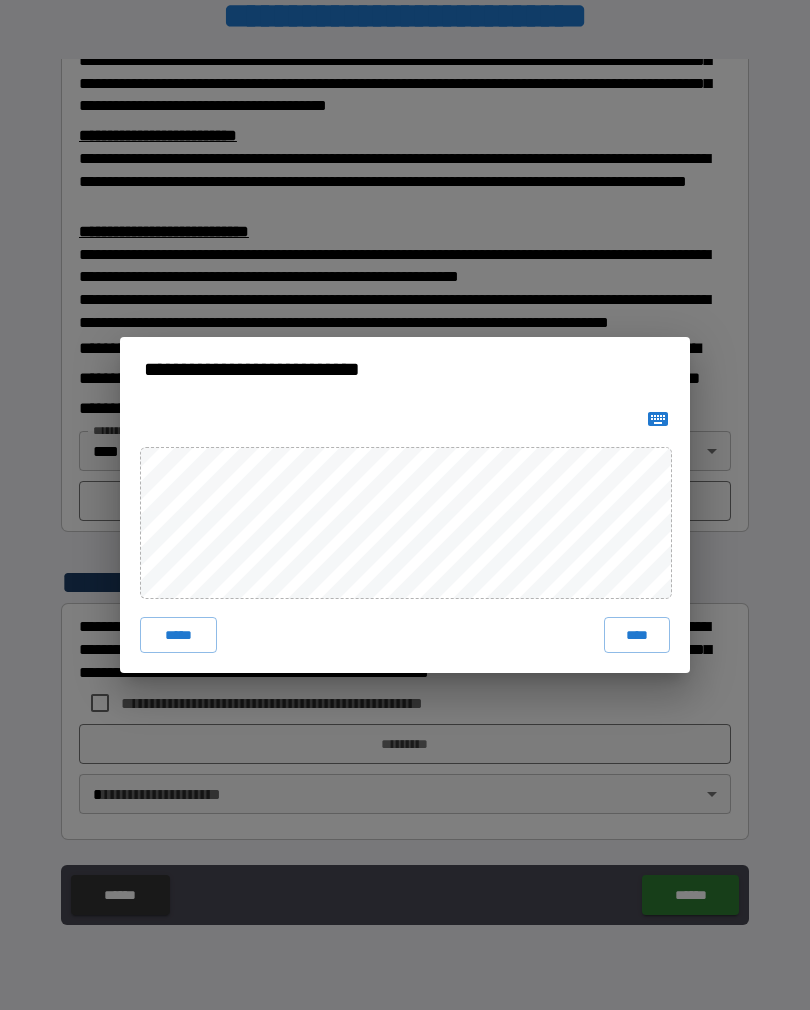 click on "****" at bounding box center [637, 635] 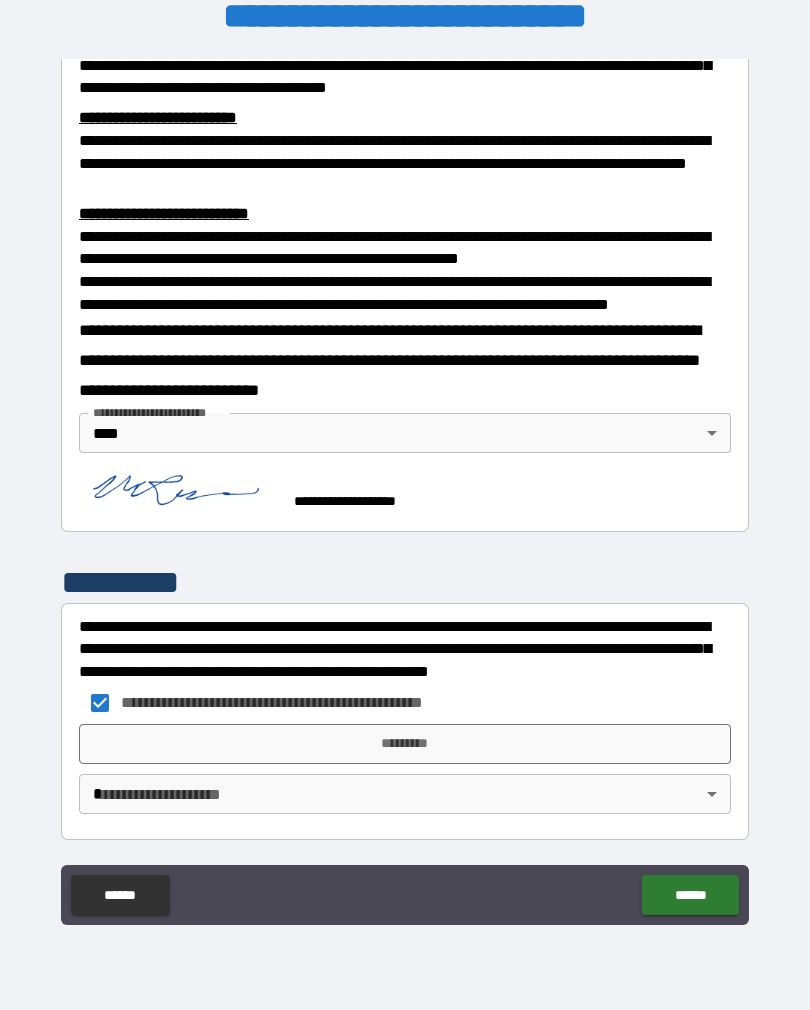 scroll, scrollTop: 677, scrollLeft: 0, axis: vertical 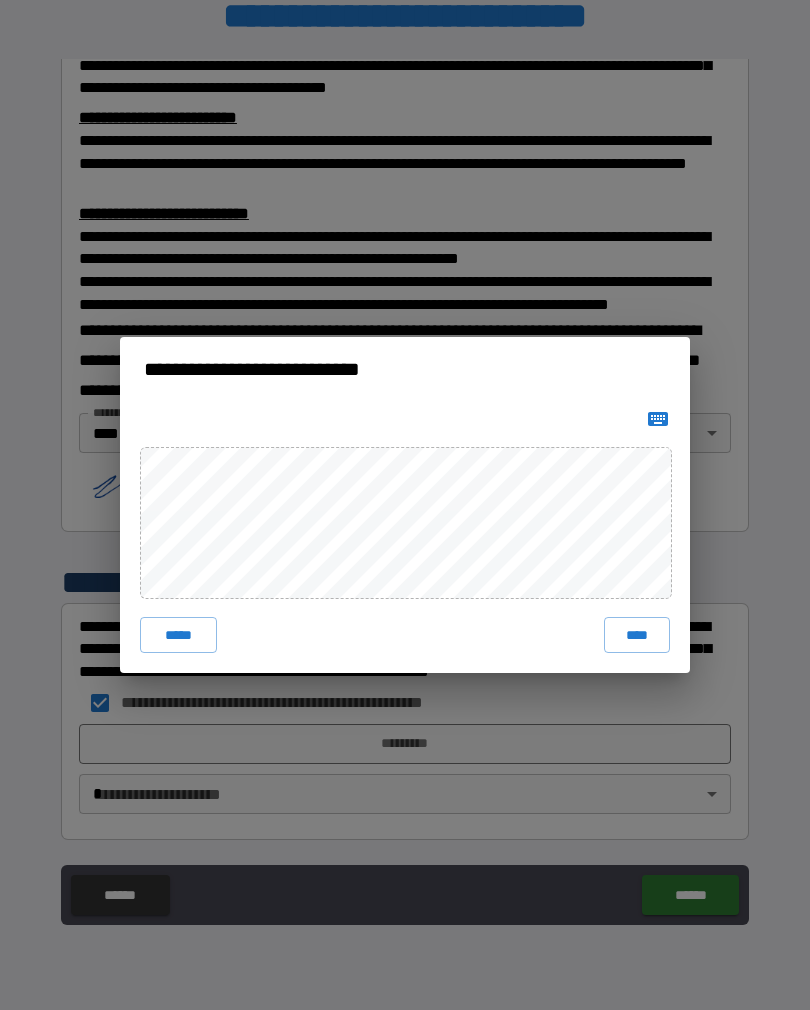 click on "****" at bounding box center [637, 635] 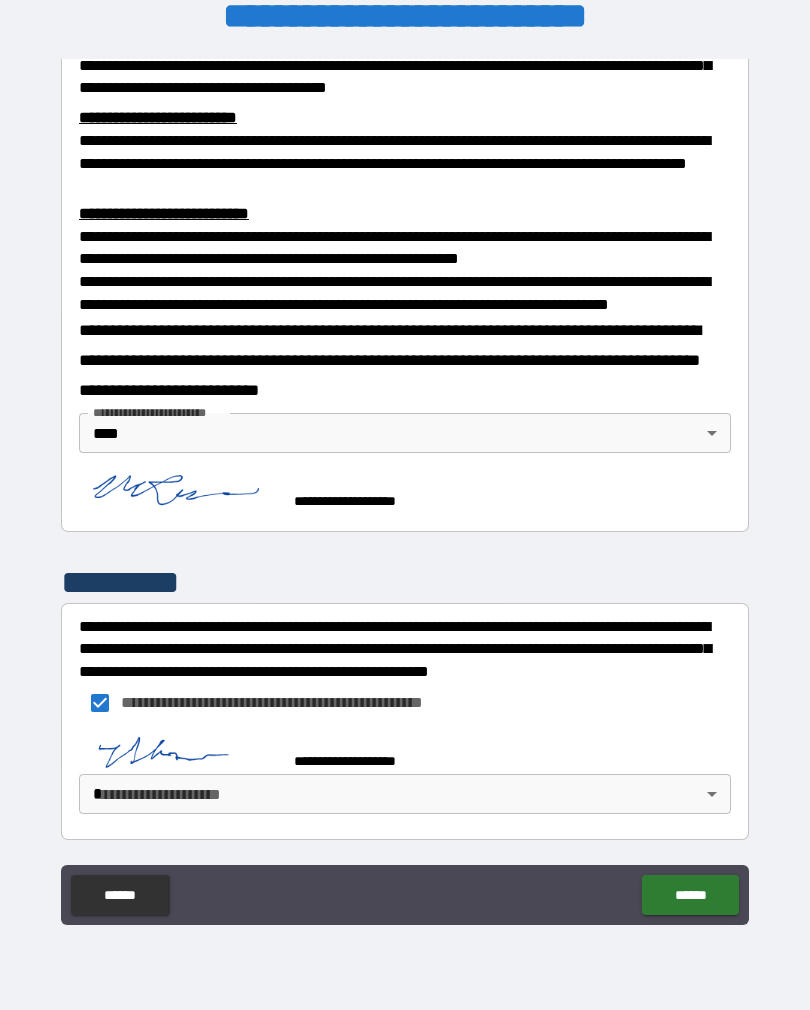 scroll, scrollTop: 667, scrollLeft: 0, axis: vertical 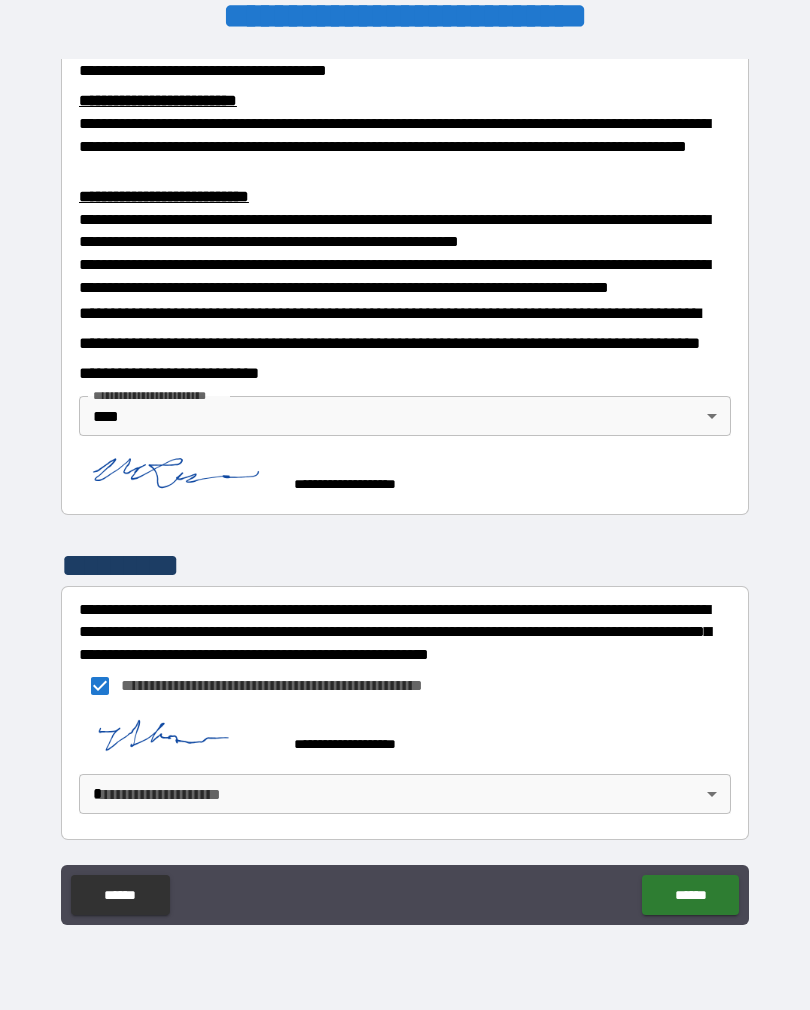 click on "******" at bounding box center (690, 895) 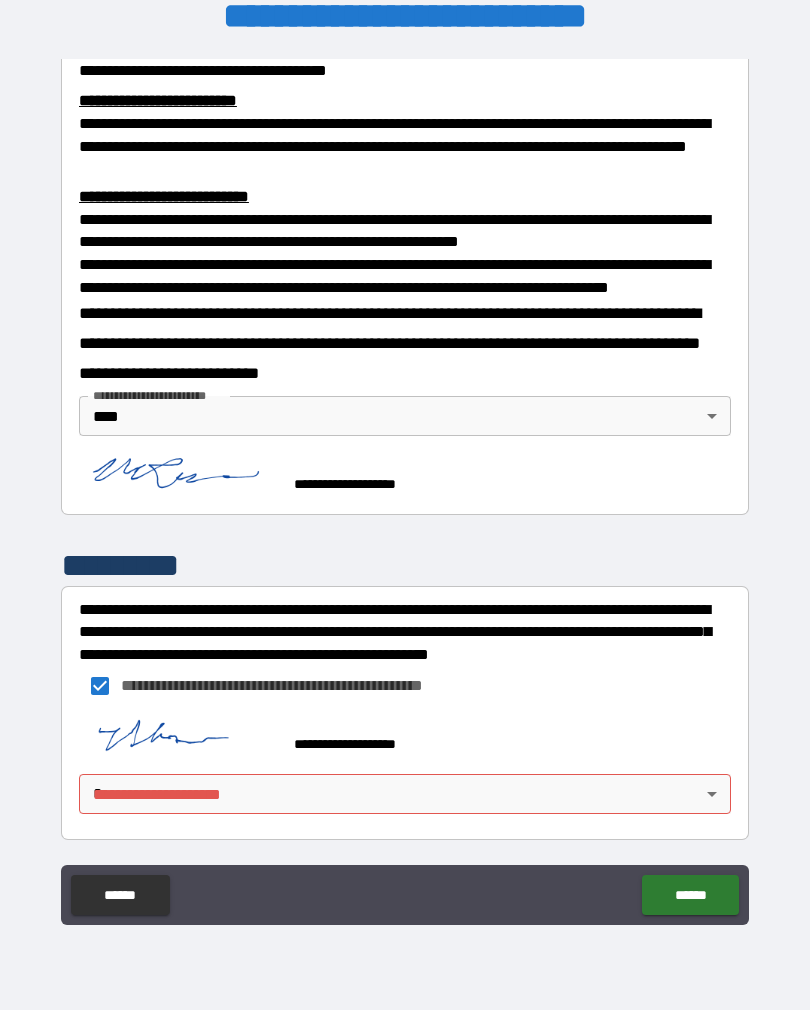 scroll, scrollTop: 694, scrollLeft: 0, axis: vertical 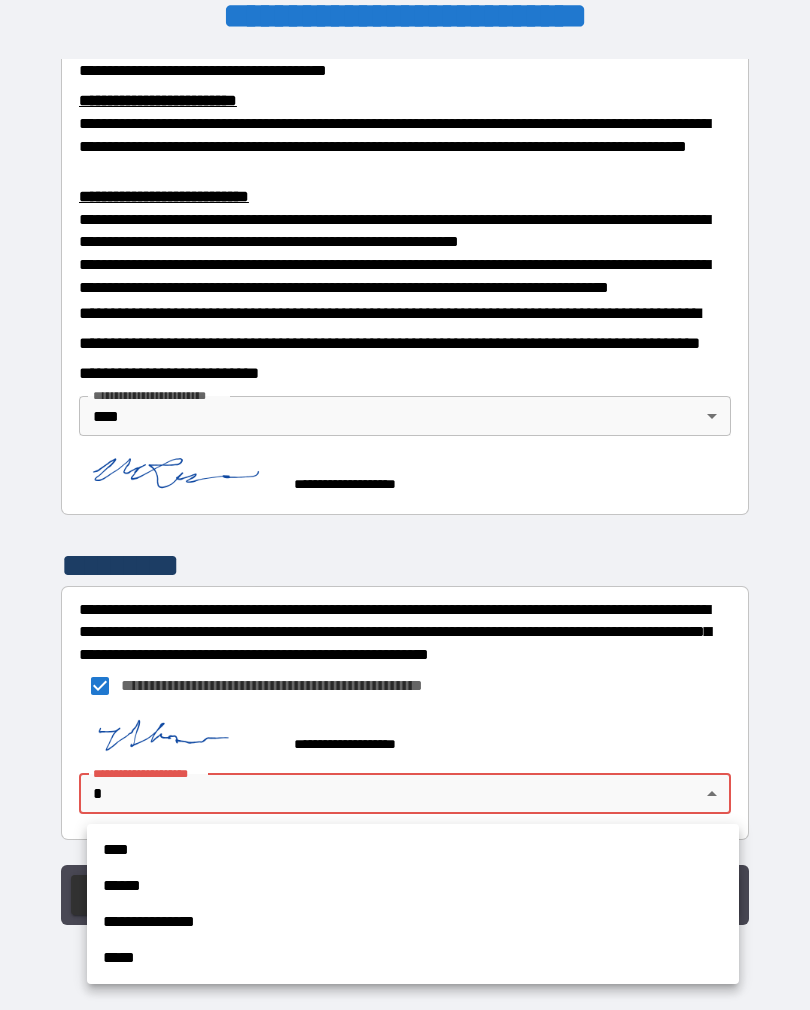 click on "****" at bounding box center [413, 850] 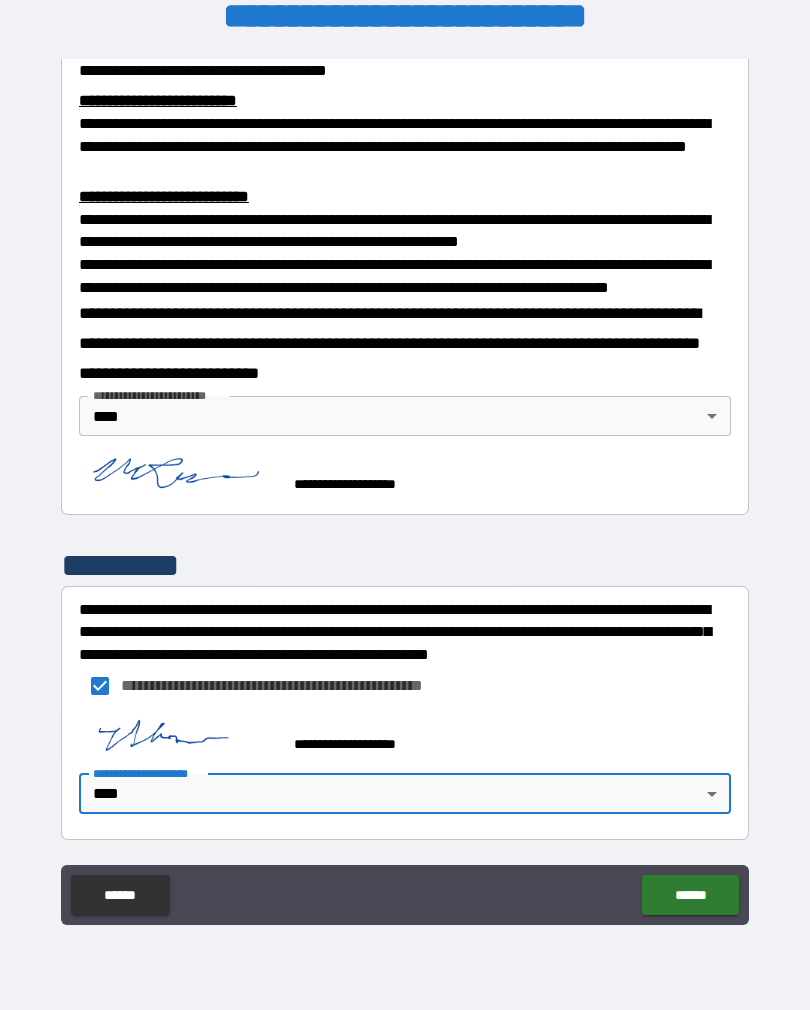scroll, scrollTop: 694, scrollLeft: 0, axis: vertical 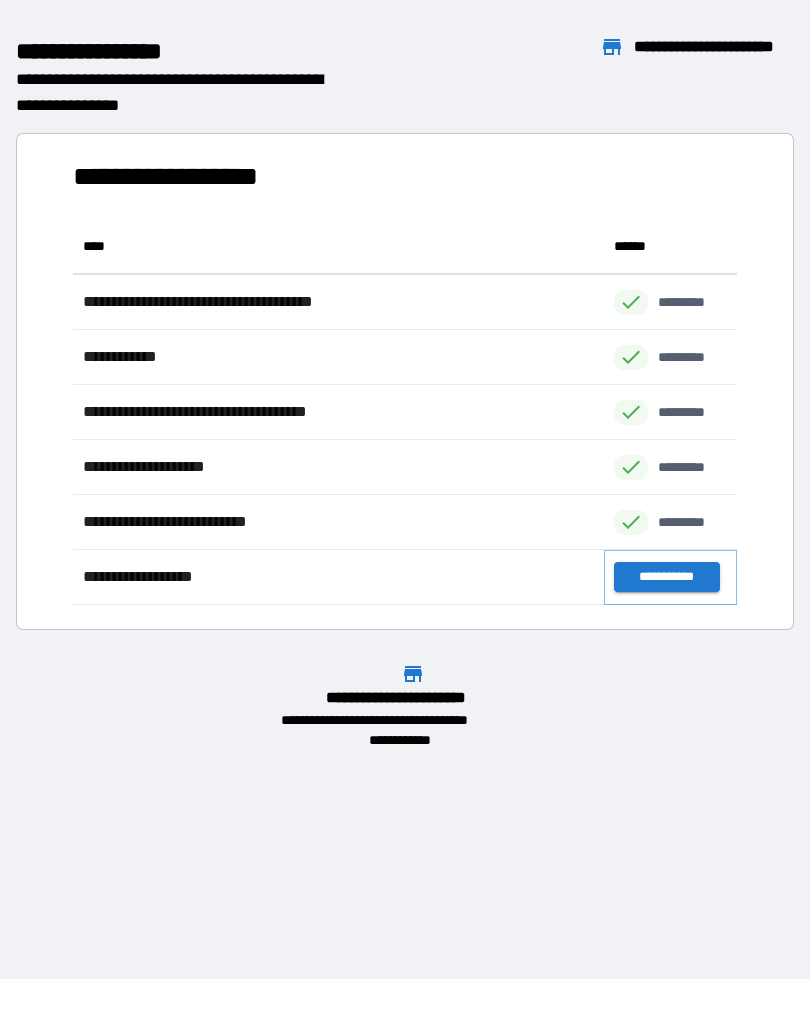 click on "**********" at bounding box center [666, 577] 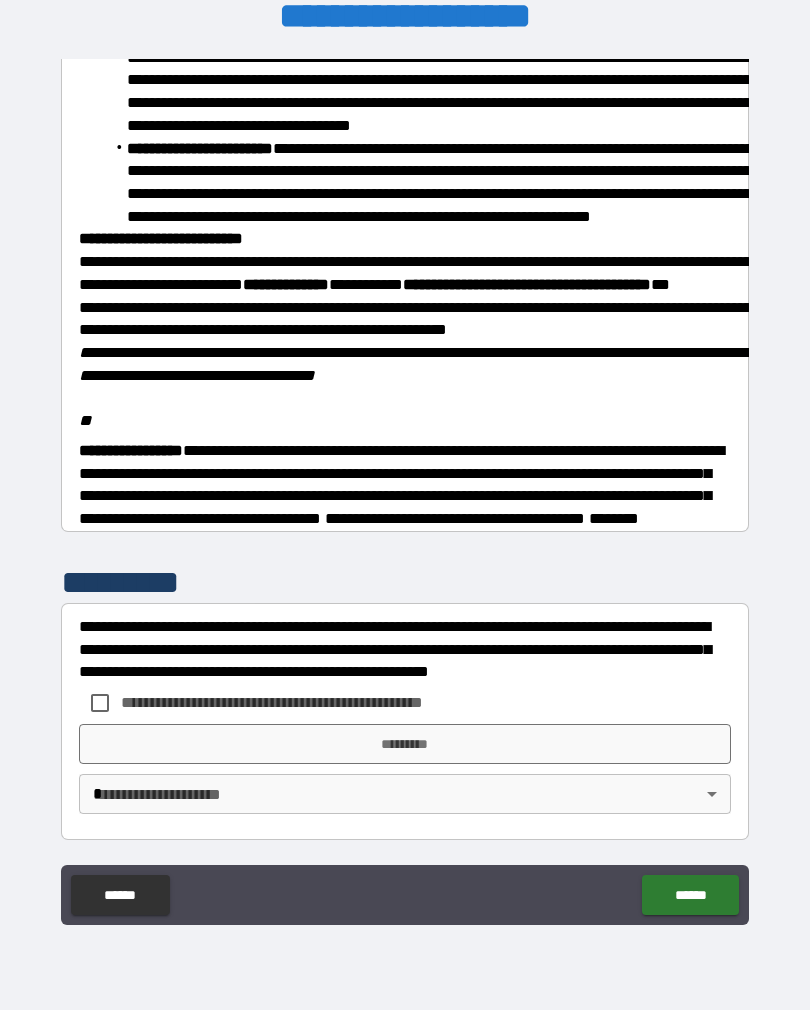 scroll, scrollTop: 2206, scrollLeft: 0, axis: vertical 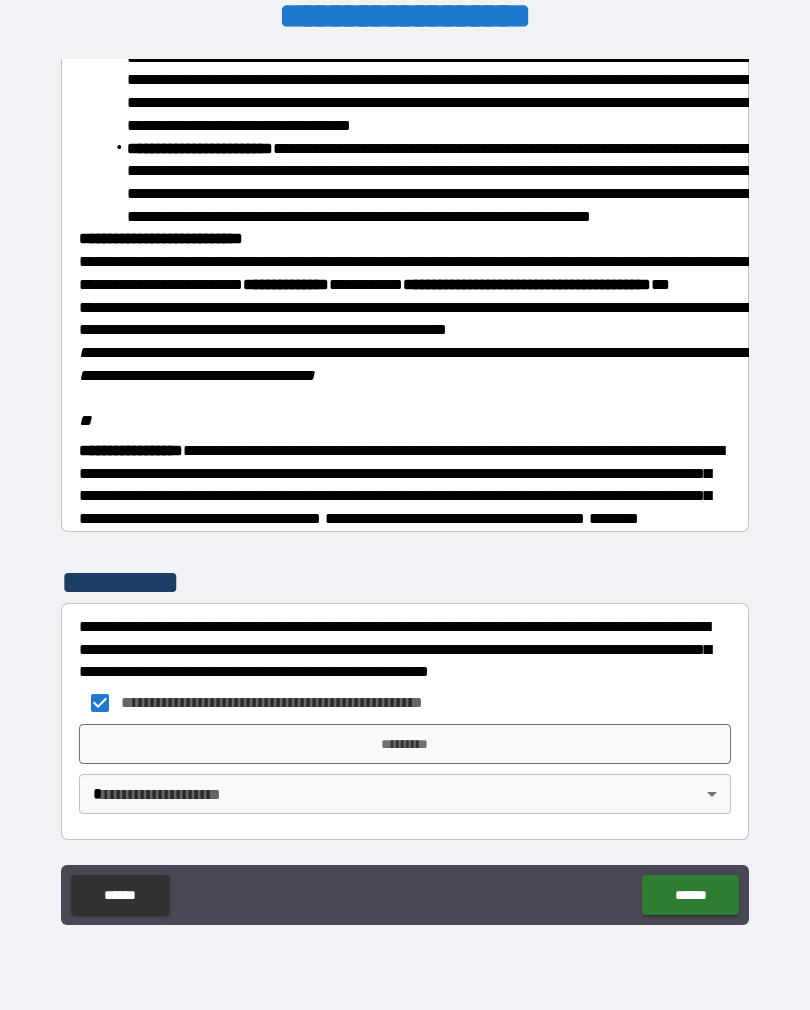 click on "*********" at bounding box center [405, 744] 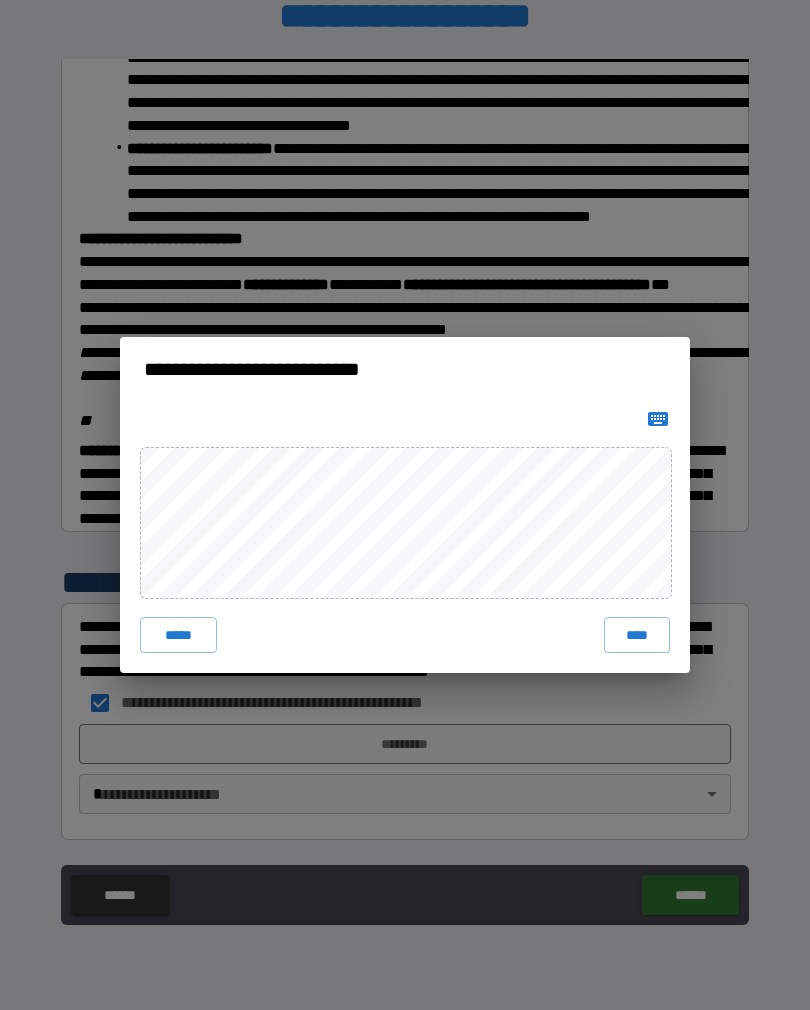 click on "****" at bounding box center (637, 635) 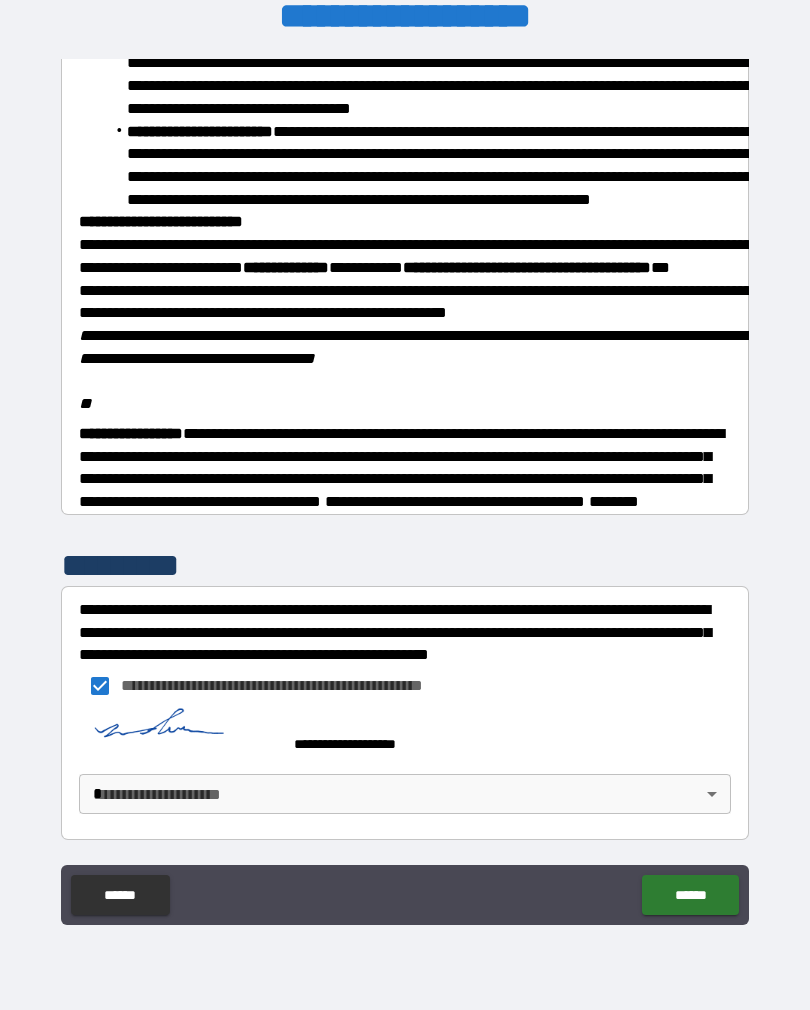 scroll, scrollTop: 2196, scrollLeft: 0, axis: vertical 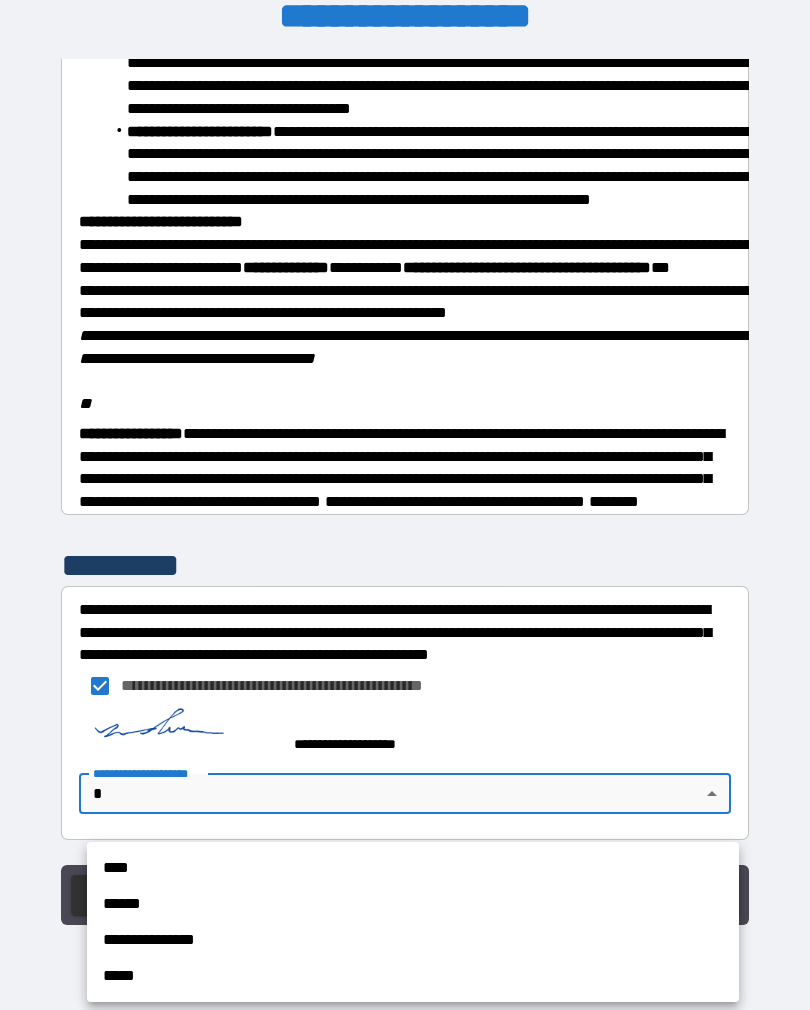 click on "****" at bounding box center [413, 868] 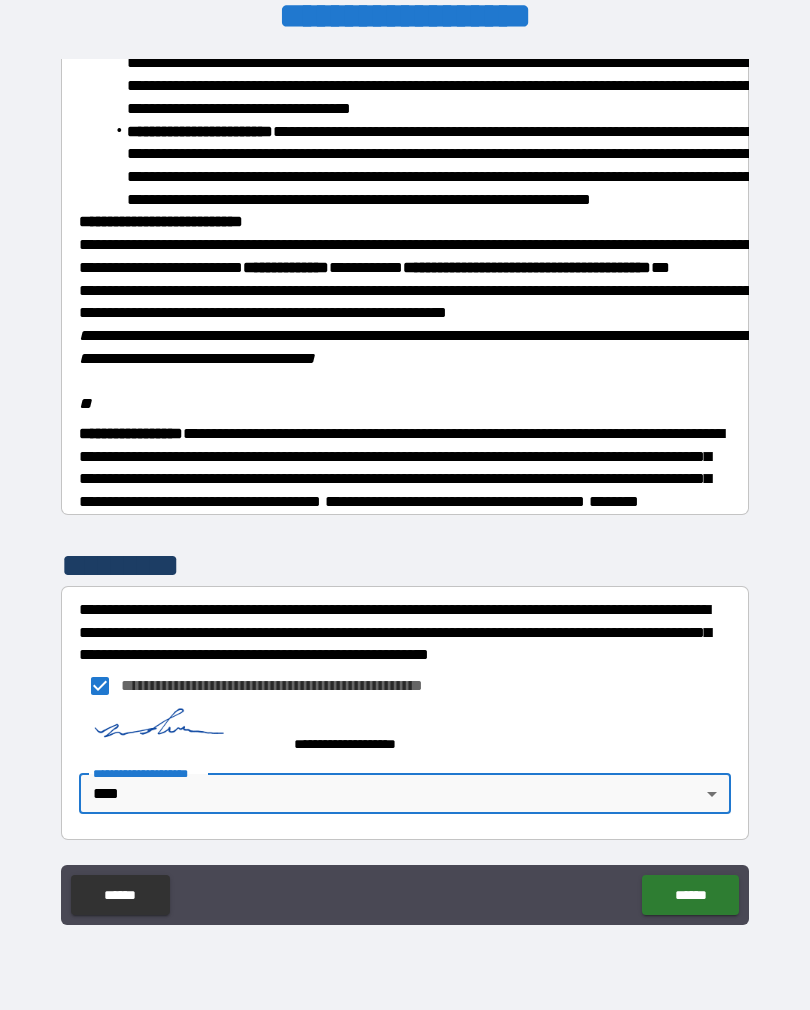 click on "******" at bounding box center [690, 895] 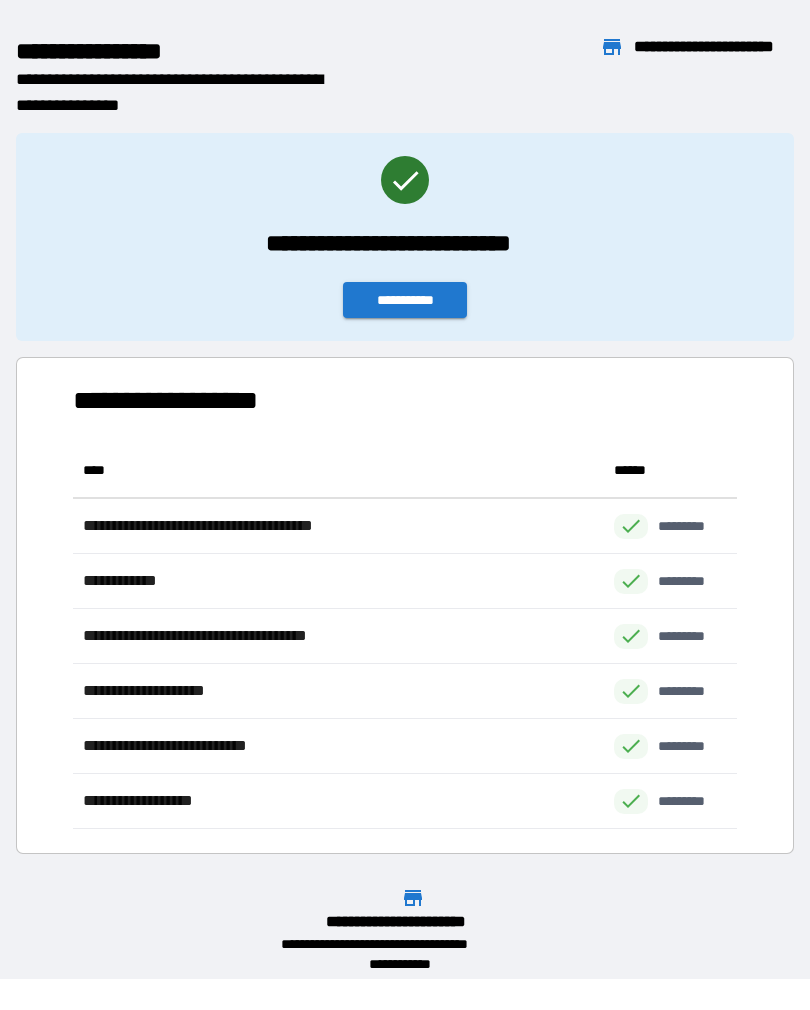 scroll, scrollTop: 1, scrollLeft: 1, axis: both 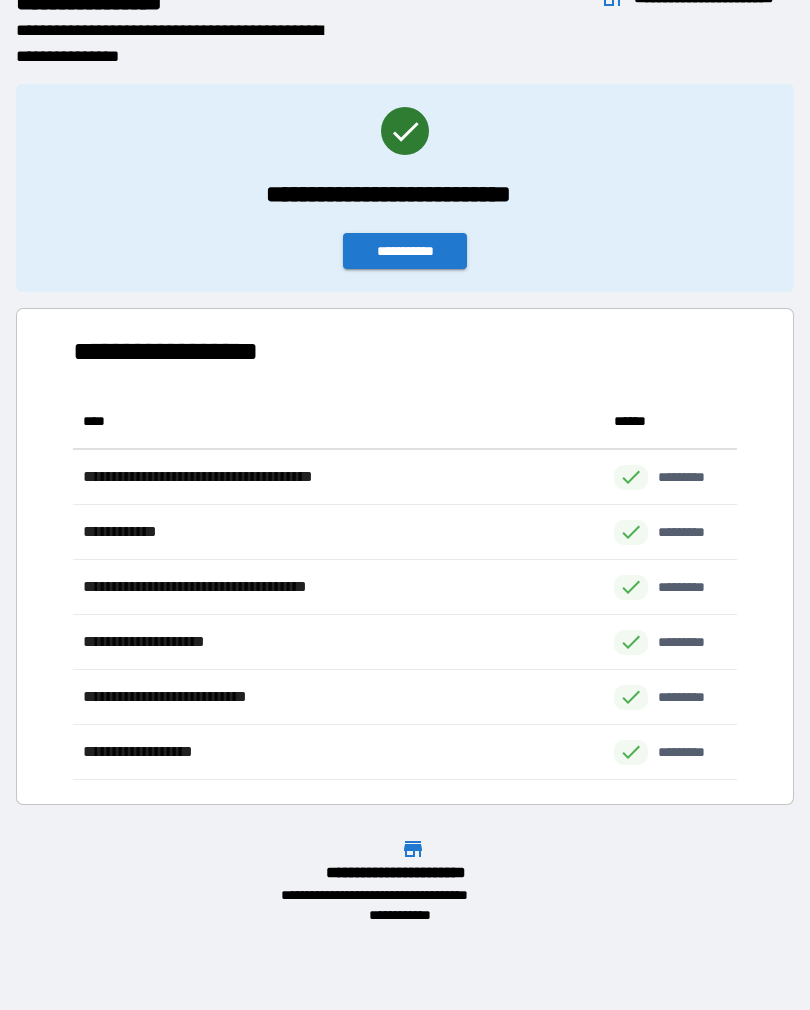 click on "**********" at bounding box center (405, 251) 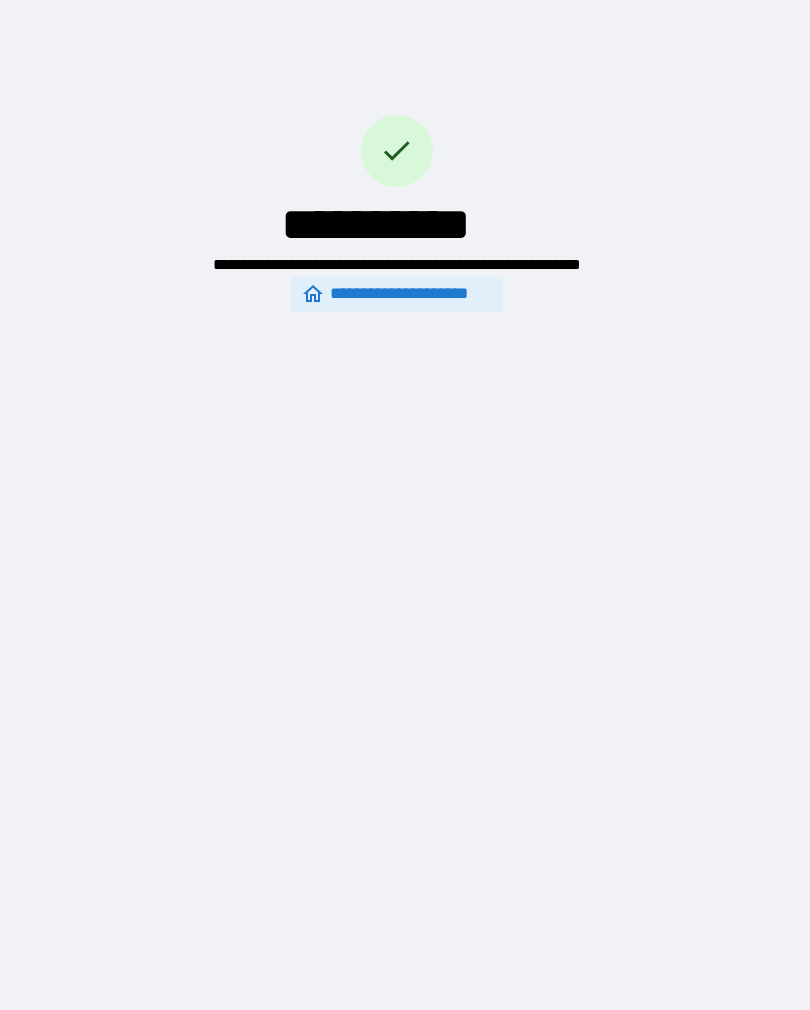 scroll, scrollTop: 0, scrollLeft: 0, axis: both 